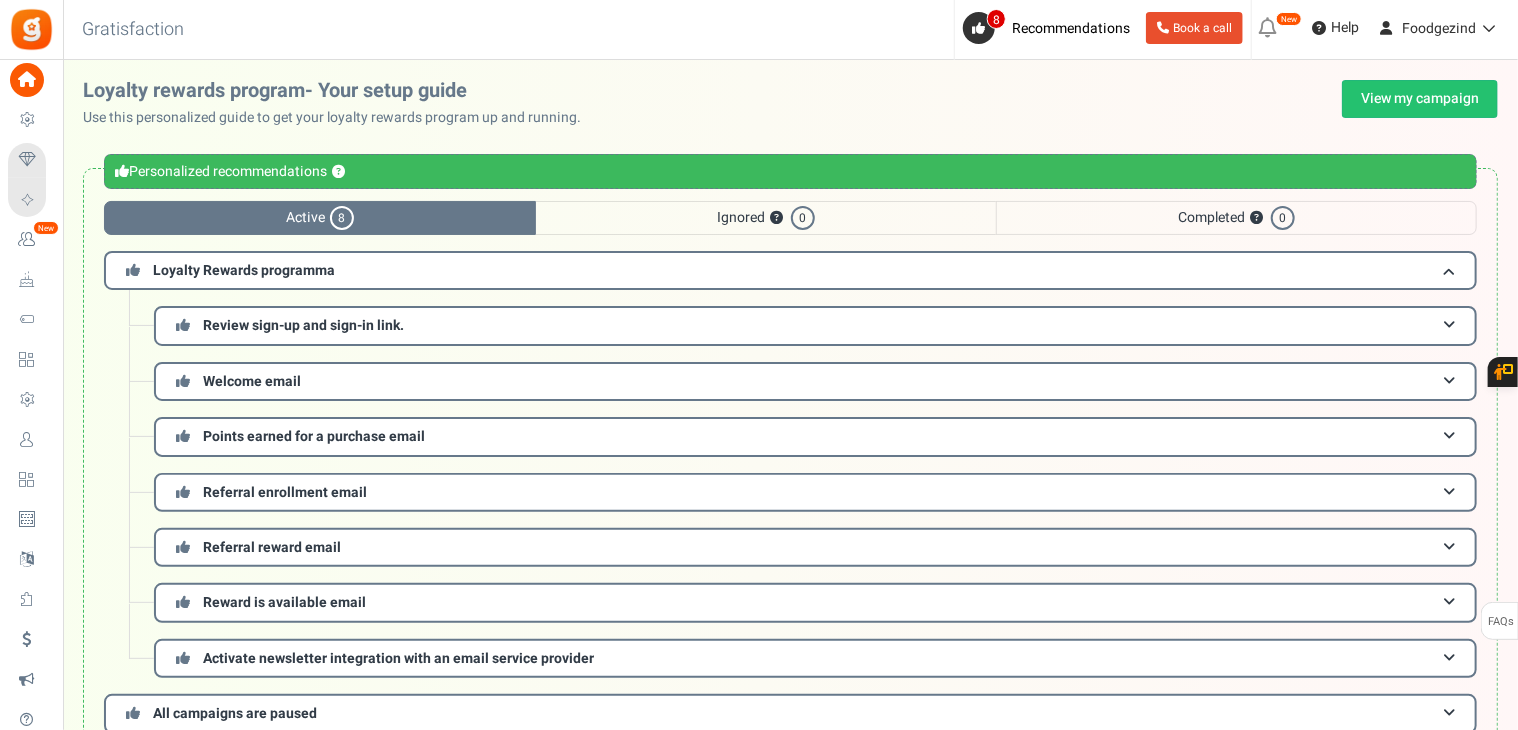 scroll, scrollTop: 36, scrollLeft: 0, axis: vertical 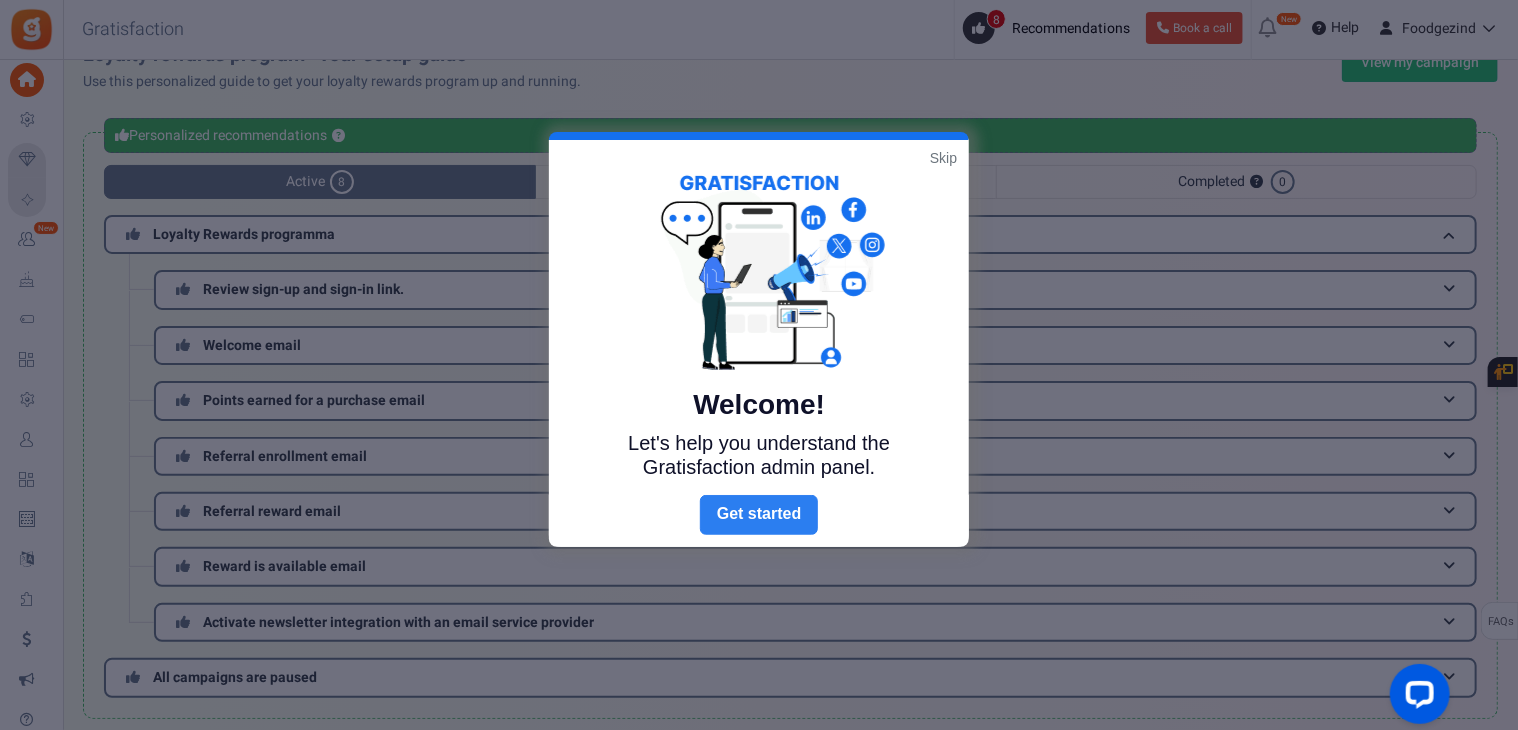 click on "Next" at bounding box center [759, 515] 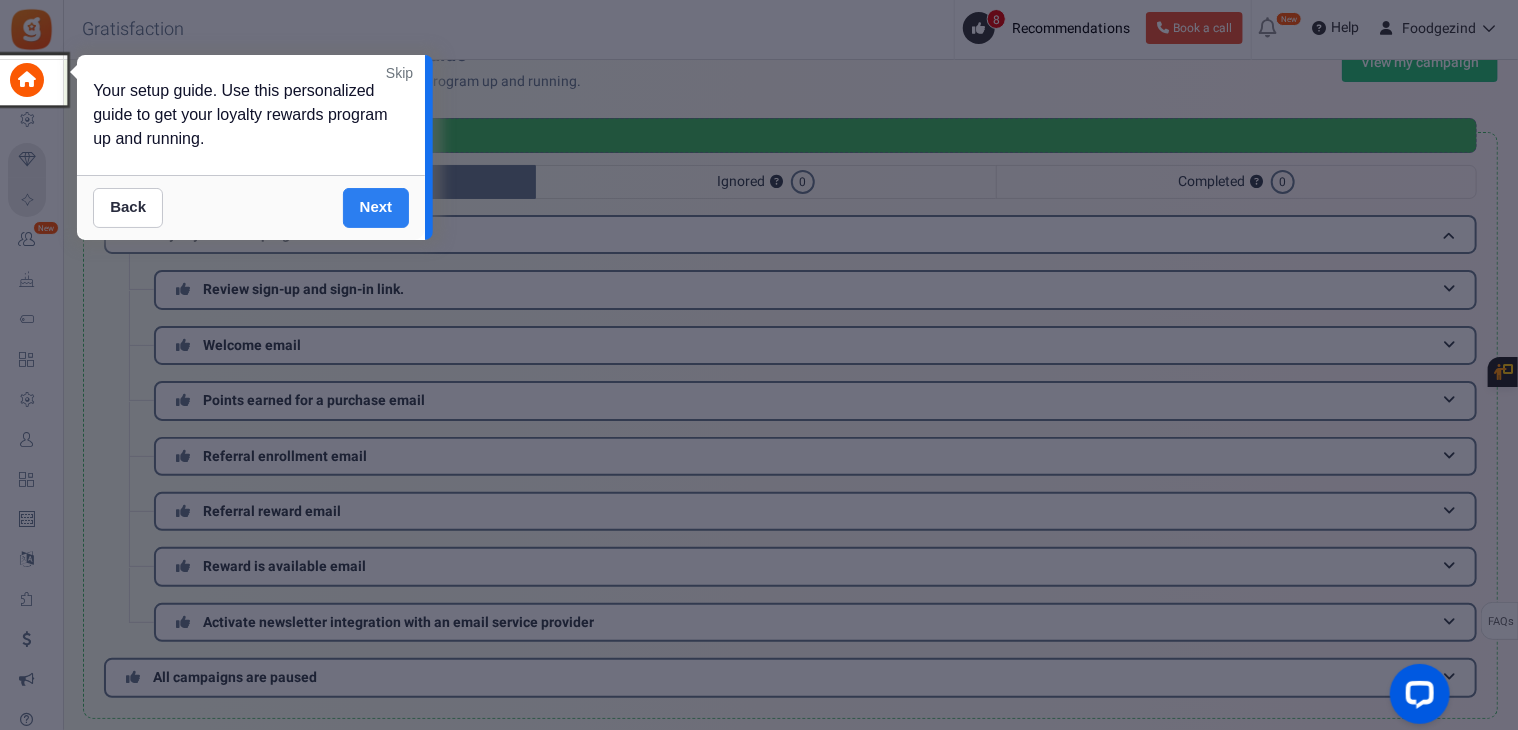 click on "Next" at bounding box center (376, 208) 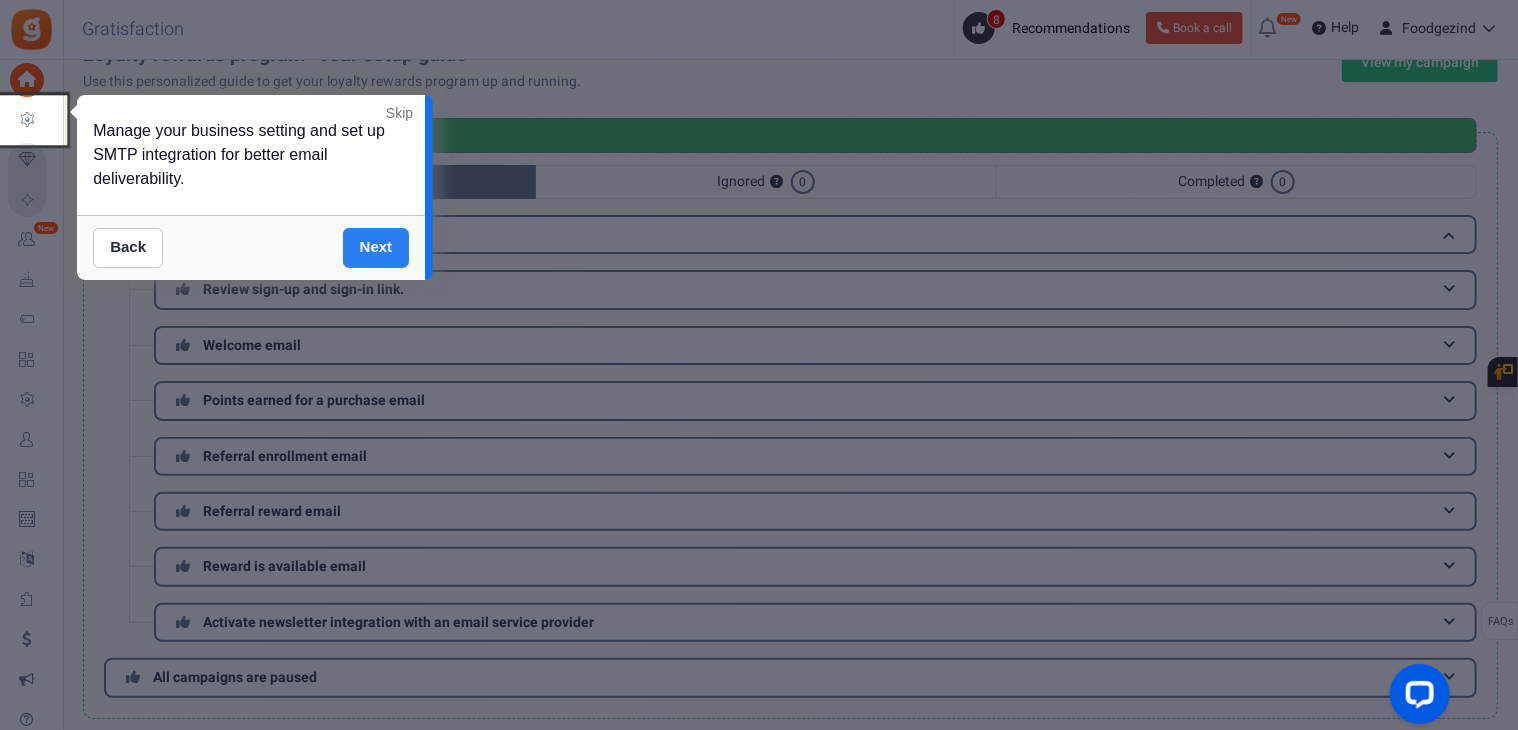 click on "Next" at bounding box center (376, 248) 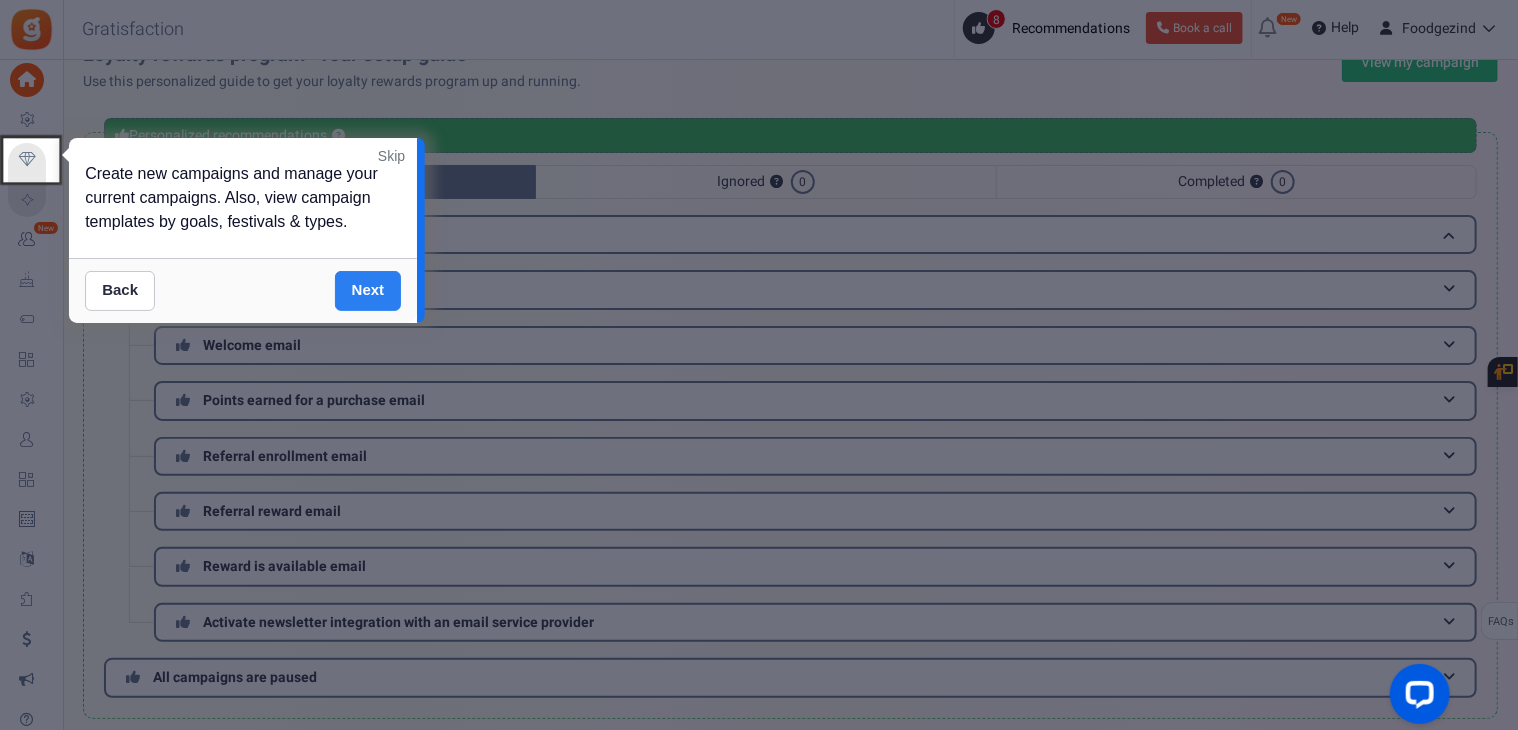 click on "Next" at bounding box center (368, 291) 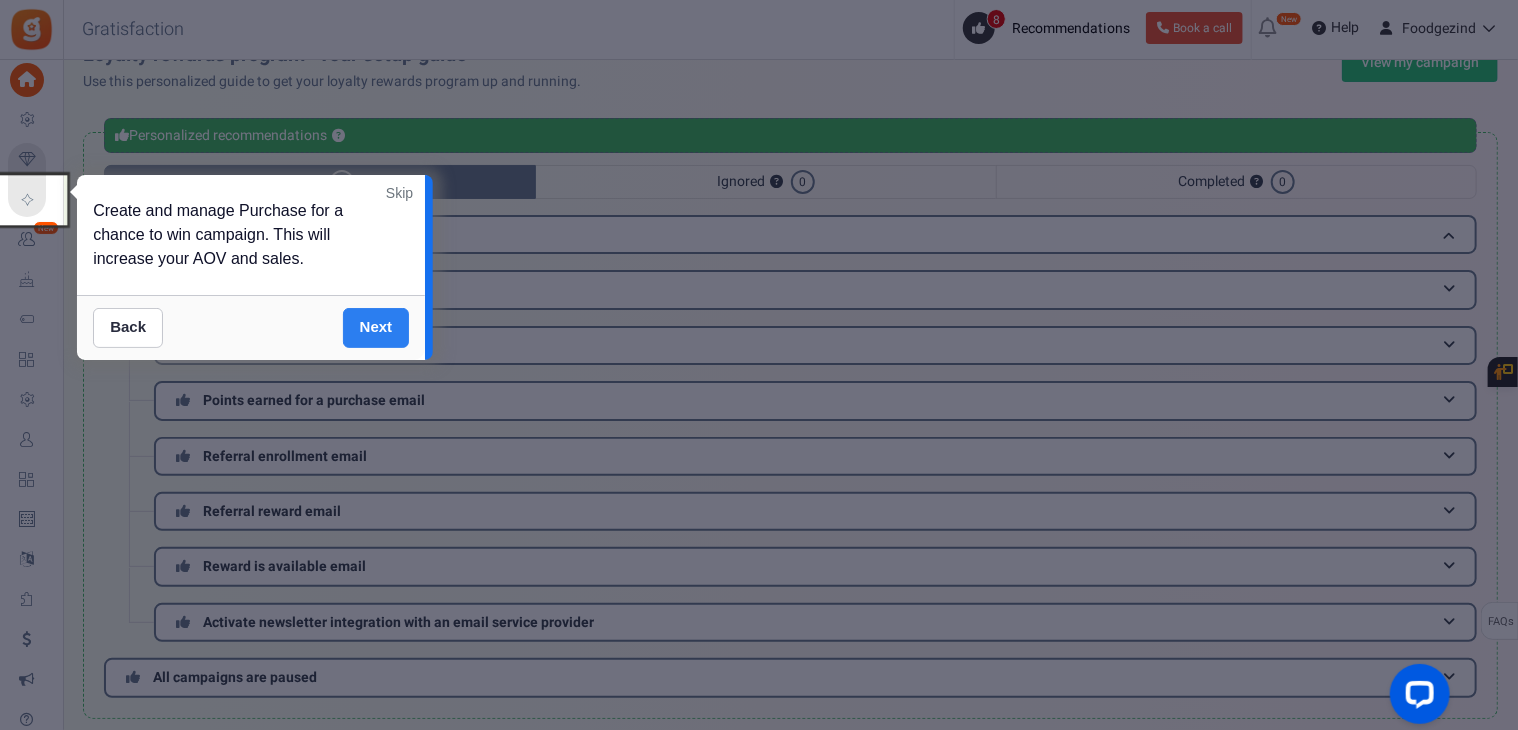 click on "Next" at bounding box center [376, 328] 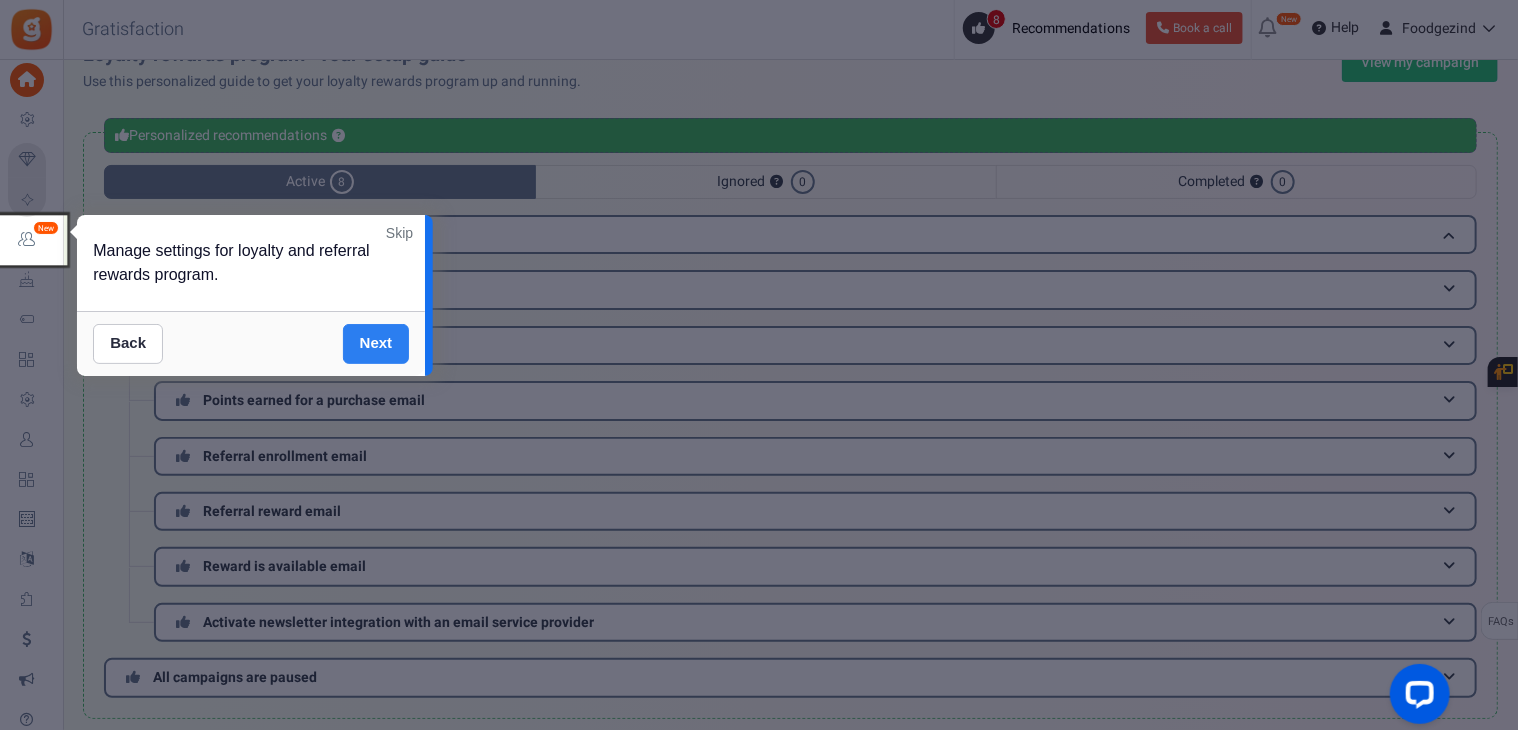 click on "Next" at bounding box center (376, 344) 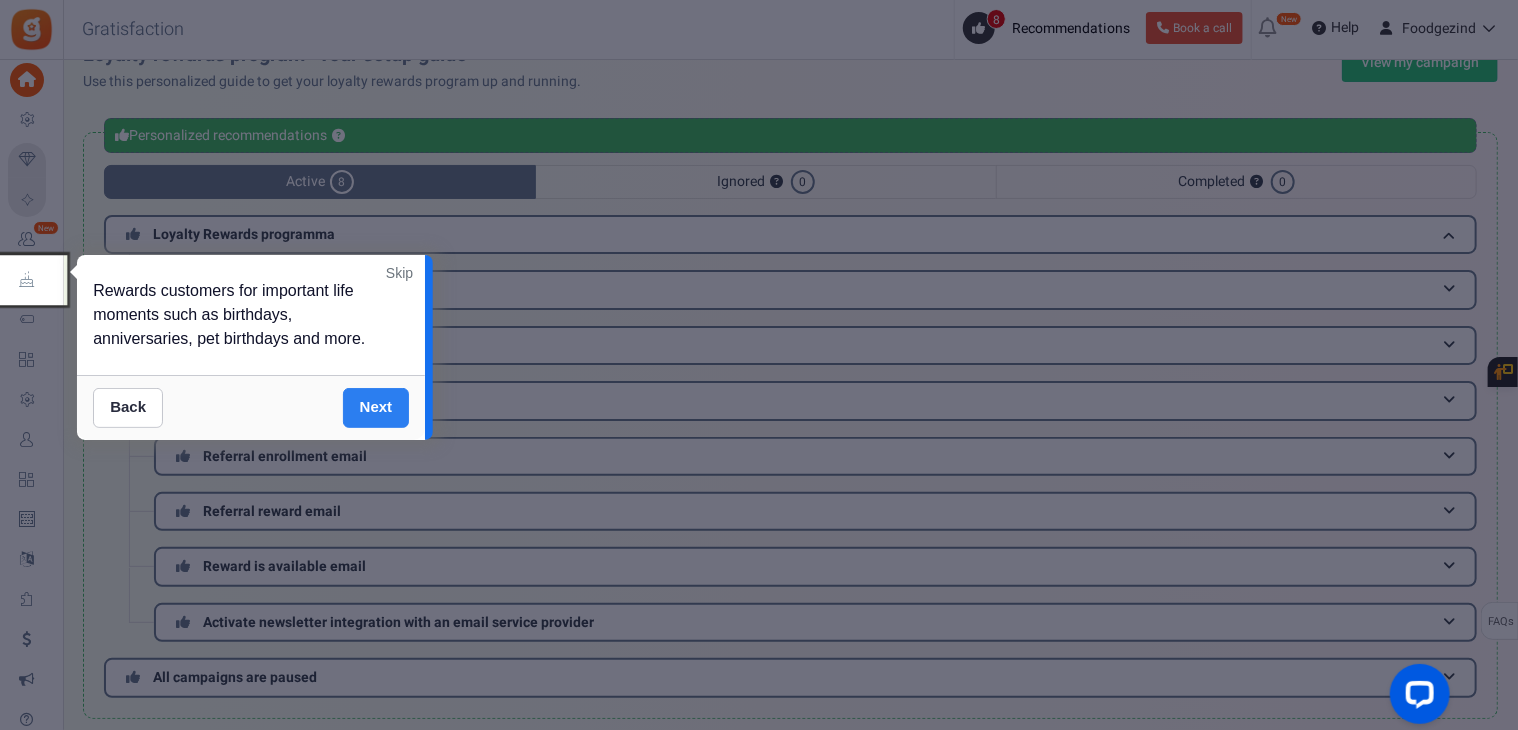 click on "Next" at bounding box center [376, 408] 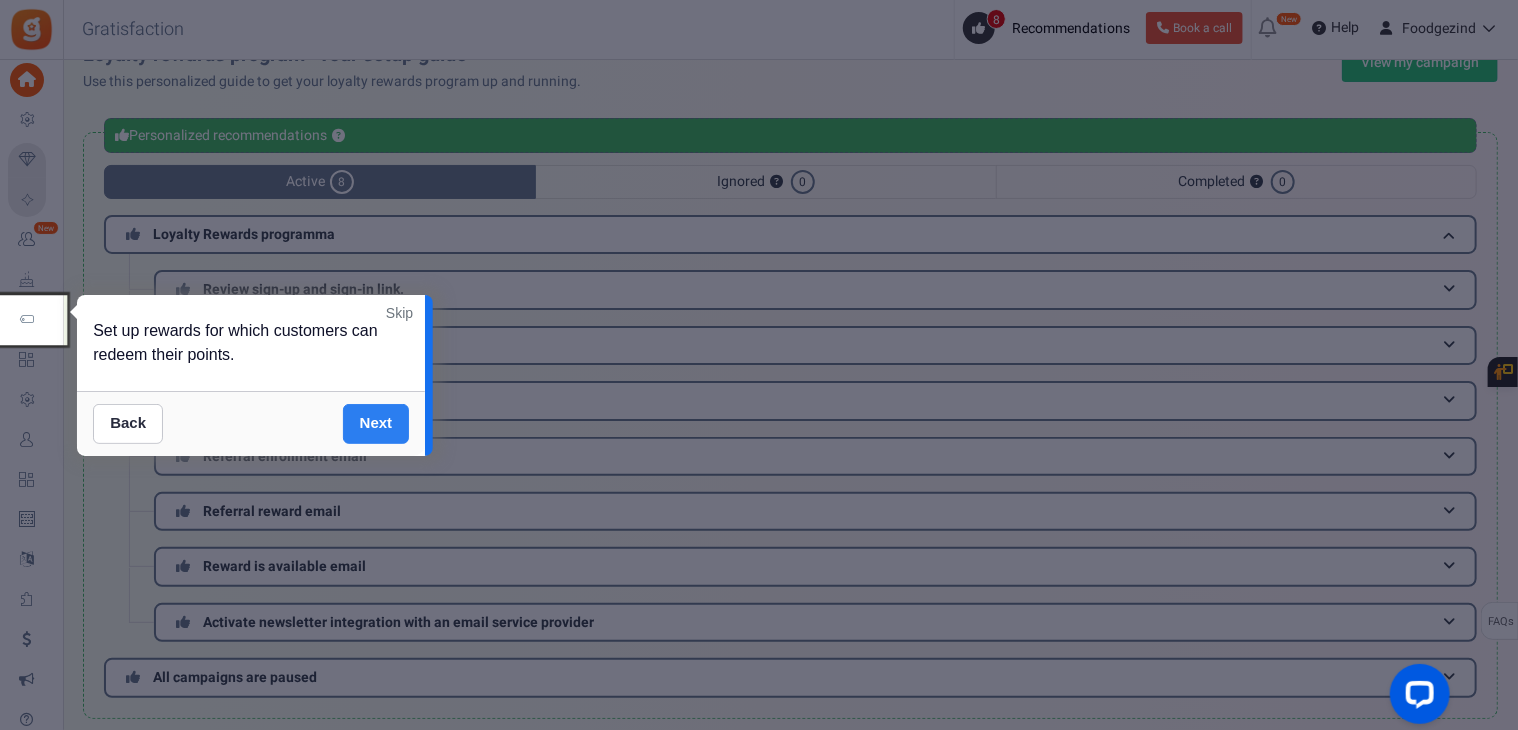 click on "Next" at bounding box center [376, 424] 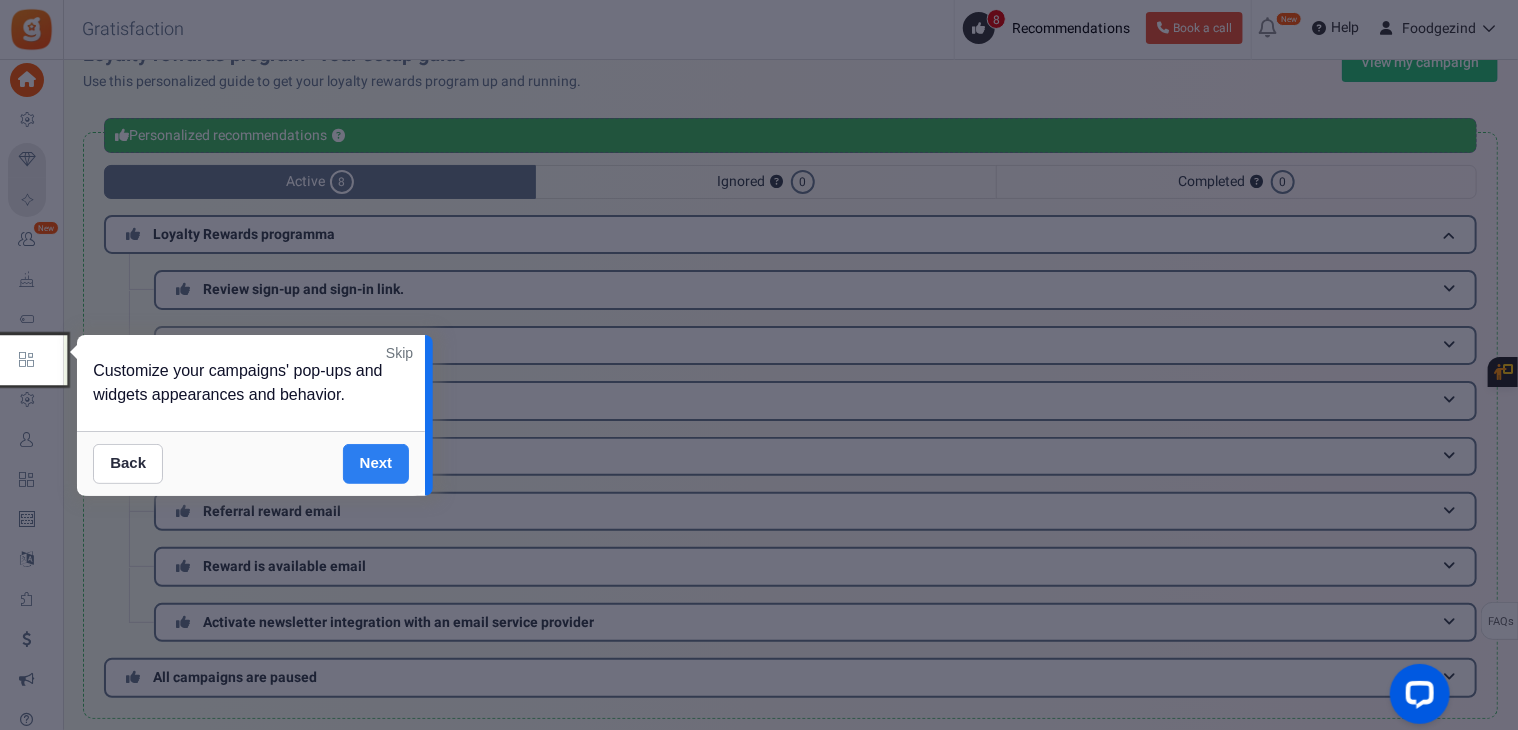 click on "Next" at bounding box center [376, 464] 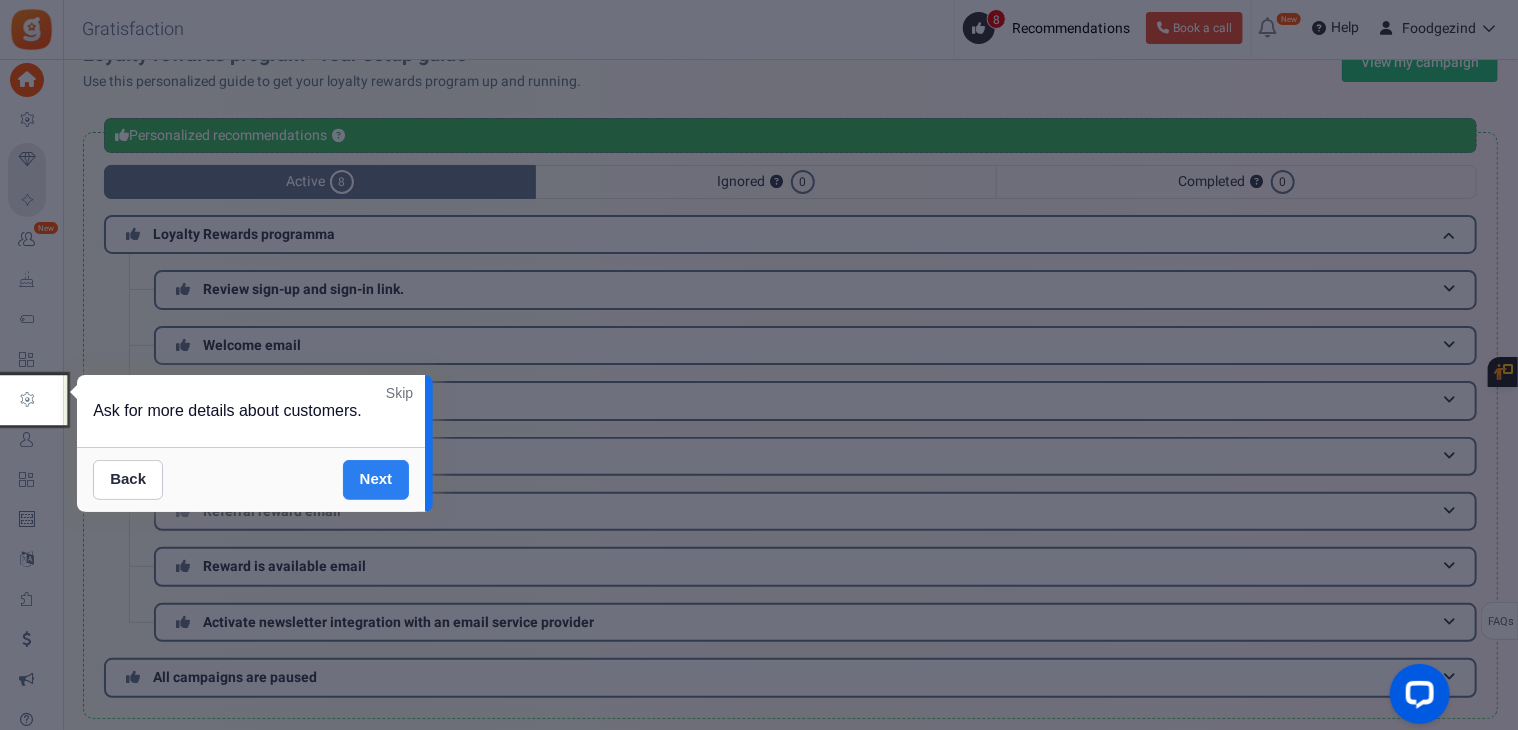 click on "Next" at bounding box center (376, 480) 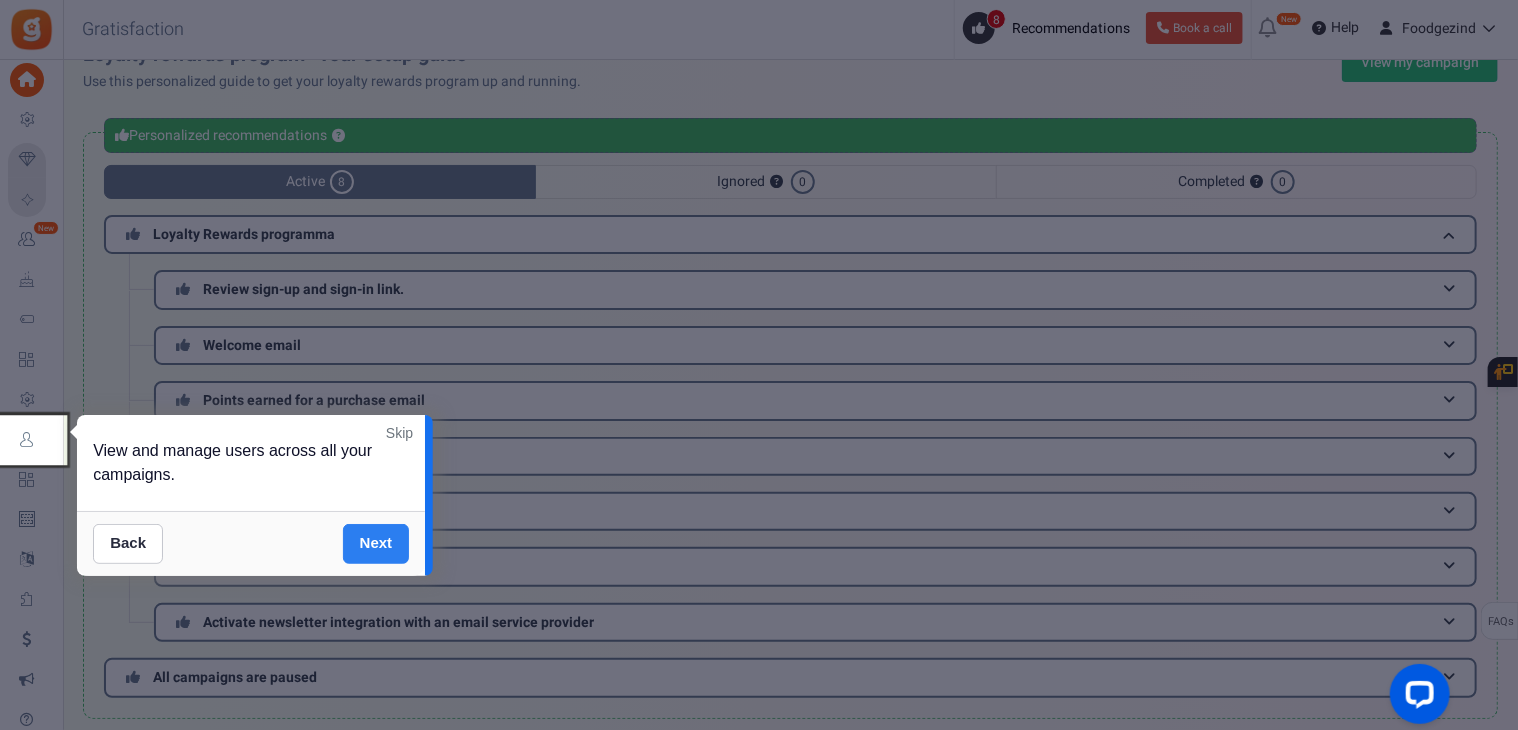 click on "Next" at bounding box center (376, 544) 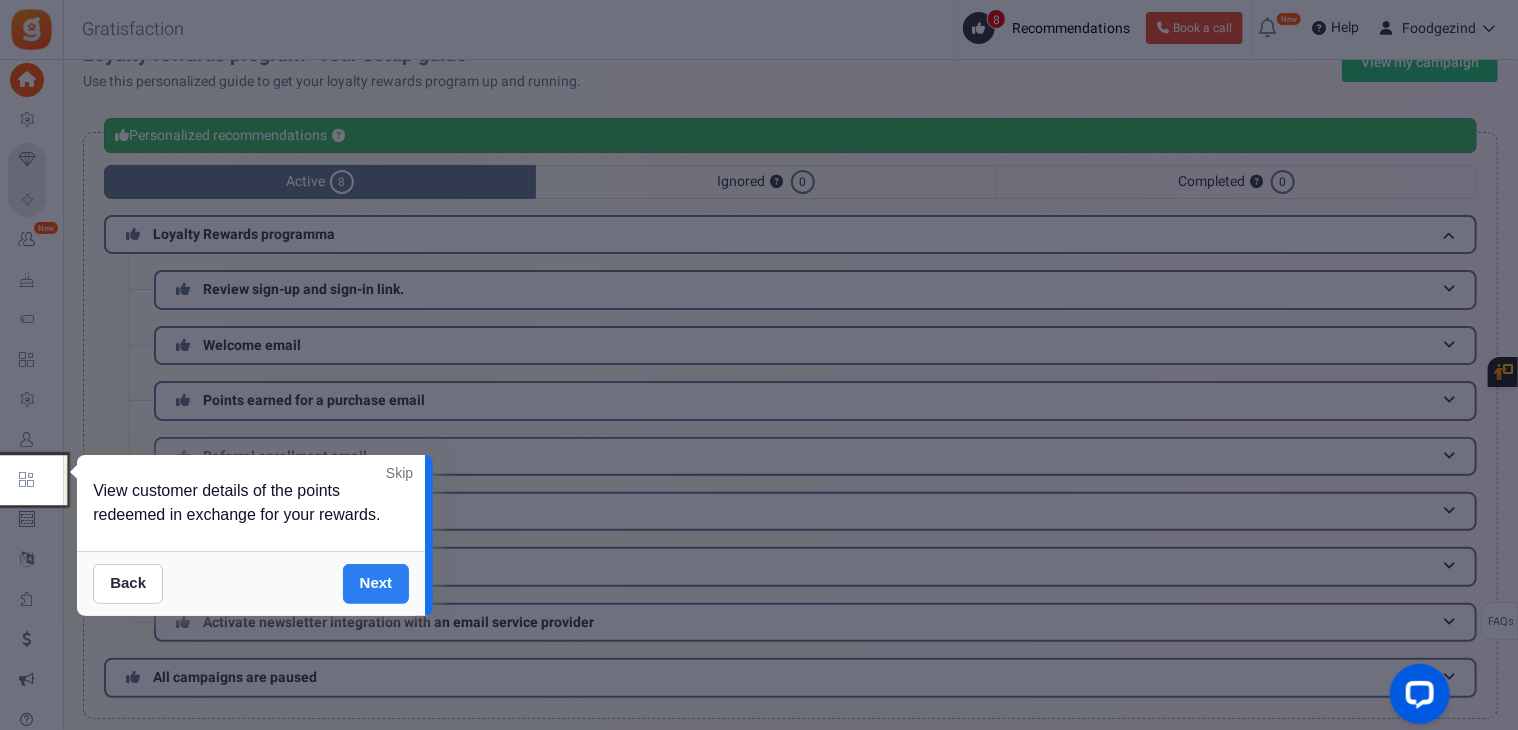 click on "Back Next" at bounding box center (251, 583) 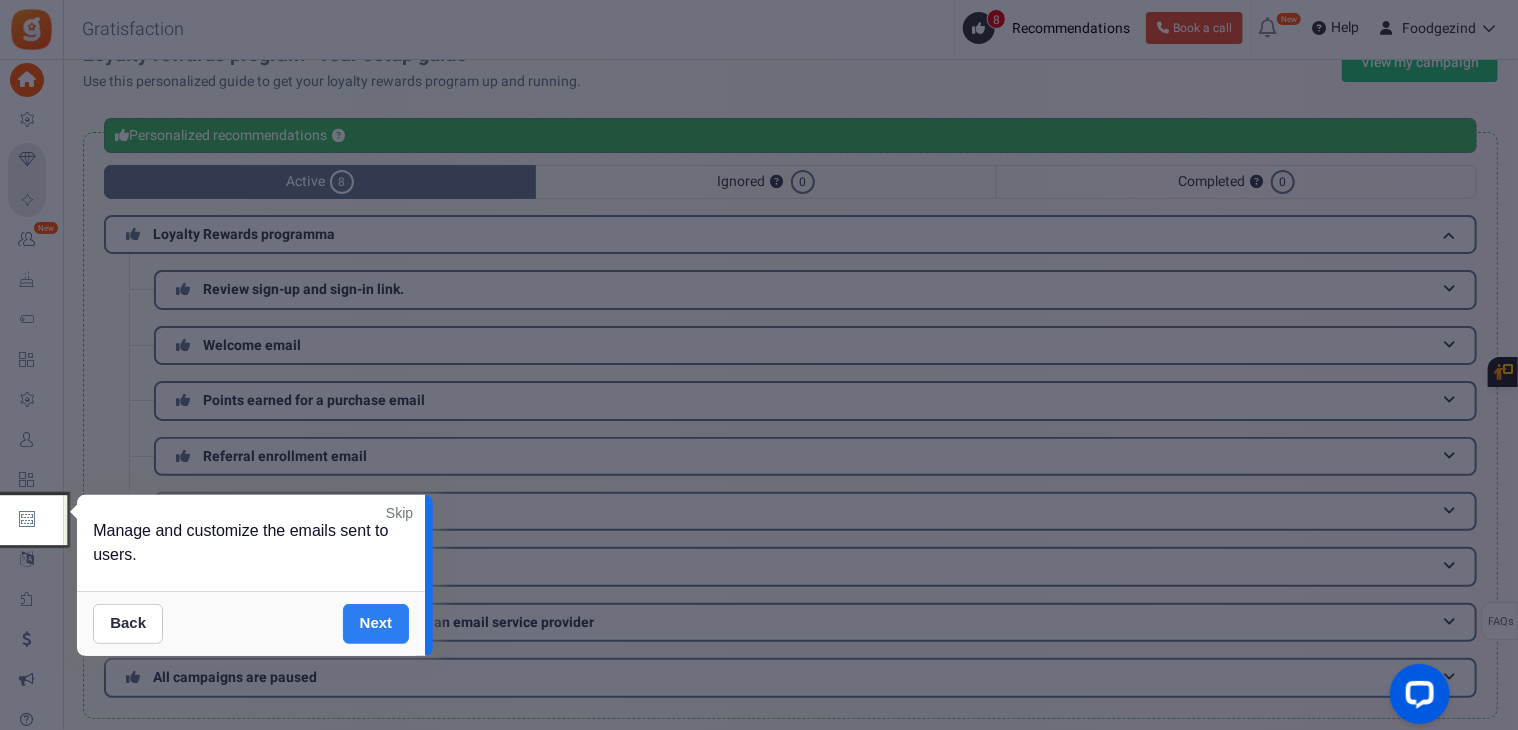 click on "Next" at bounding box center [376, 624] 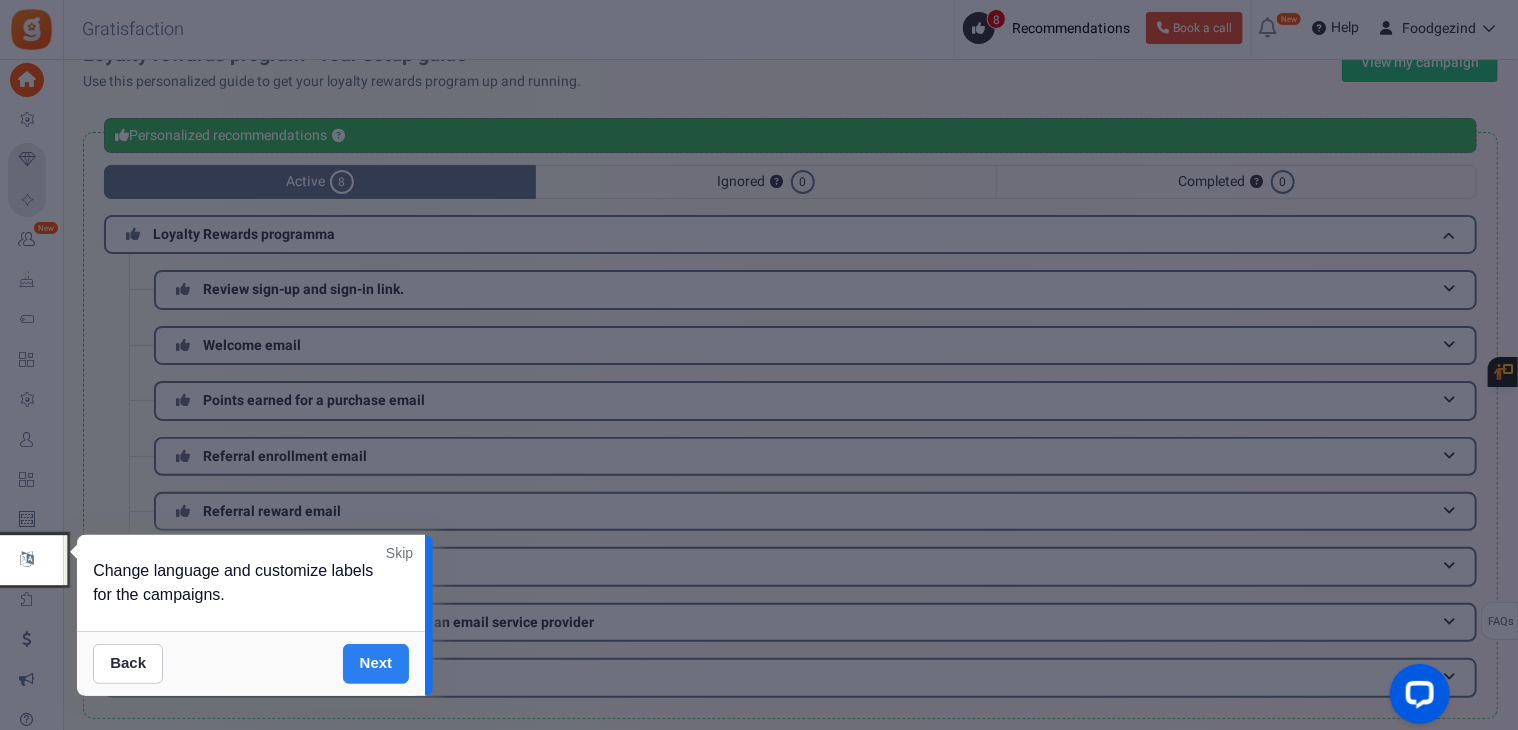 click on "Next" at bounding box center (376, 664) 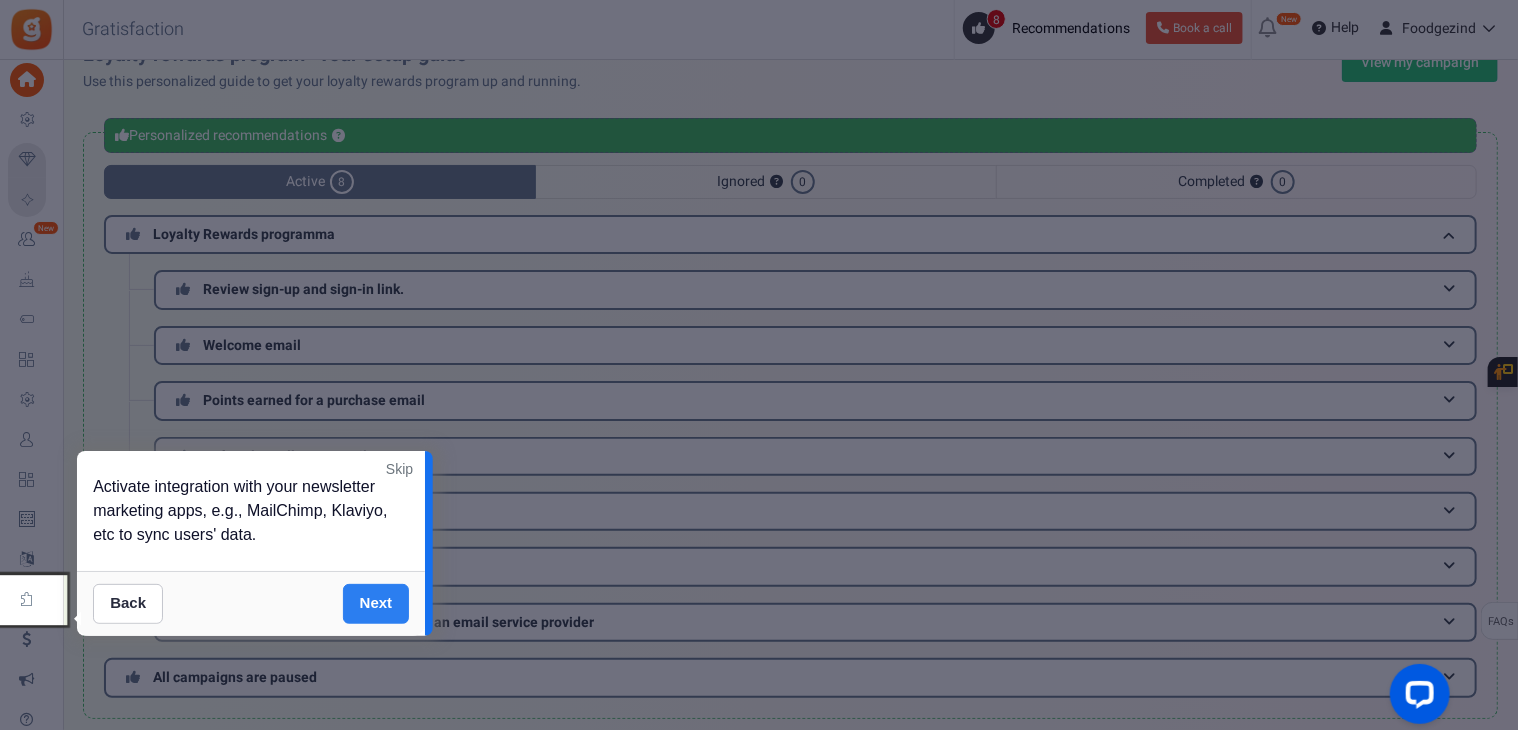 click on "Next" at bounding box center (376, 604) 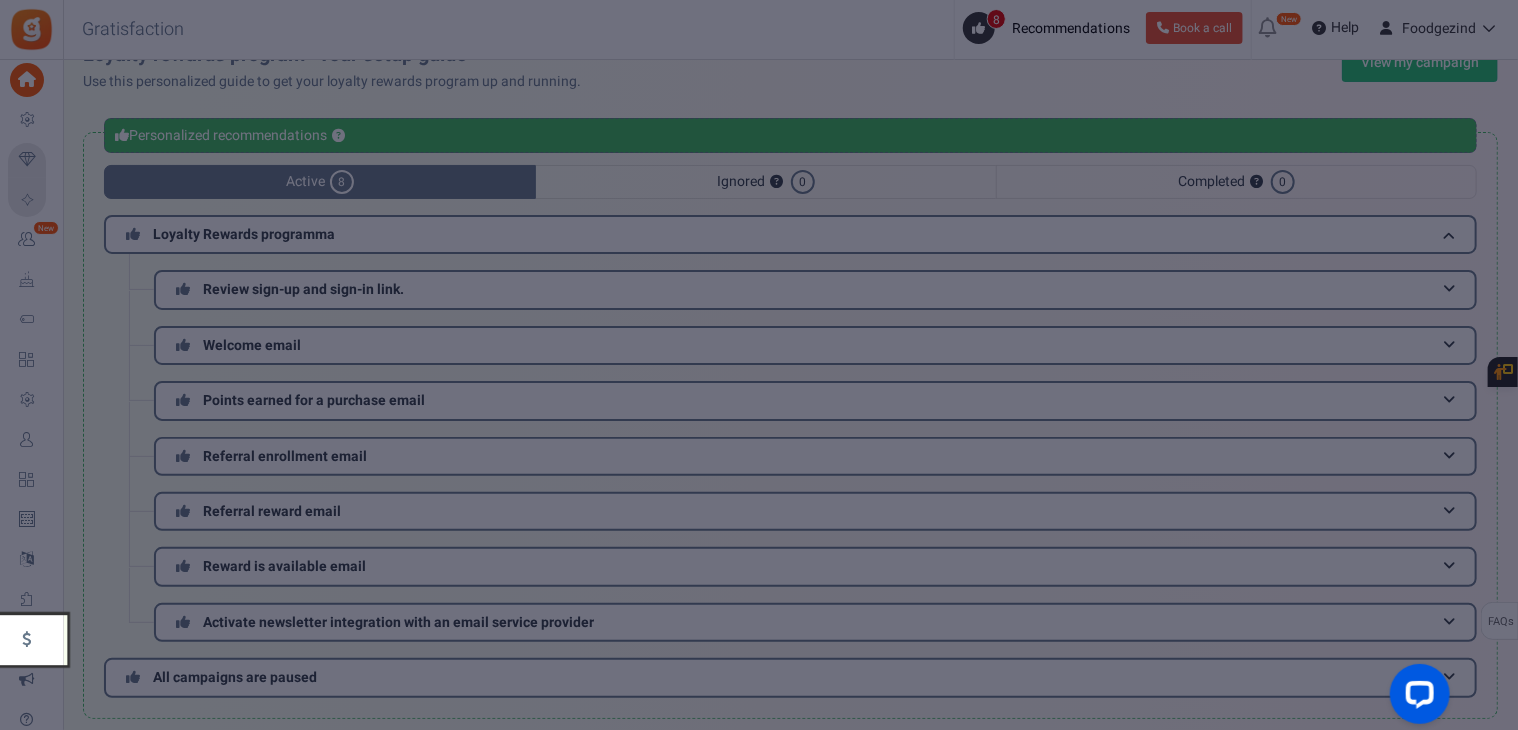 scroll, scrollTop: 341, scrollLeft: 0, axis: vertical 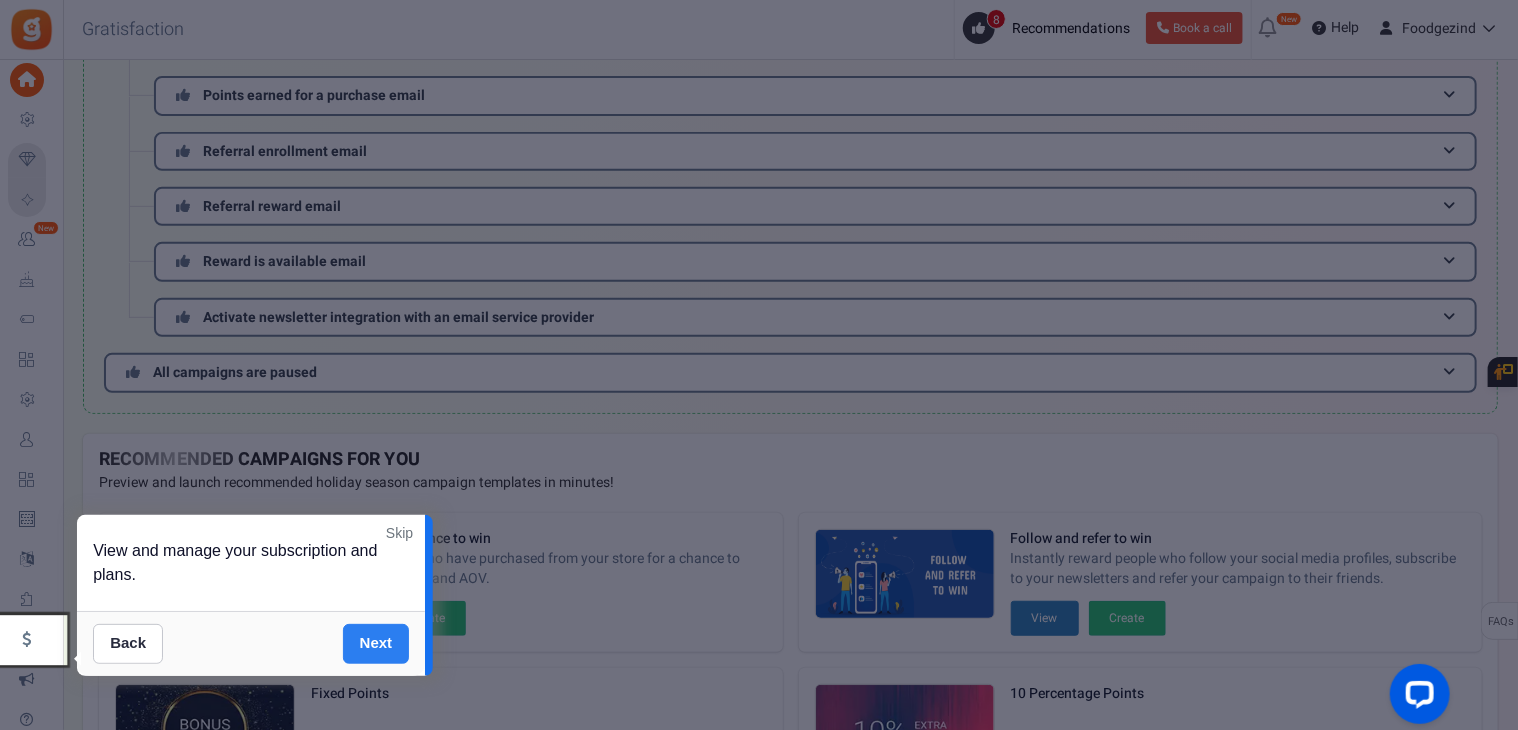 click on "Next" at bounding box center [376, 644] 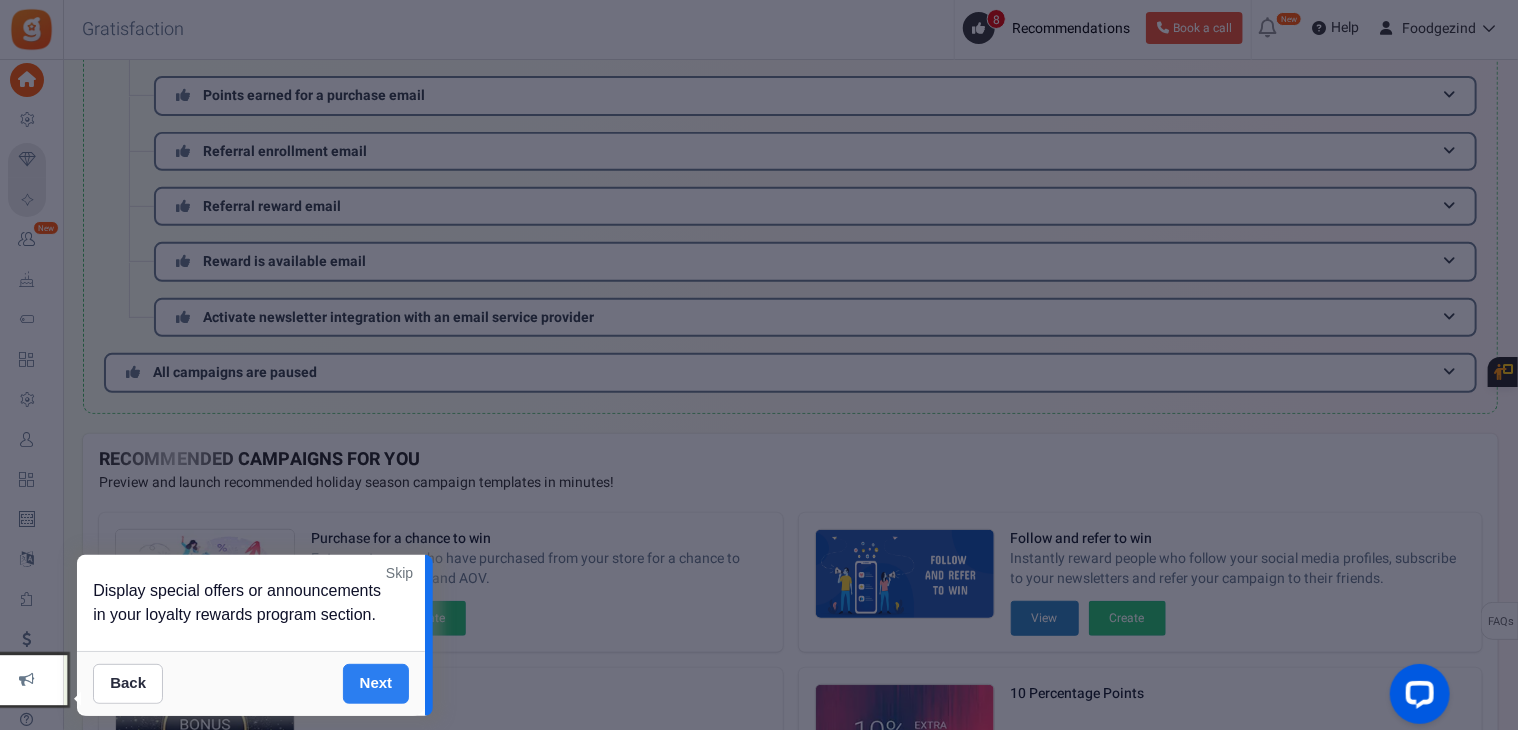 scroll, scrollTop: 680, scrollLeft: 0, axis: vertical 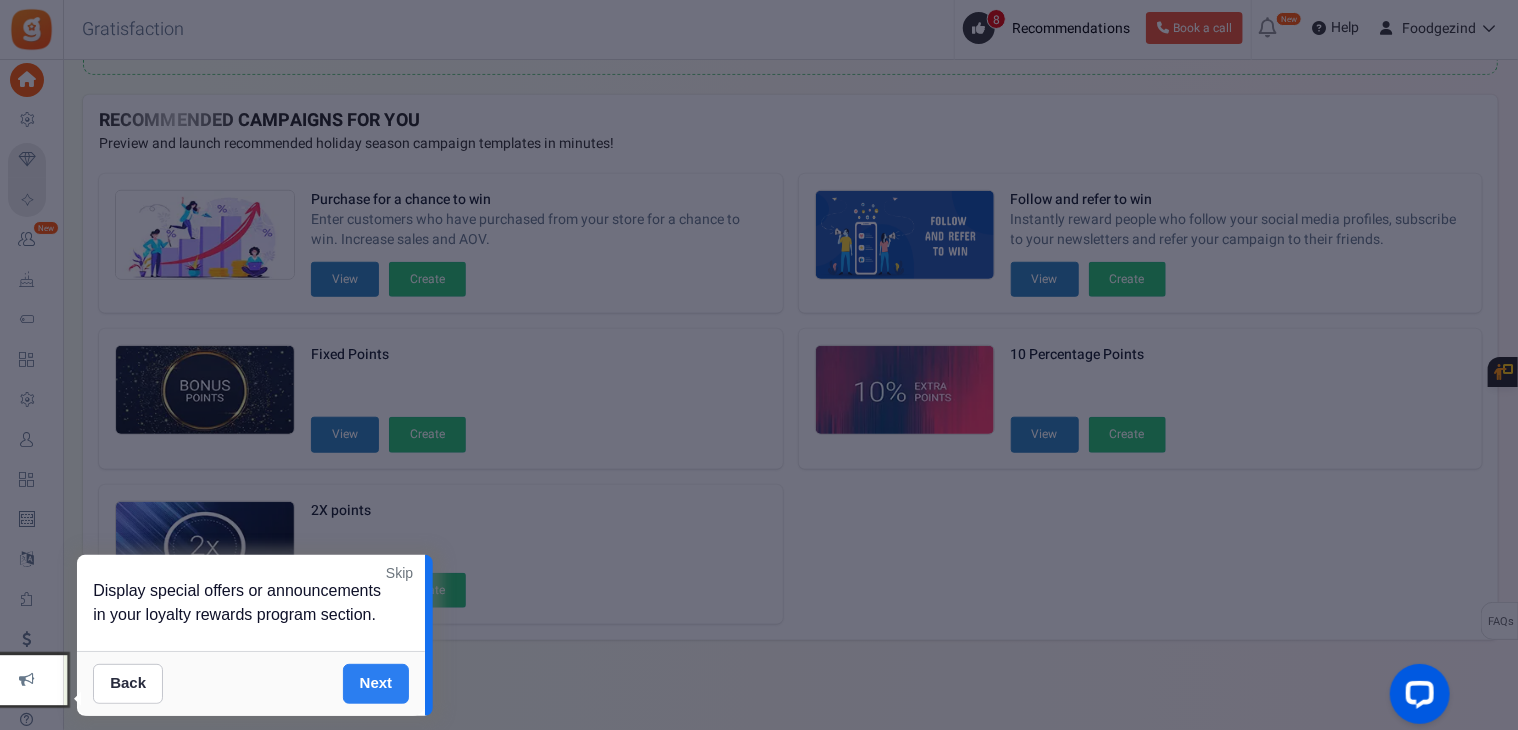 click on "Next" at bounding box center [376, 684] 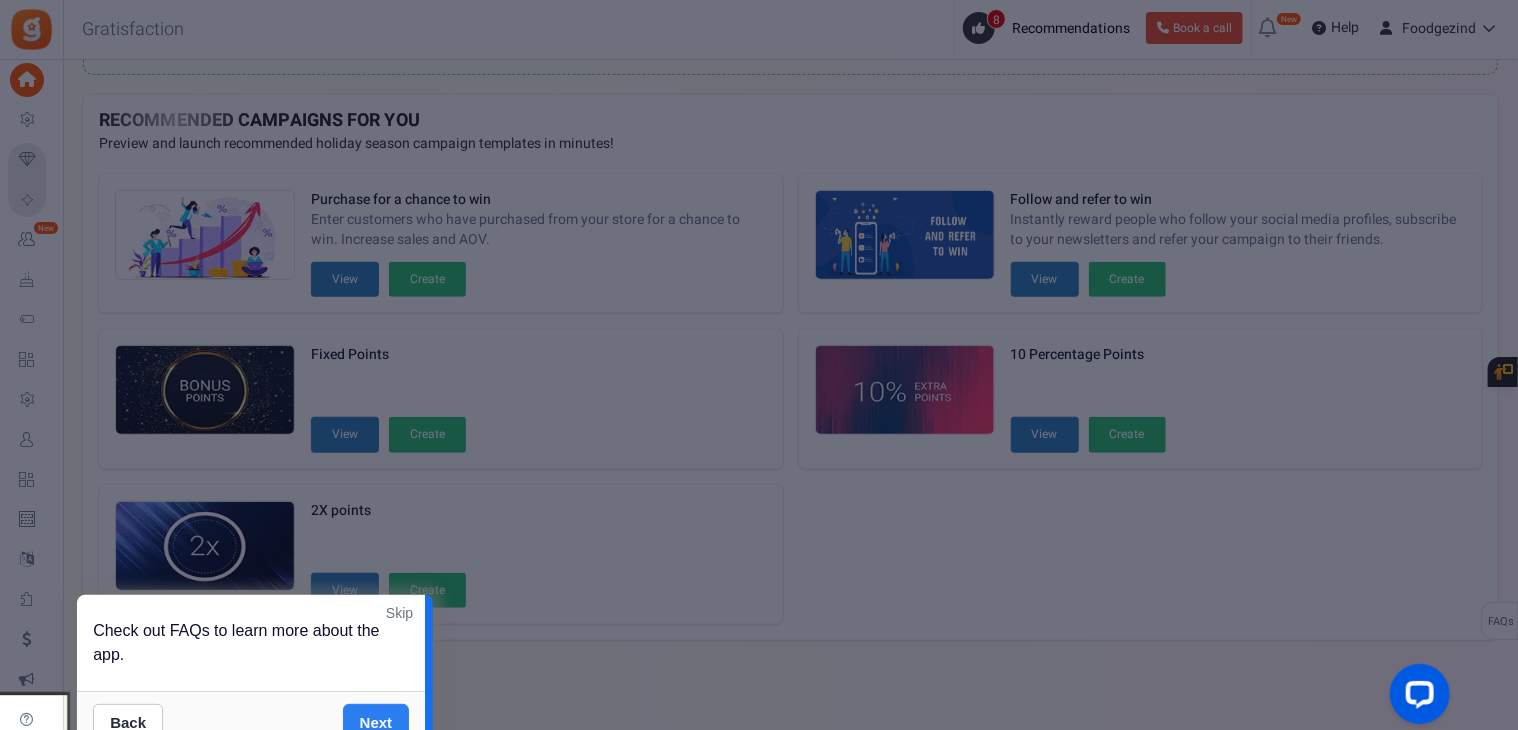 click on "Next" at bounding box center [376, 724] 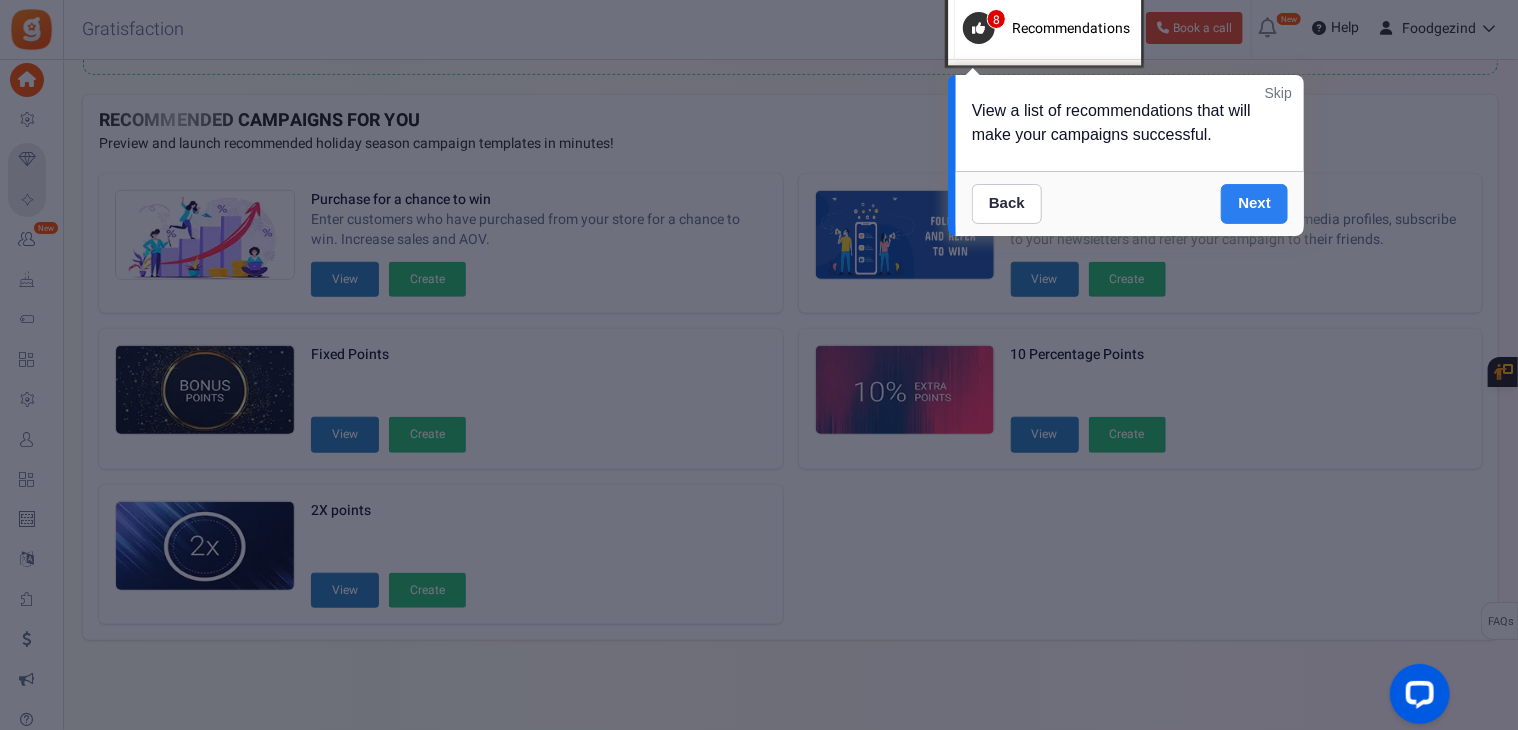 click on "Next" at bounding box center (1254, 204) 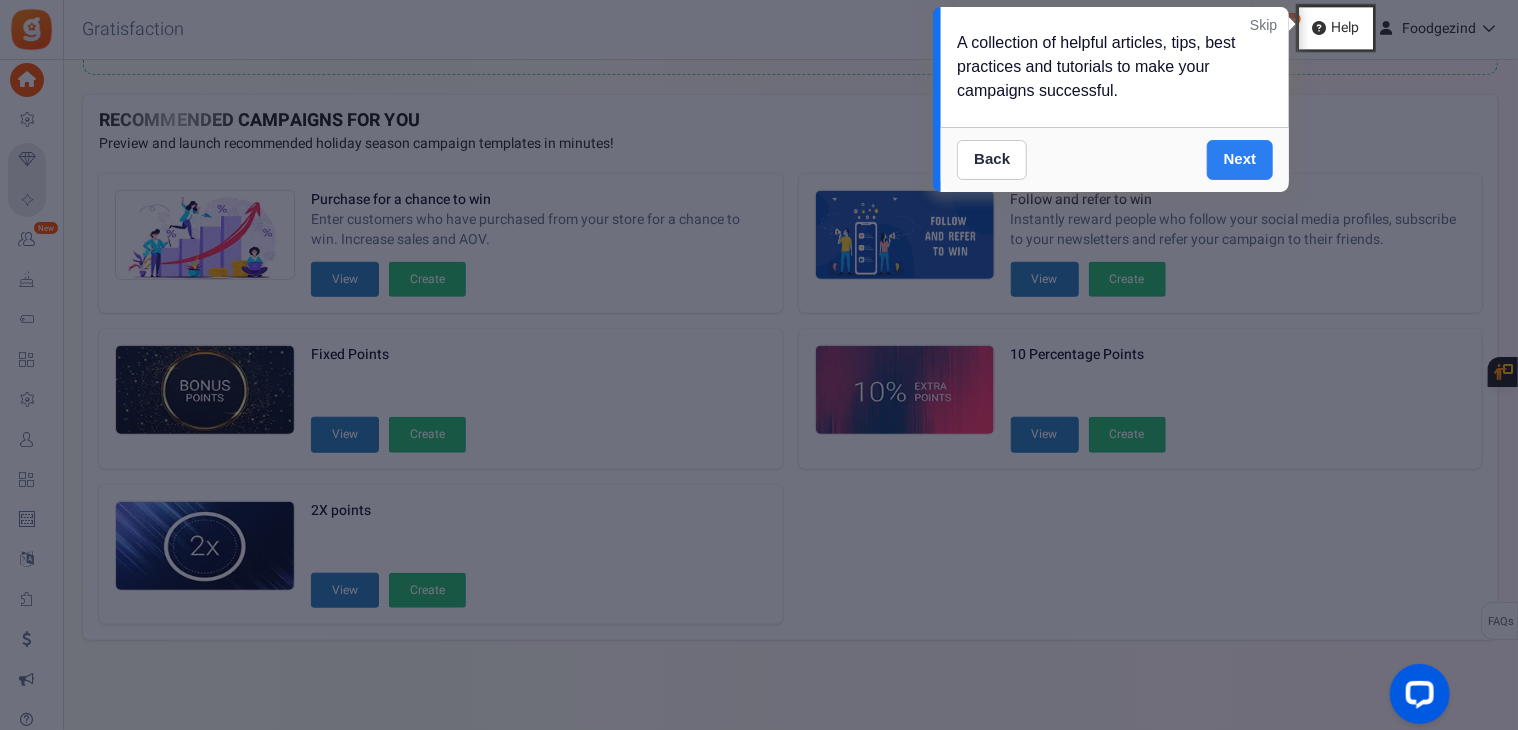 click on "Next" at bounding box center (1240, 160) 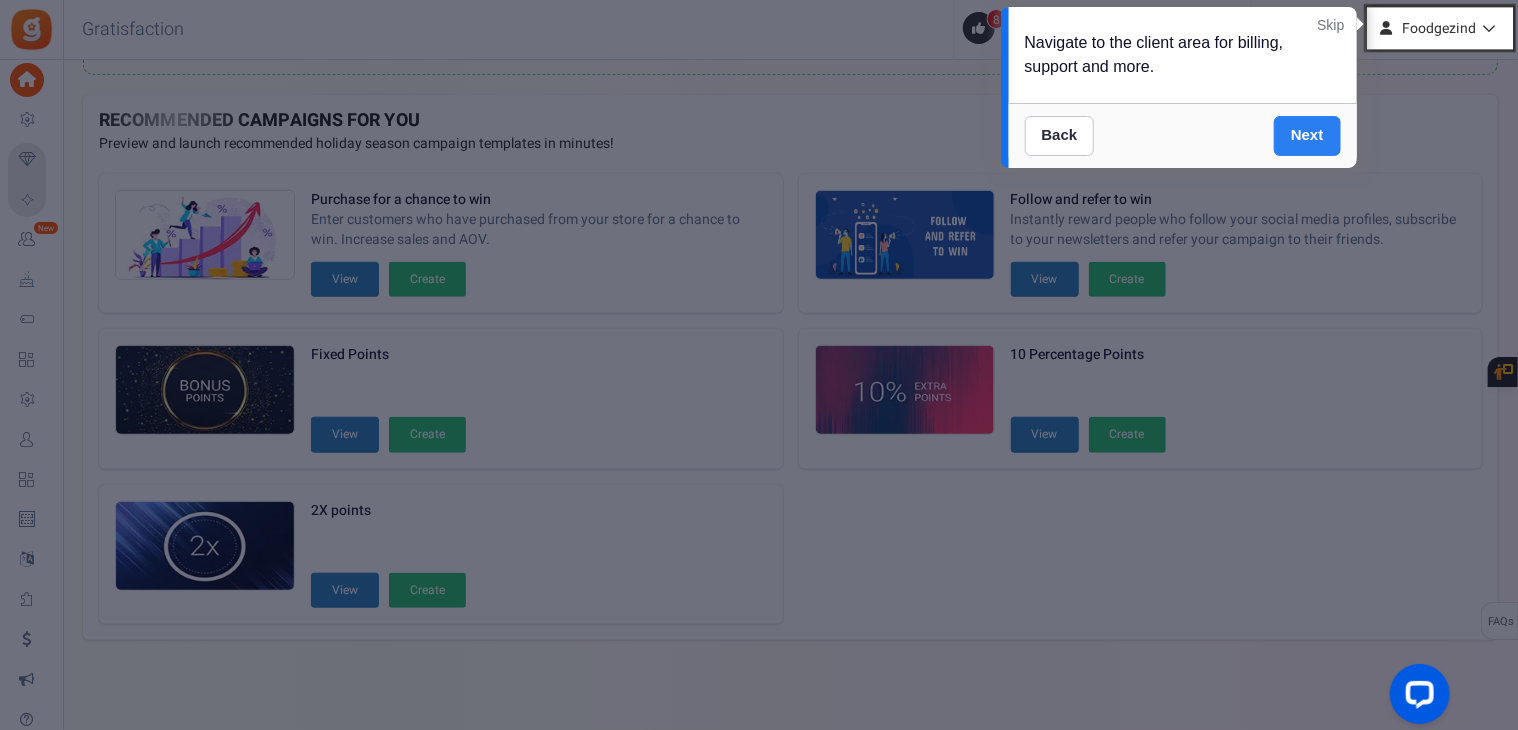 click on "Next" at bounding box center [1307, 136] 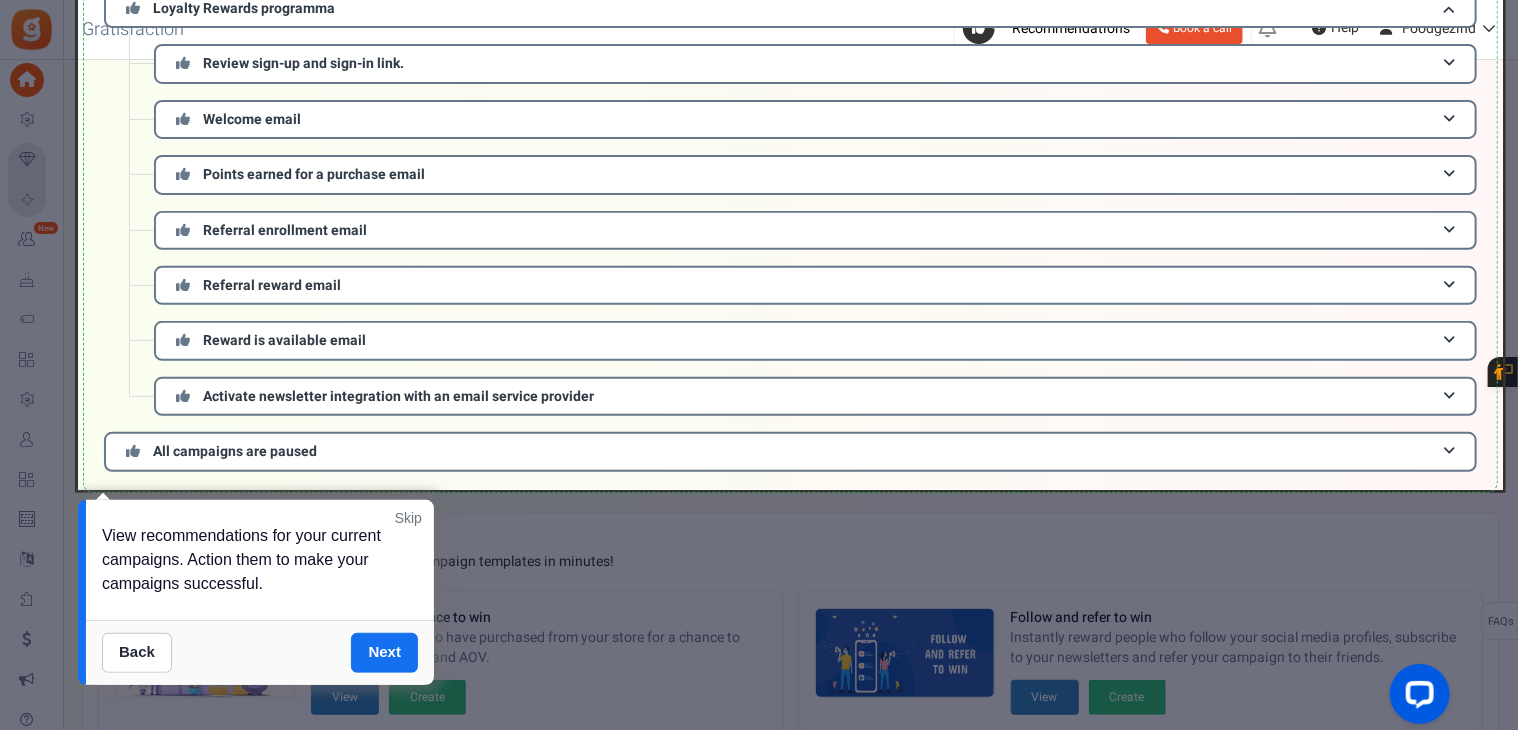 scroll, scrollTop: 362, scrollLeft: 0, axis: vertical 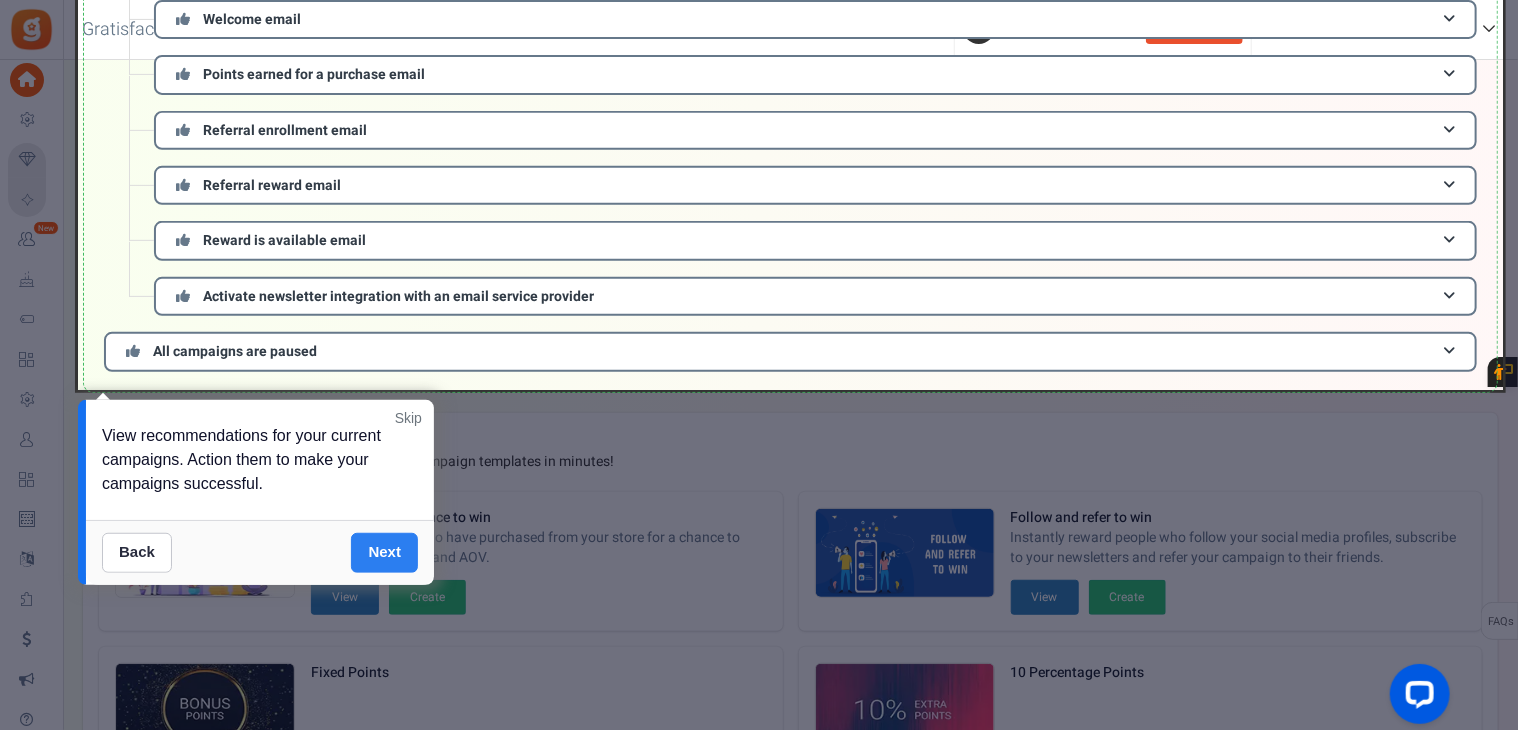 click on "Next" at bounding box center [384, 553] 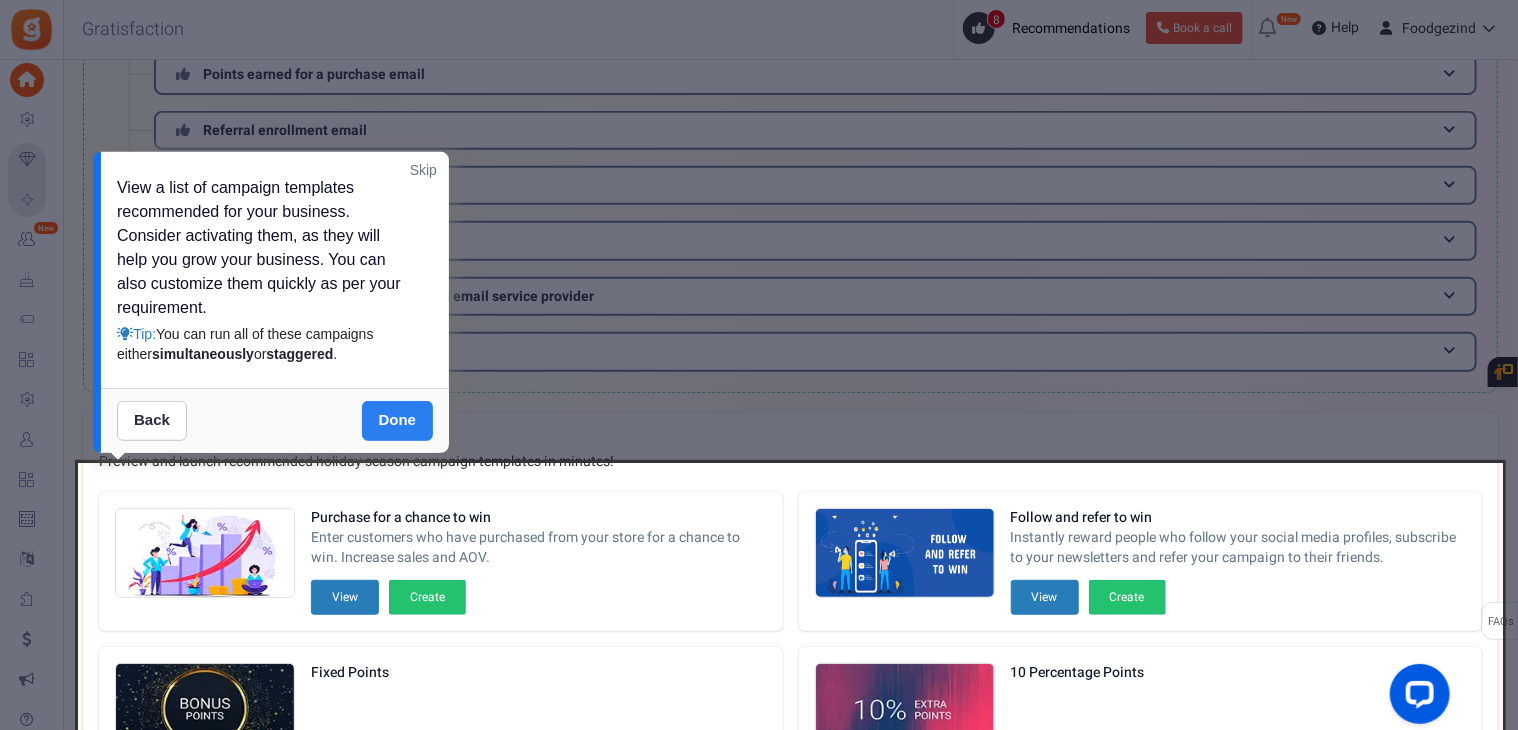 scroll, scrollTop: 680, scrollLeft: 0, axis: vertical 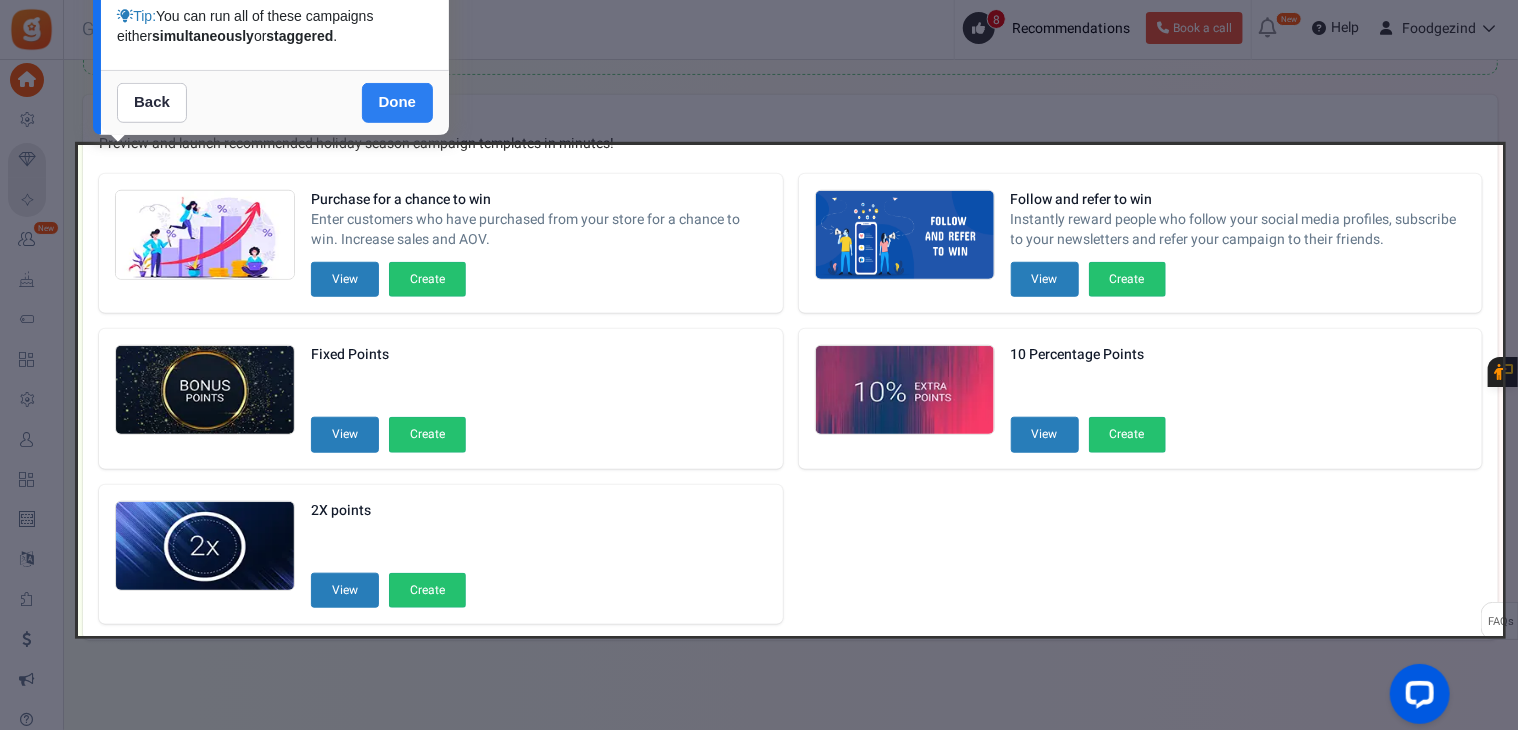 click on "Done" at bounding box center [398, 103] 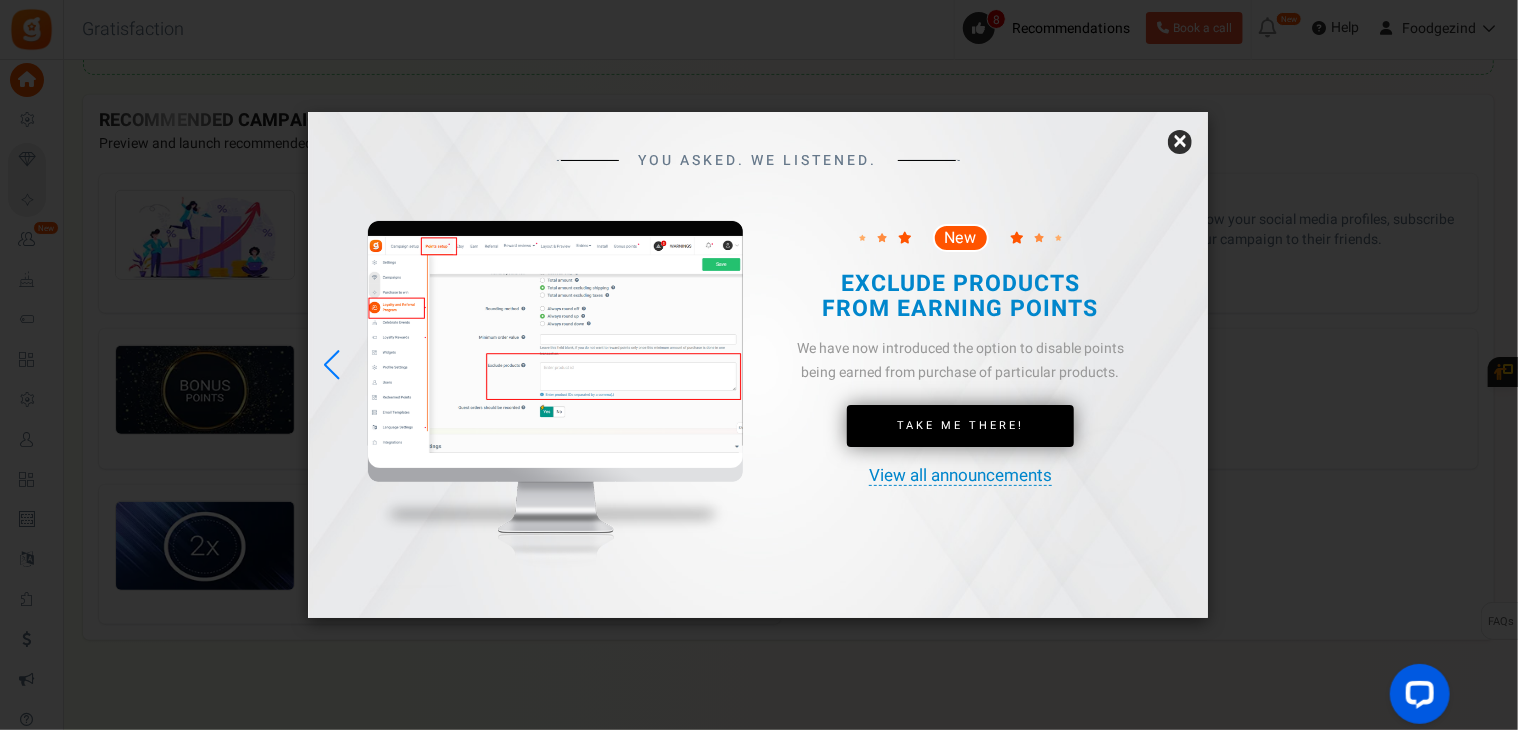 scroll, scrollTop: 0, scrollLeft: 0, axis: both 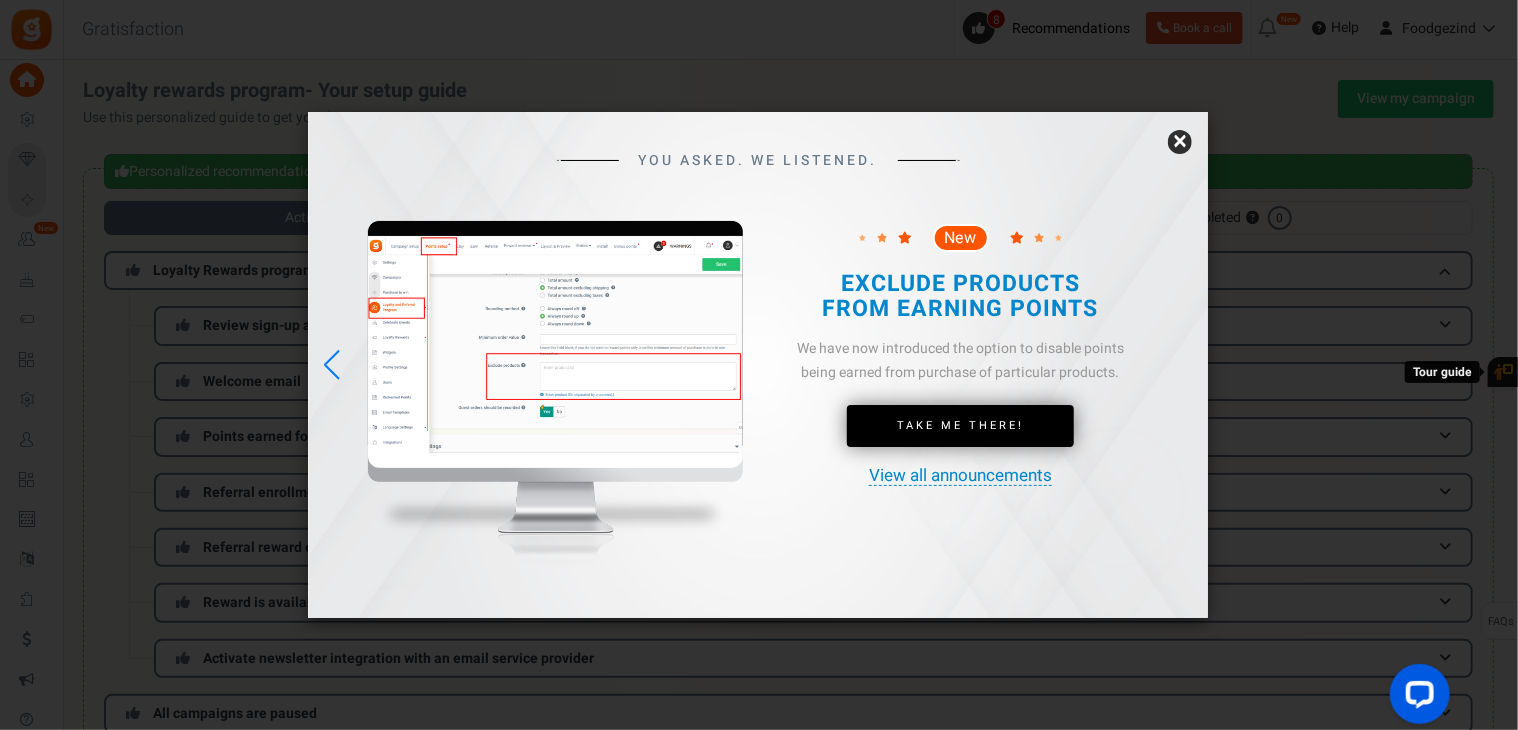 click on "×" at bounding box center [1180, 142] 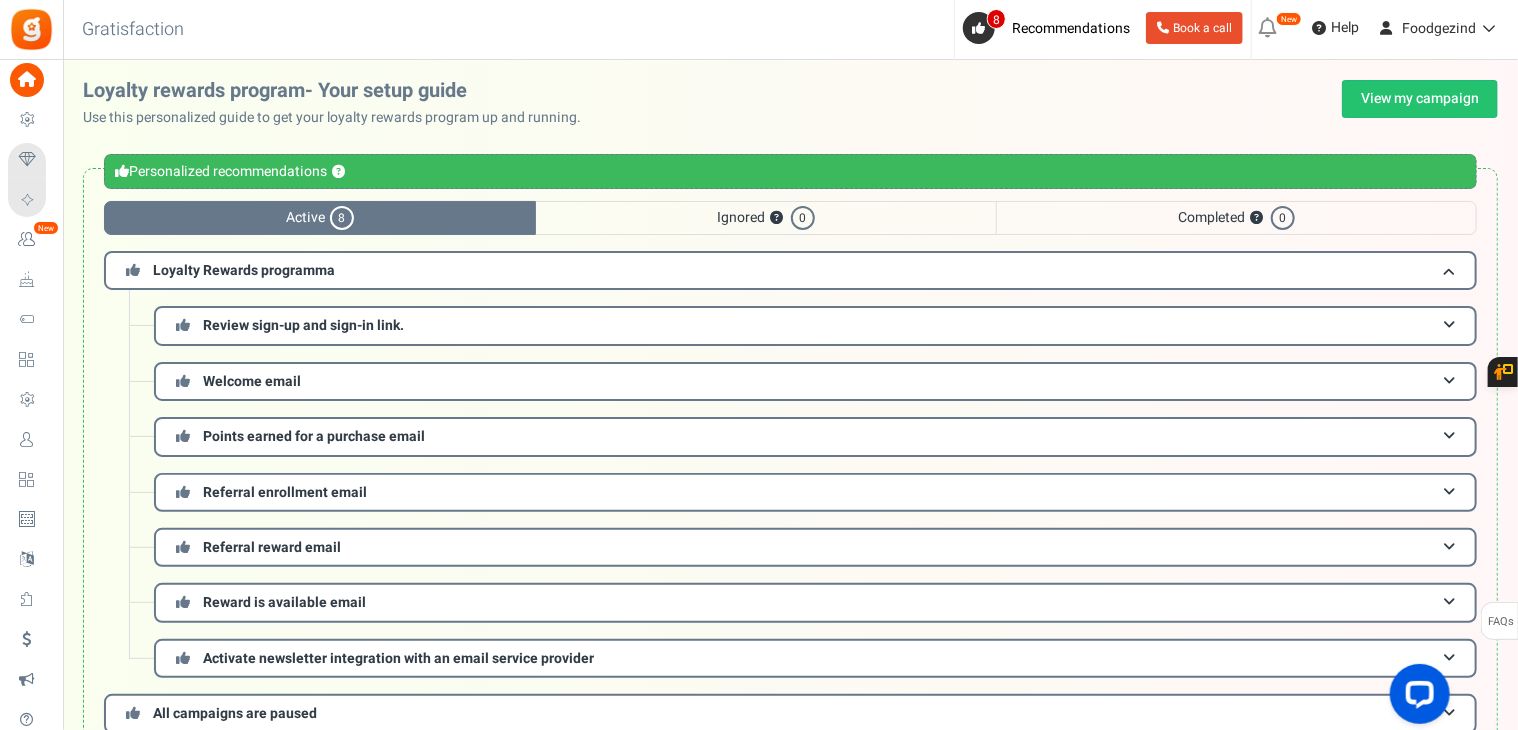 scroll, scrollTop: 300, scrollLeft: 0, axis: vertical 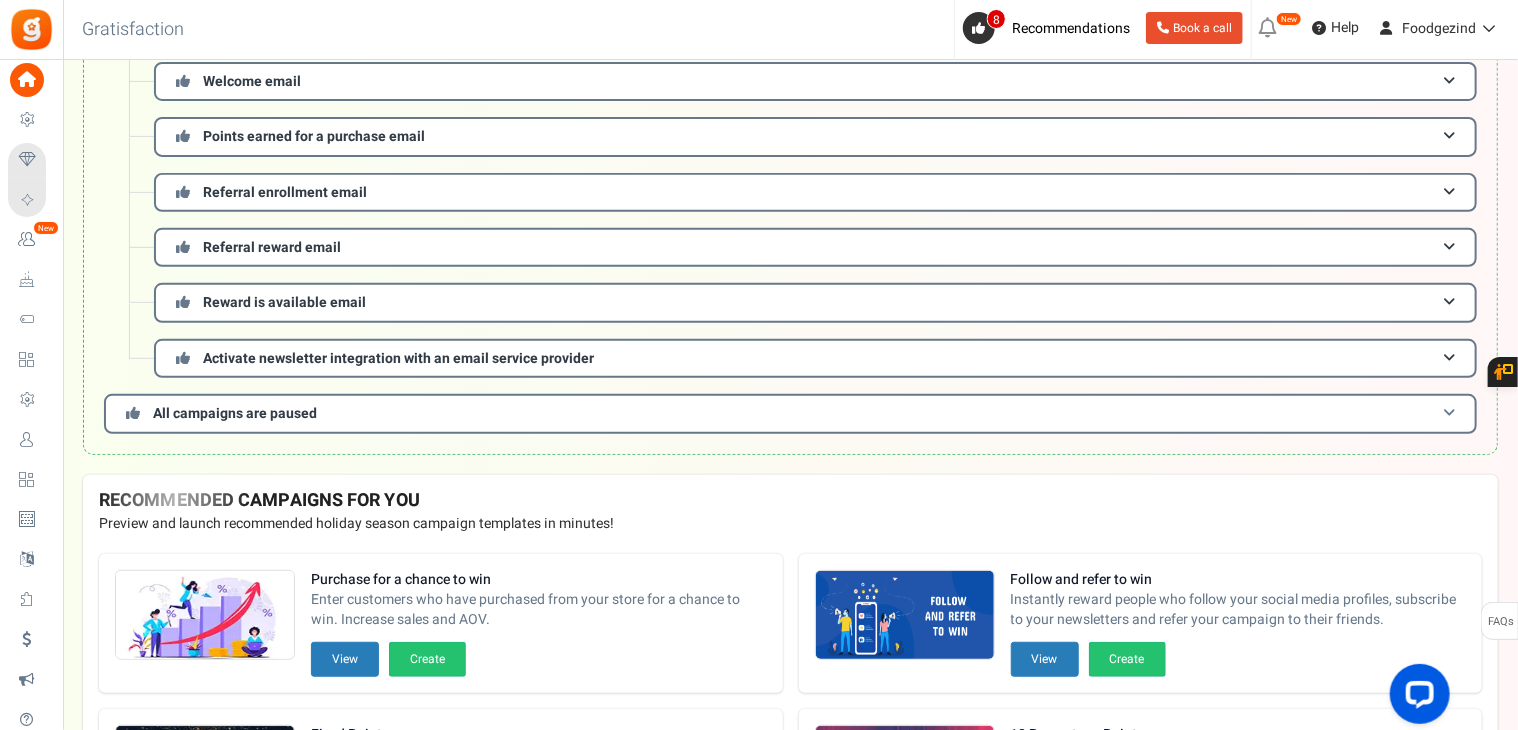 click on "All campaigns are paused" at bounding box center [790, 413] 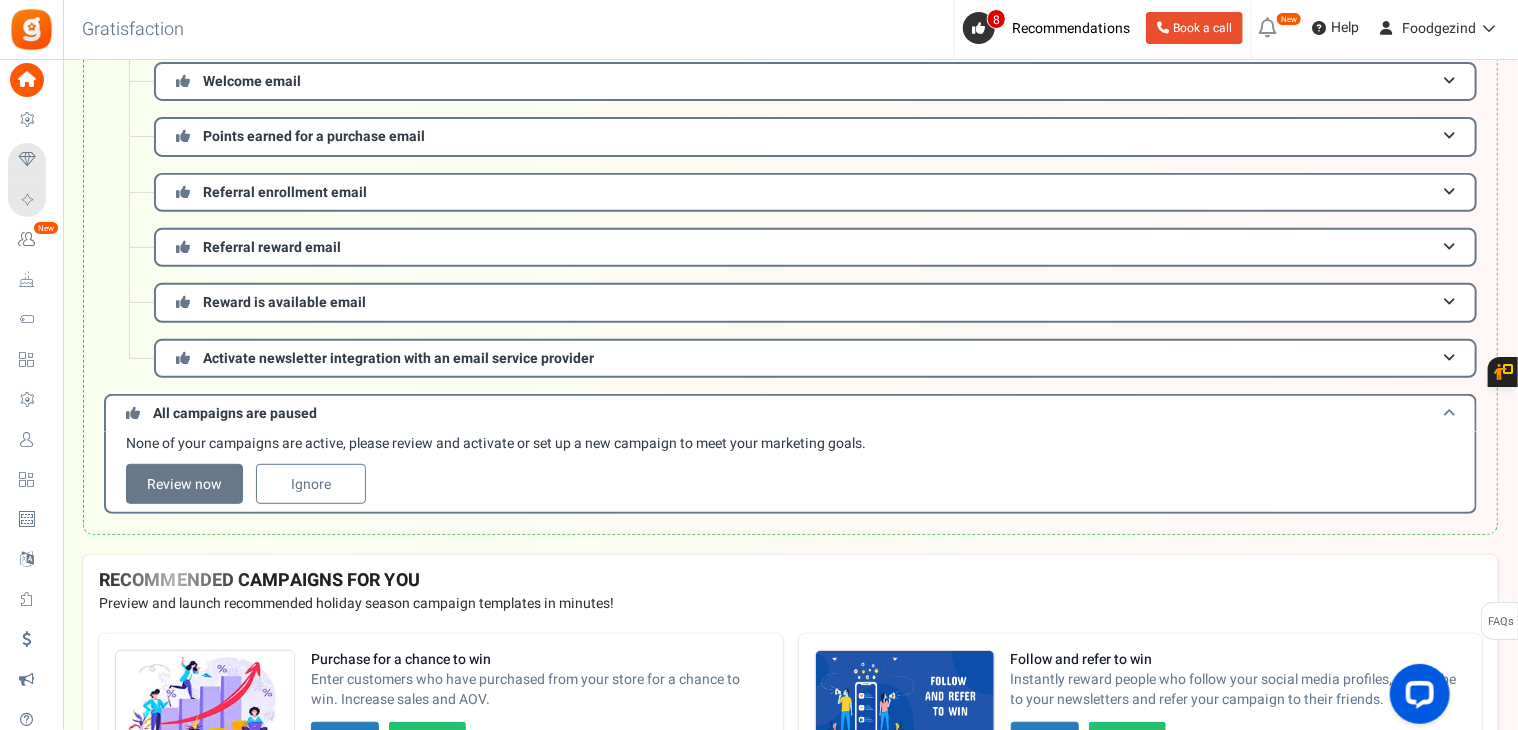 click on "All campaigns are paused" at bounding box center (790, 412) 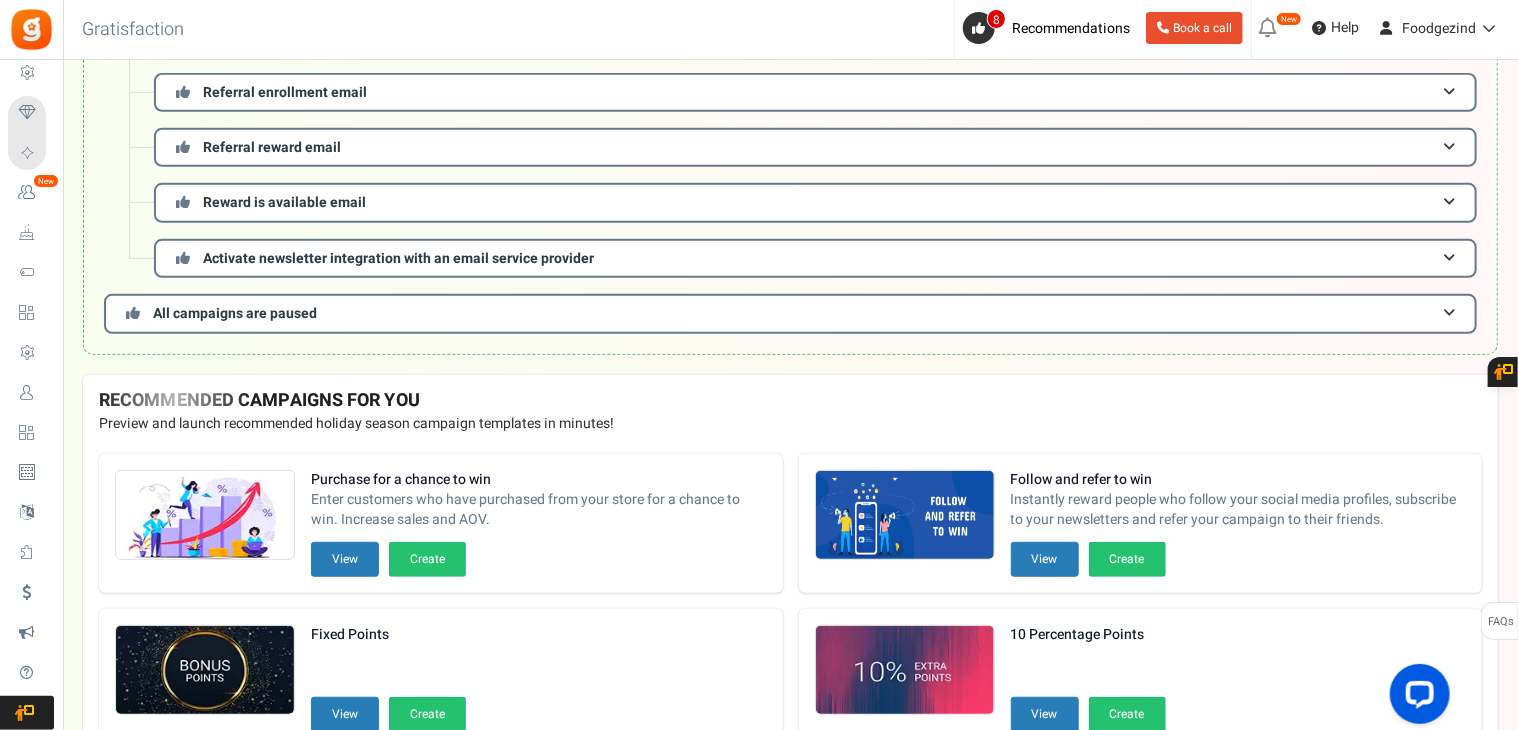 scroll, scrollTop: 500, scrollLeft: 0, axis: vertical 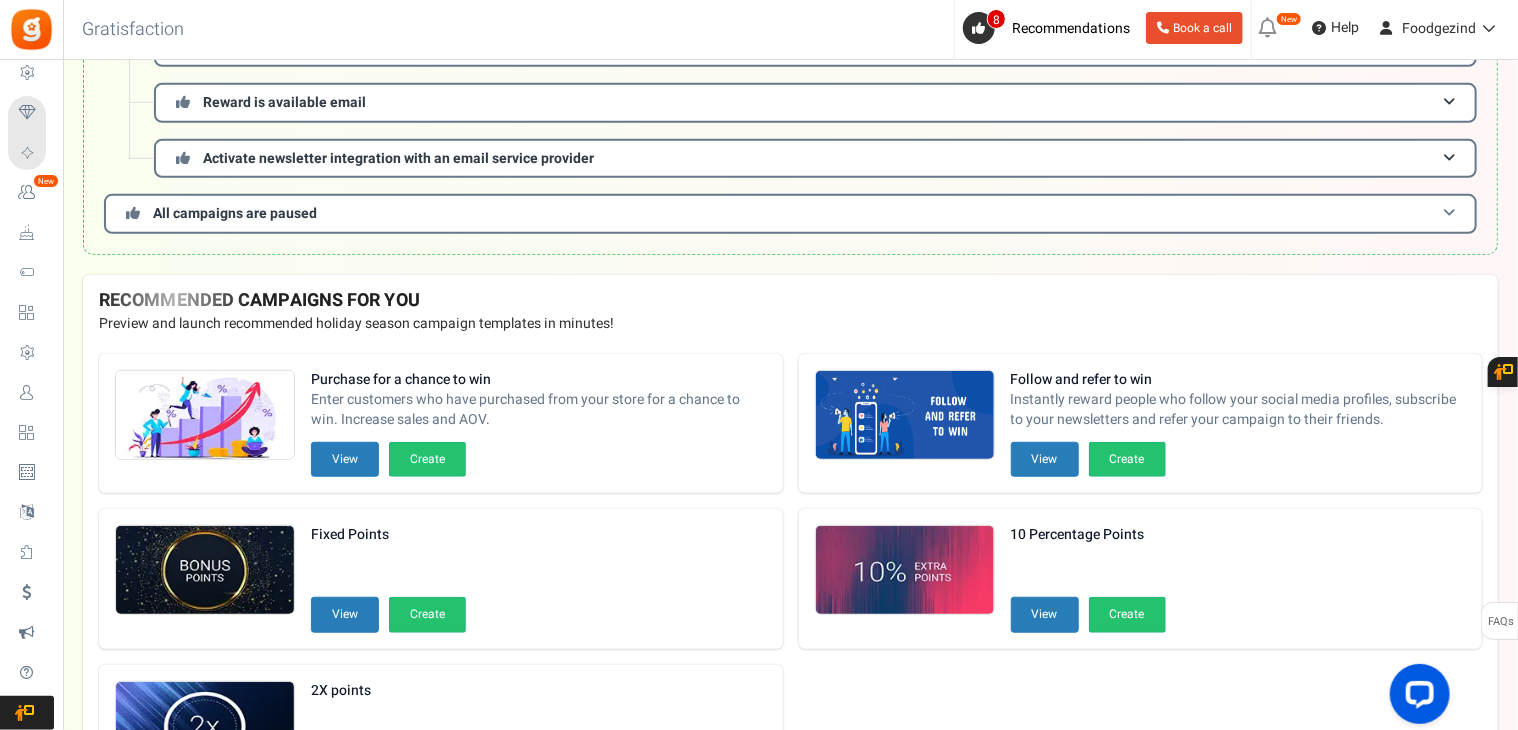 click on "All campaigns are paused" at bounding box center (790, 213) 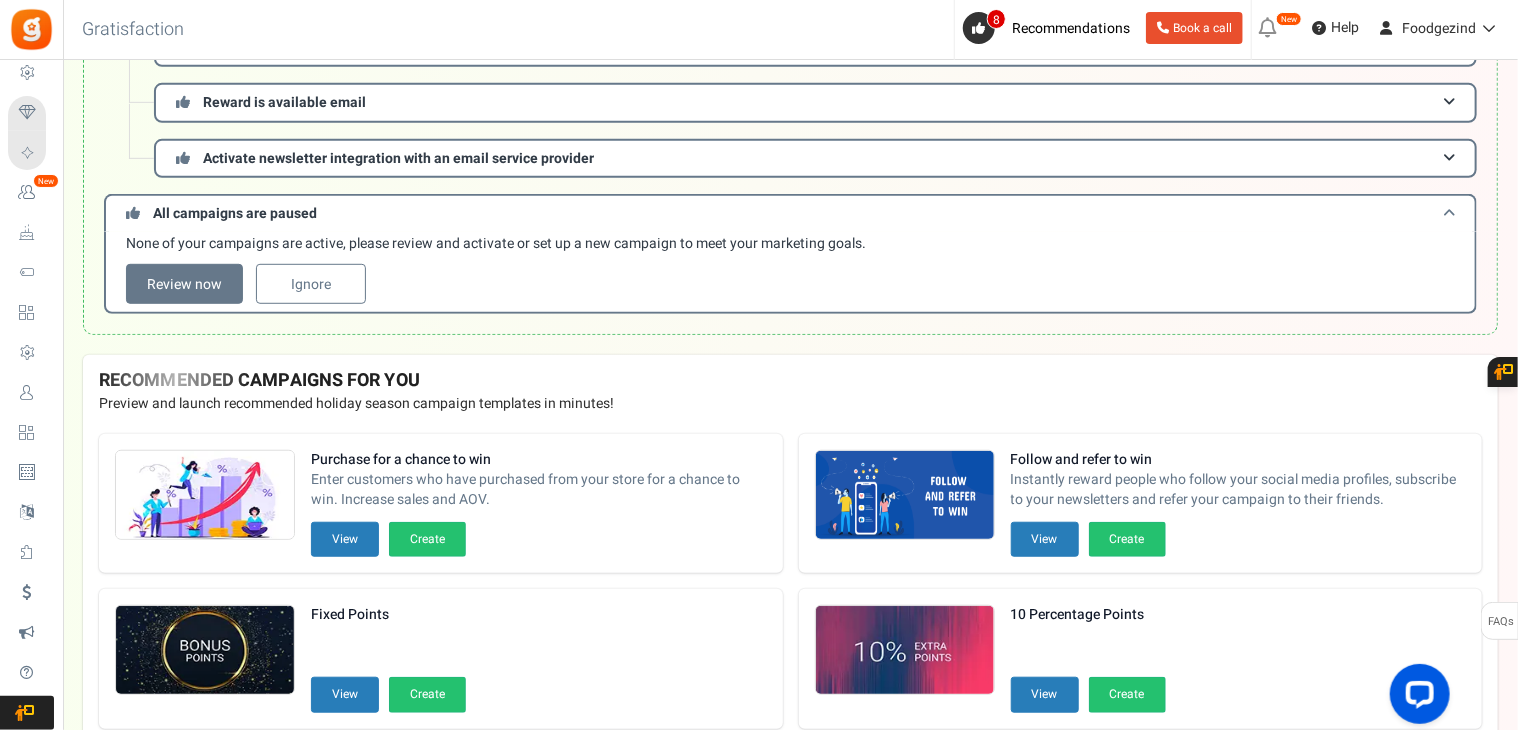 click on "All campaigns are paused" at bounding box center [790, 212] 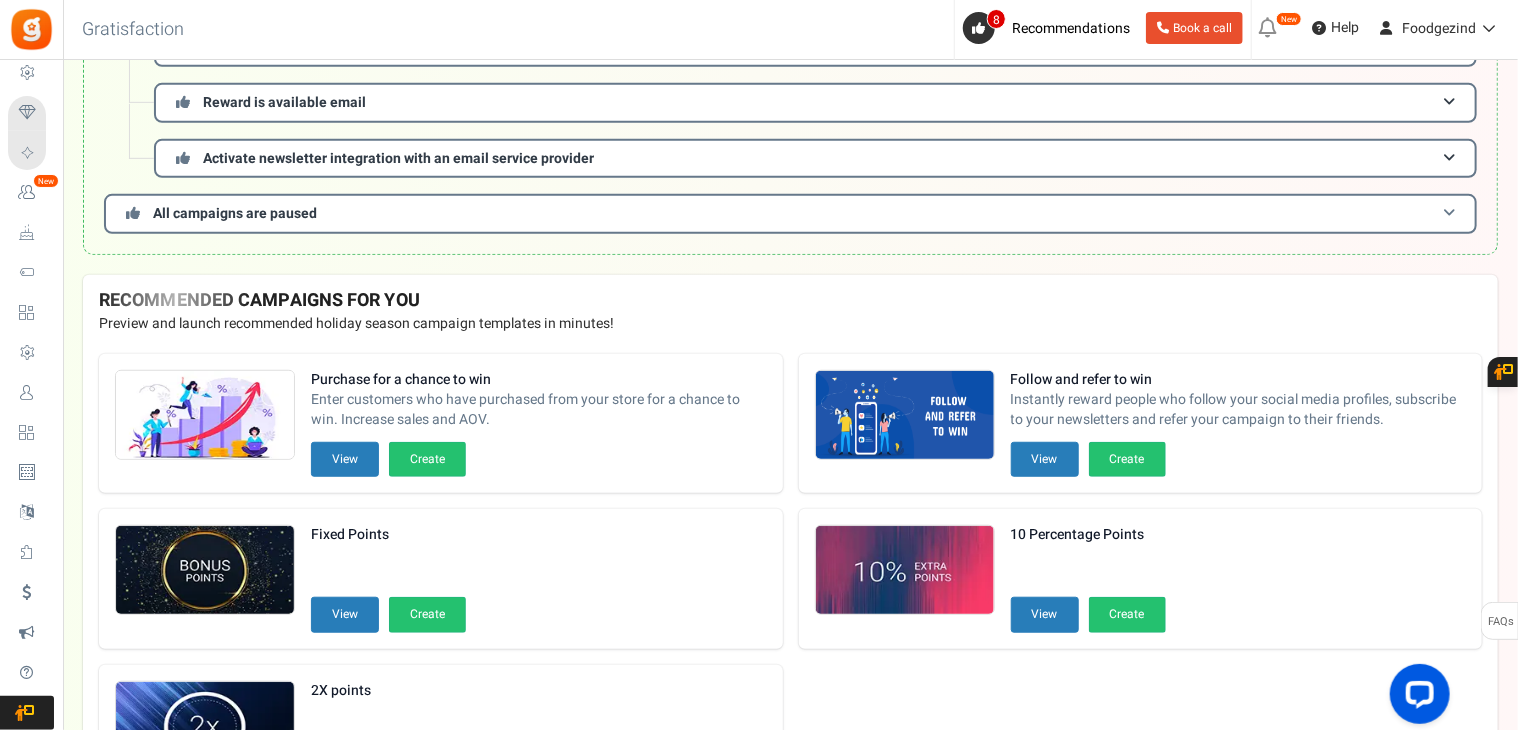 scroll, scrollTop: 400, scrollLeft: 0, axis: vertical 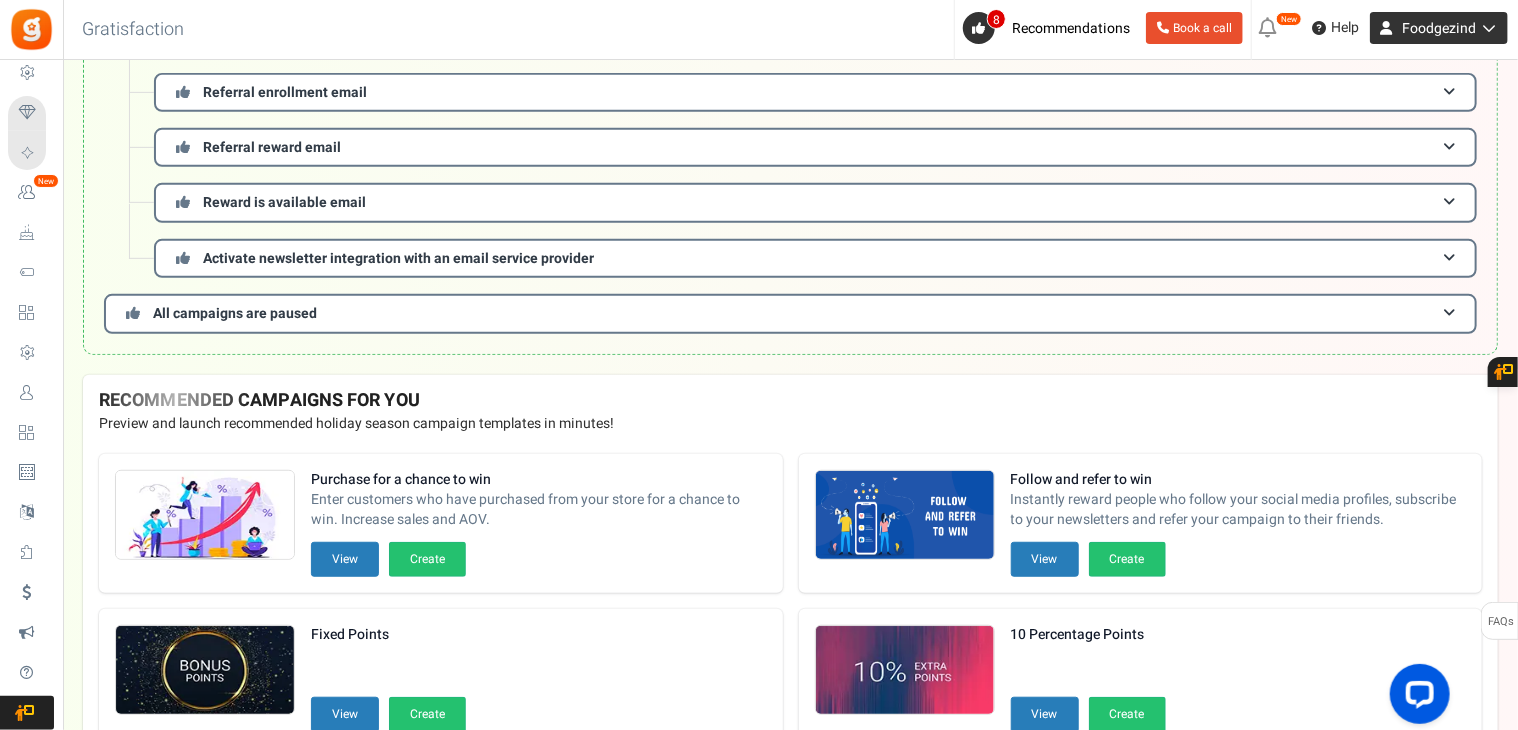 click on "Foodgezind" at bounding box center (1439, 28) 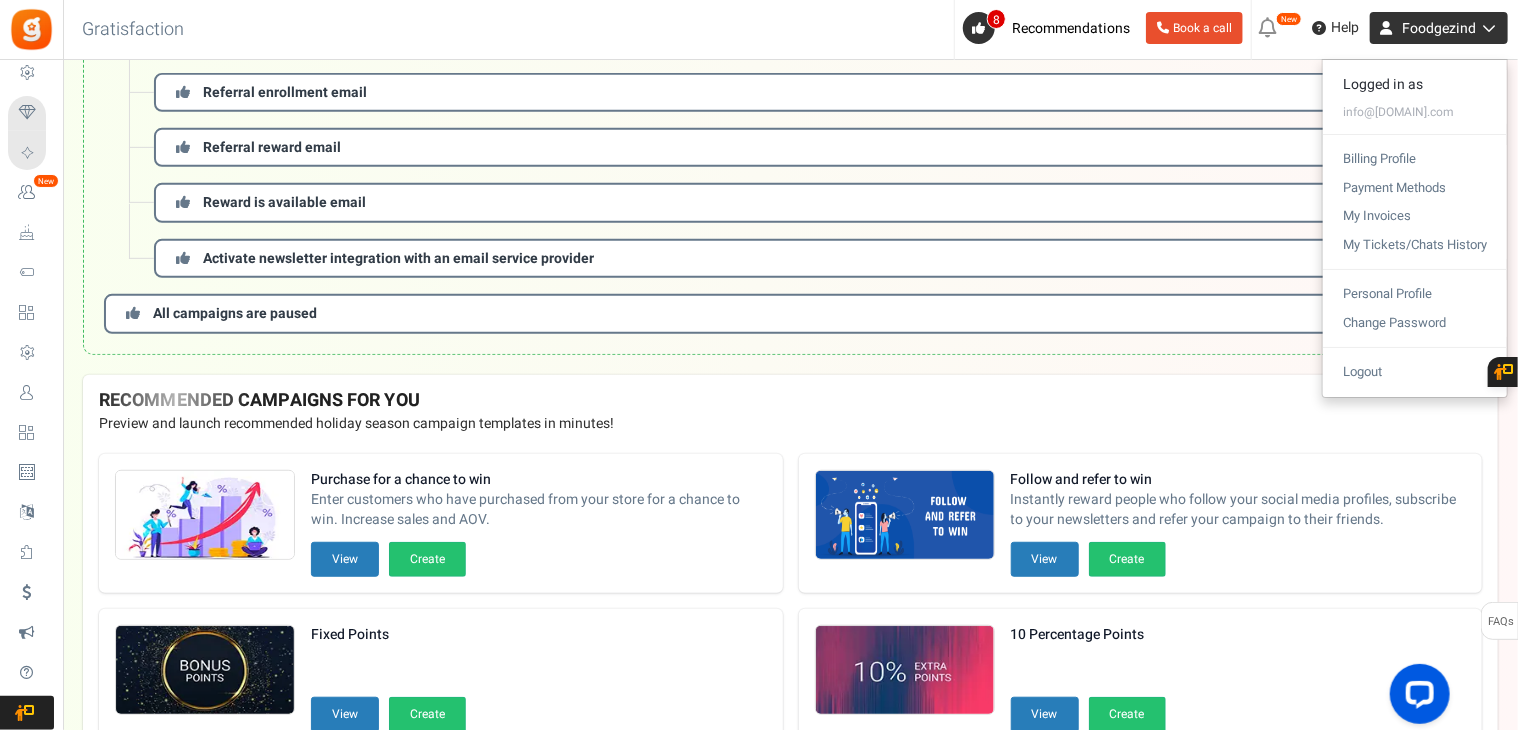click on "Foodgezind" at bounding box center (1439, 28) 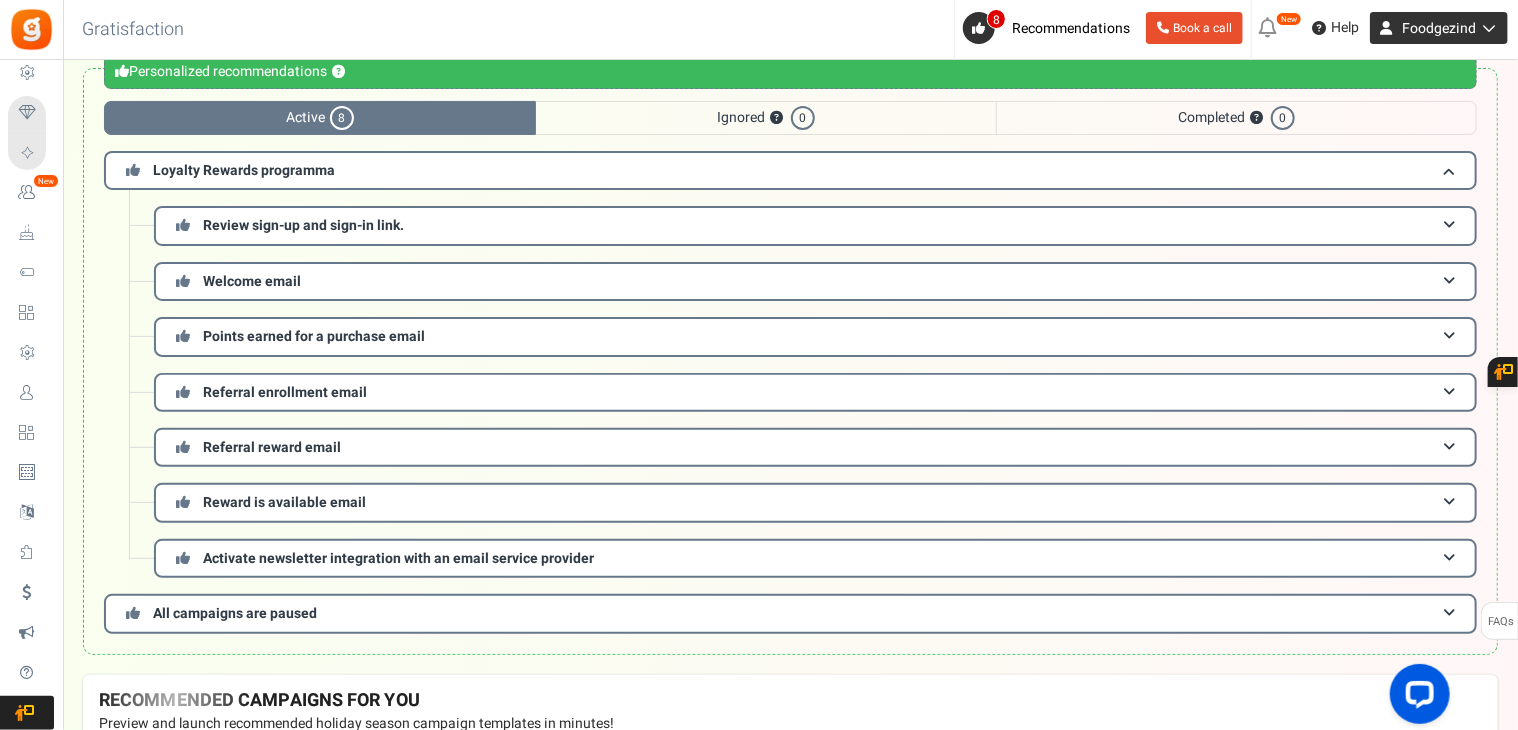 scroll, scrollTop: 0, scrollLeft: 0, axis: both 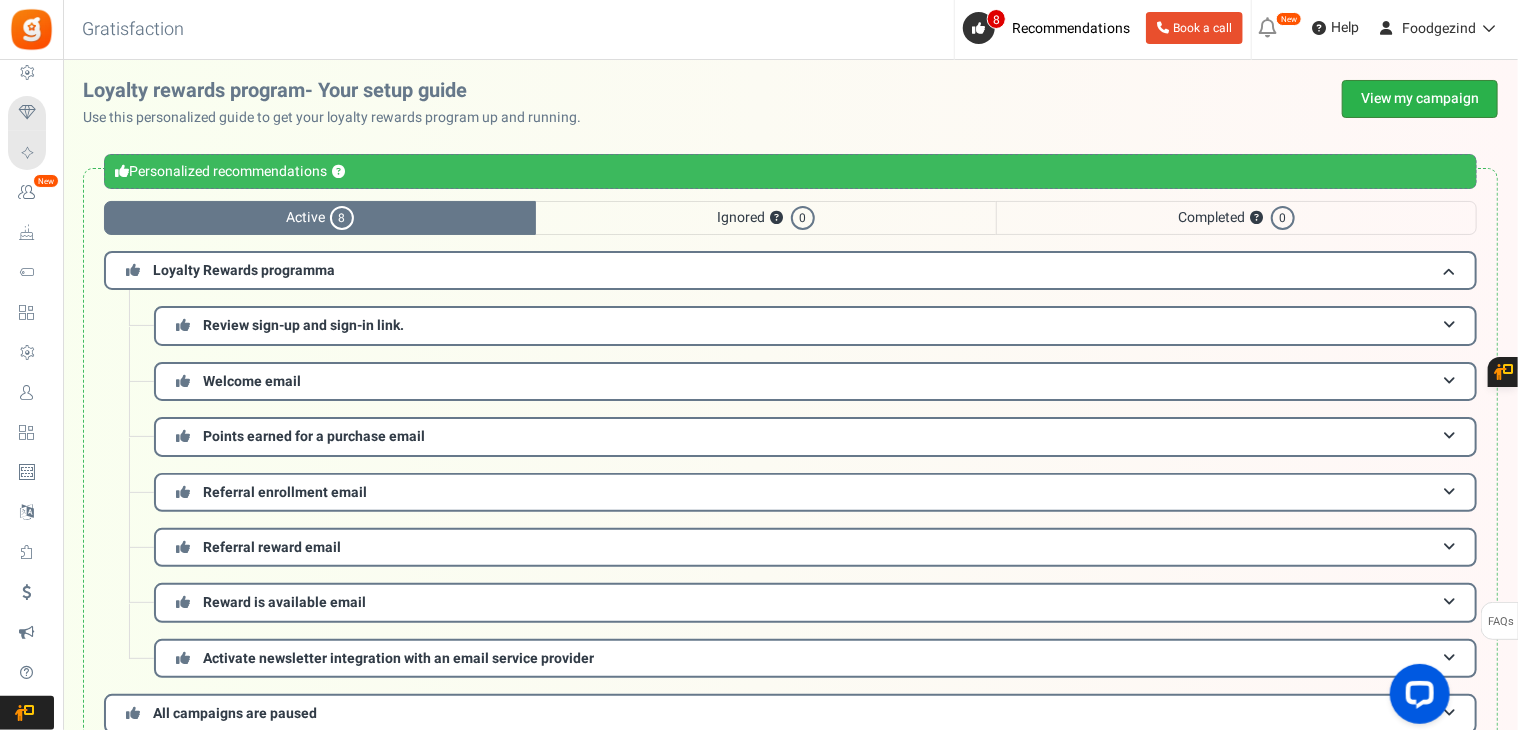 click on "View my campaign" at bounding box center [1420, 99] 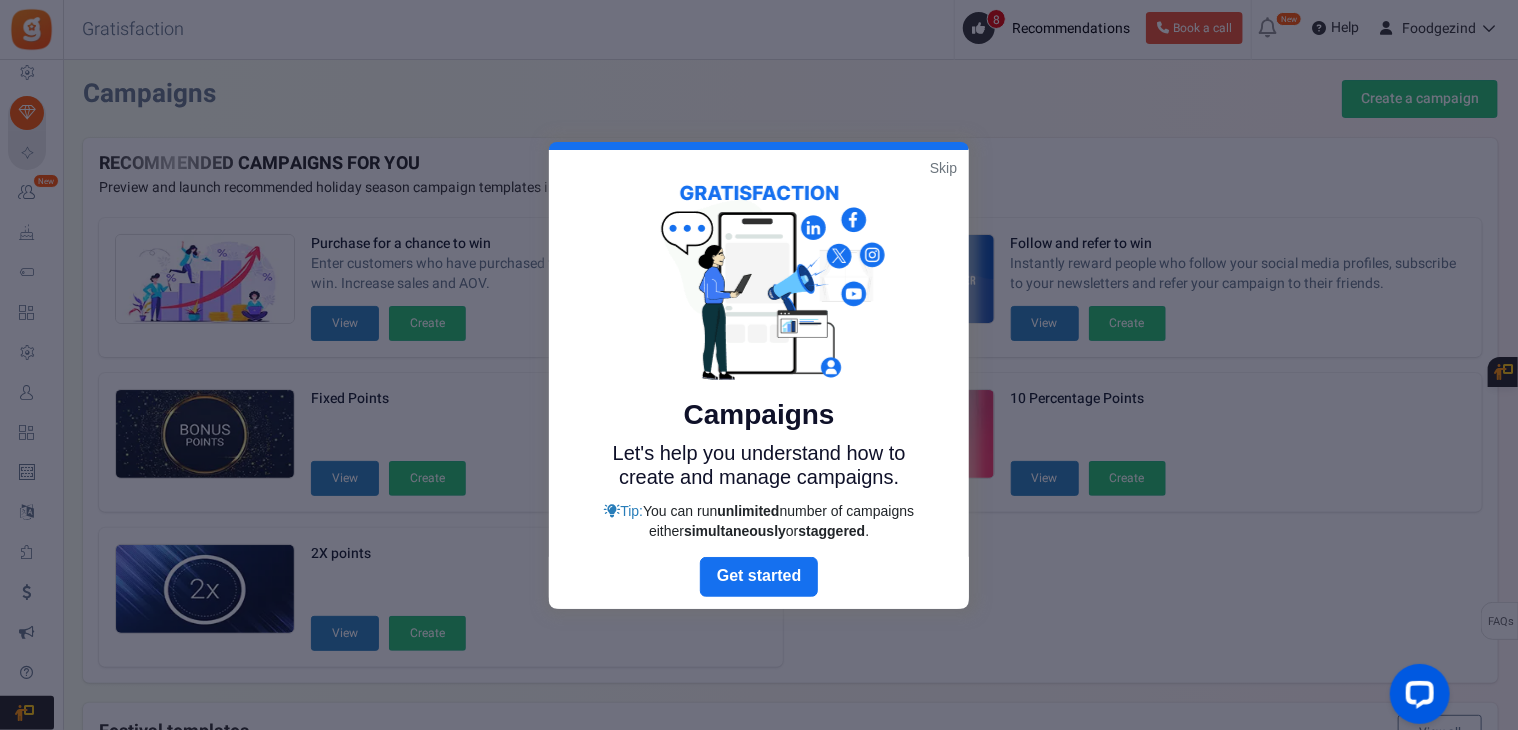 scroll, scrollTop: 434, scrollLeft: 0, axis: vertical 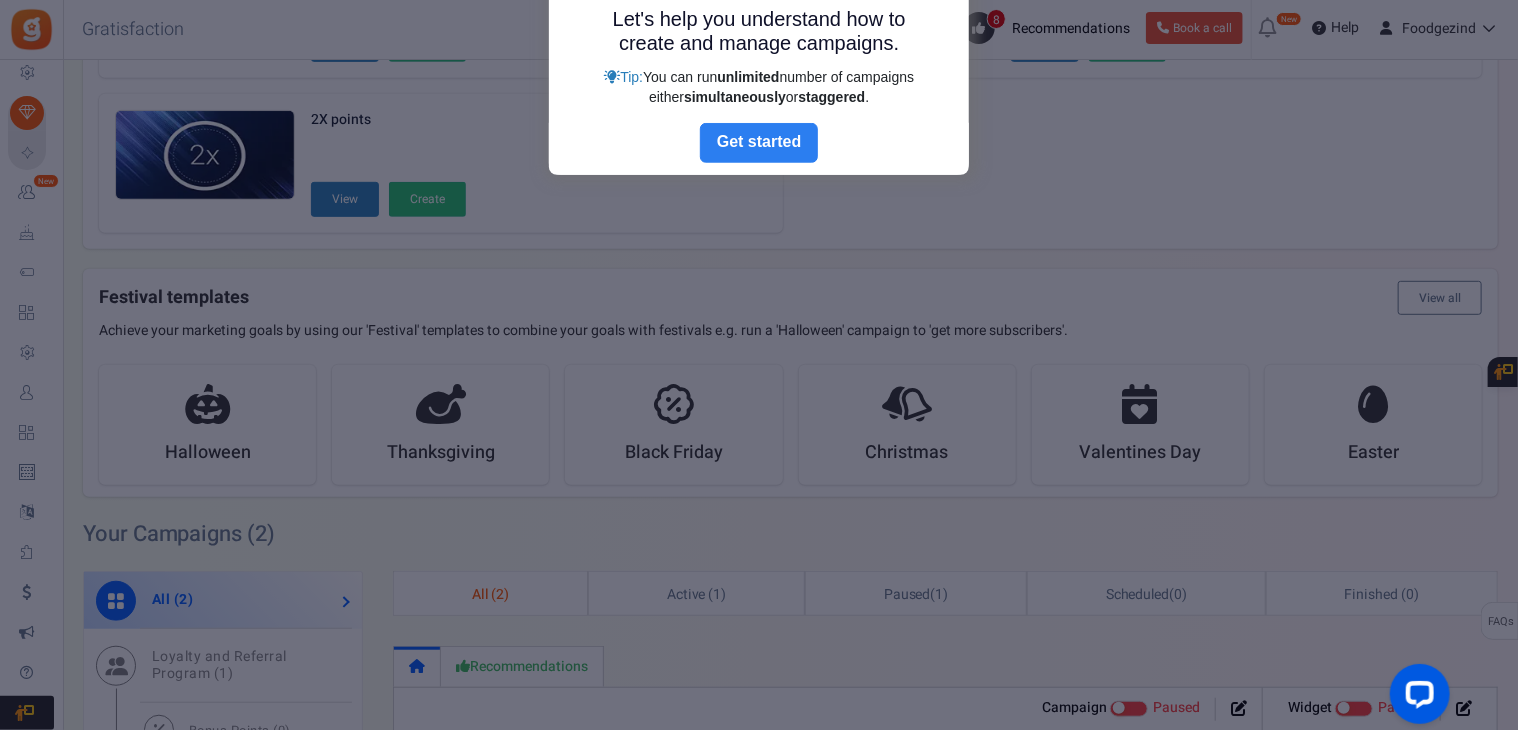 click on "Next" at bounding box center (759, 143) 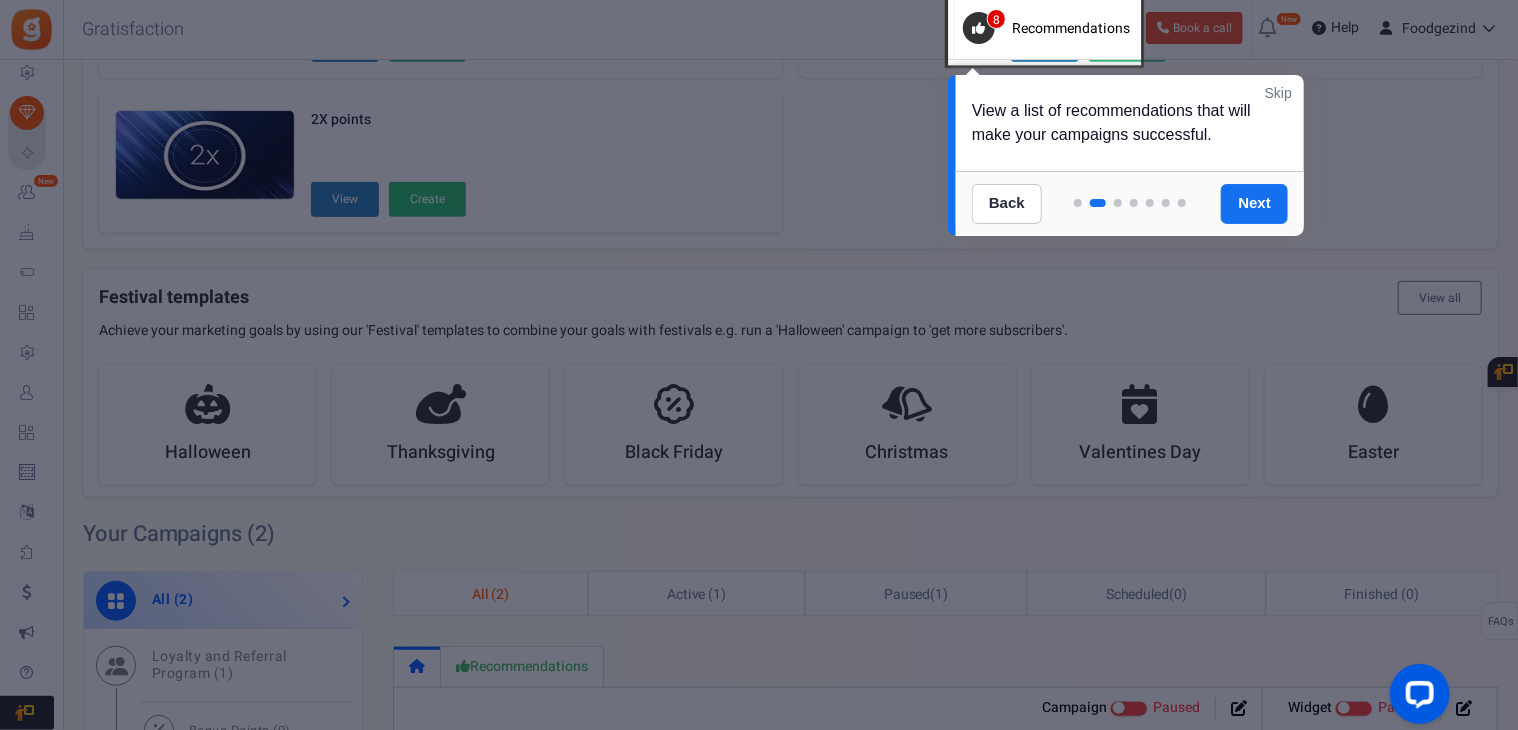 click on "Skip" at bounding box center [1278, 93] 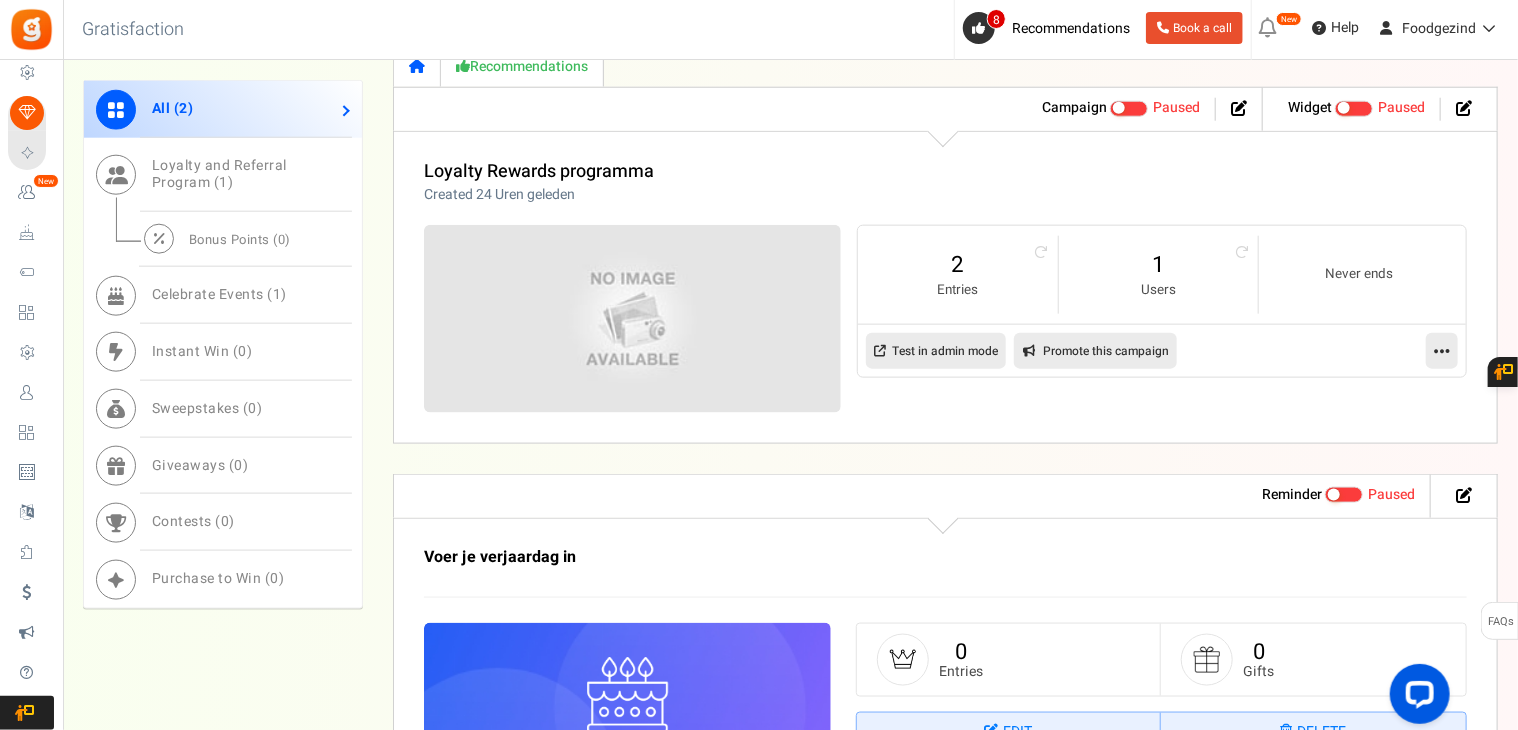 scroll, scrollTop: 934, scrollLeft: 0, axis: vertical 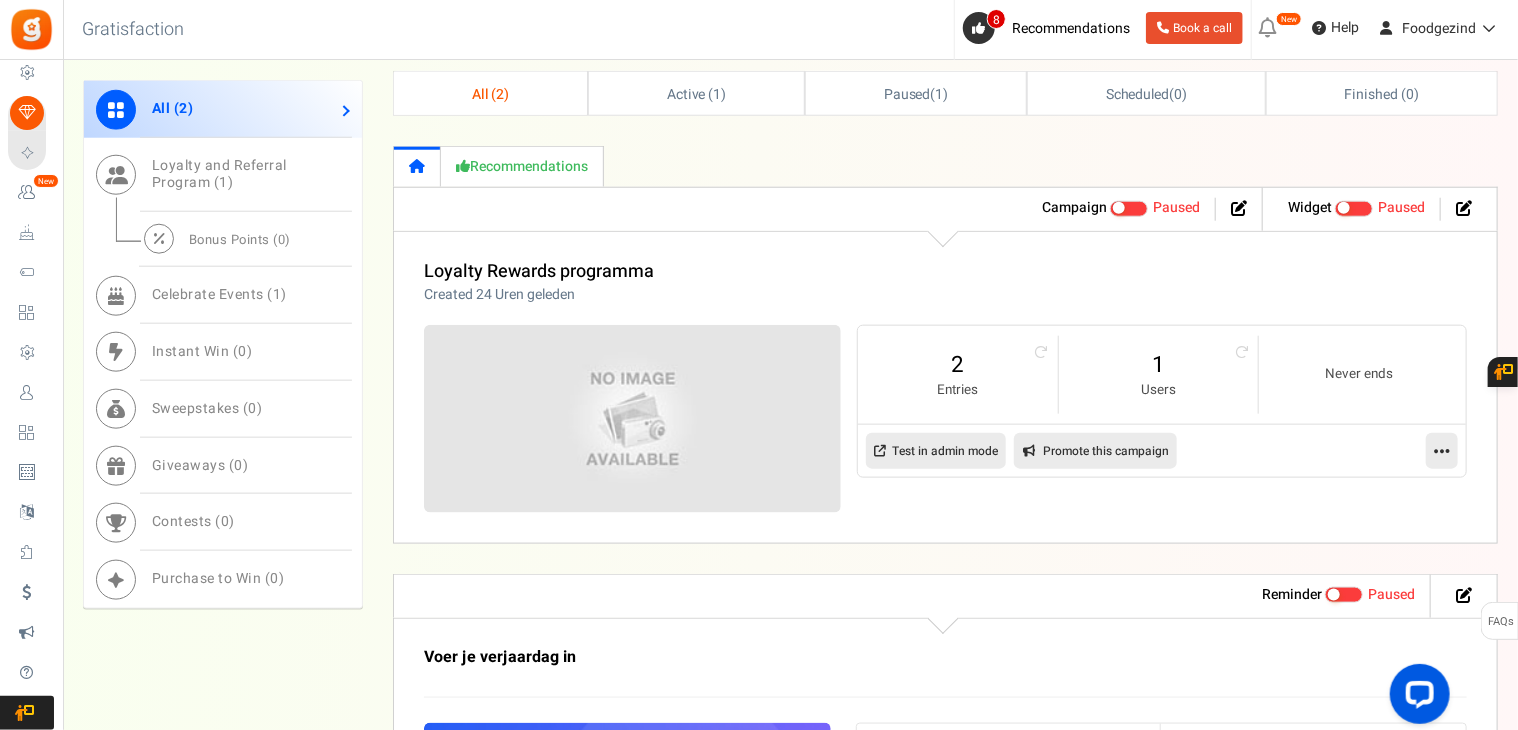 click on "Test in admin mode" at bounding box center [936, 451] 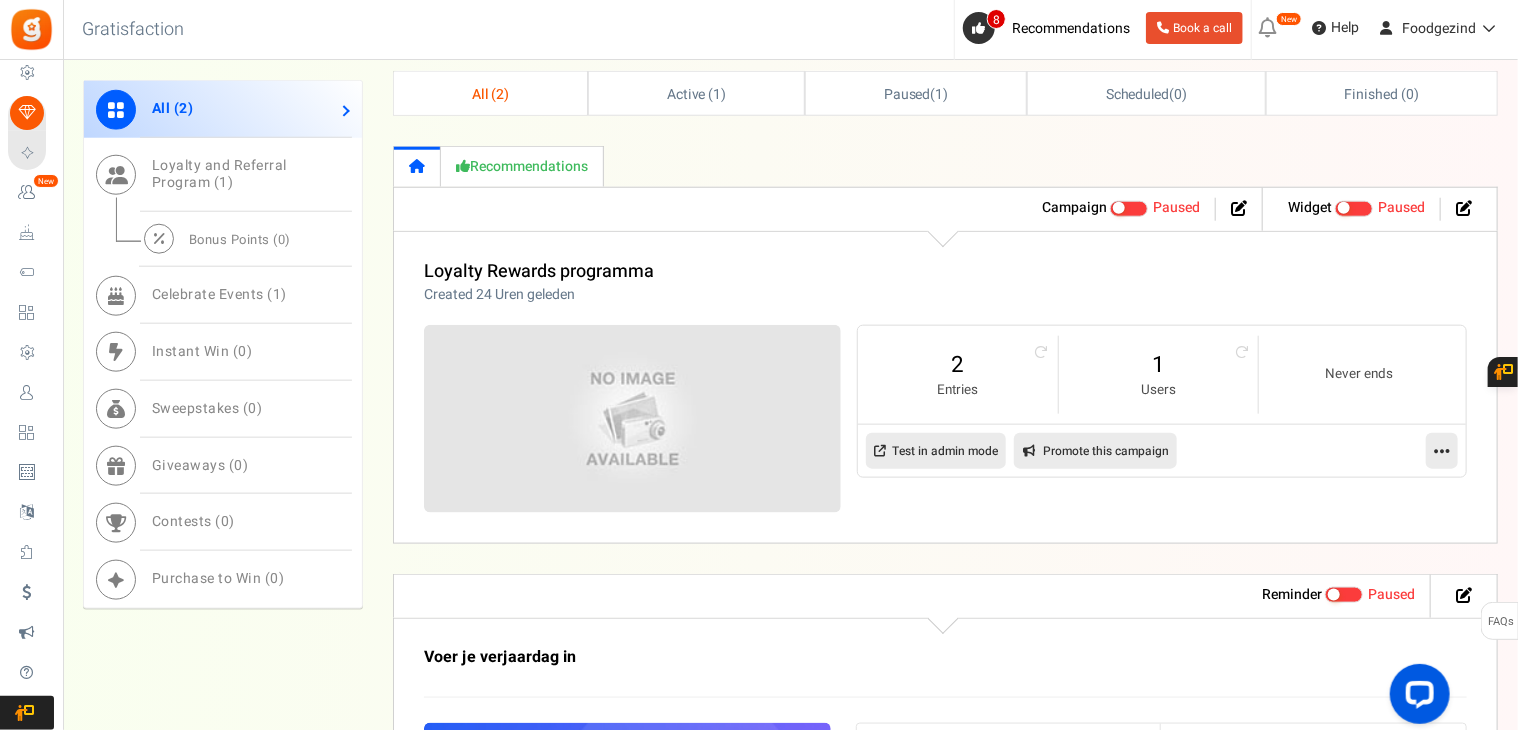 click on "Recommendations" at bounding box center [522, 166] 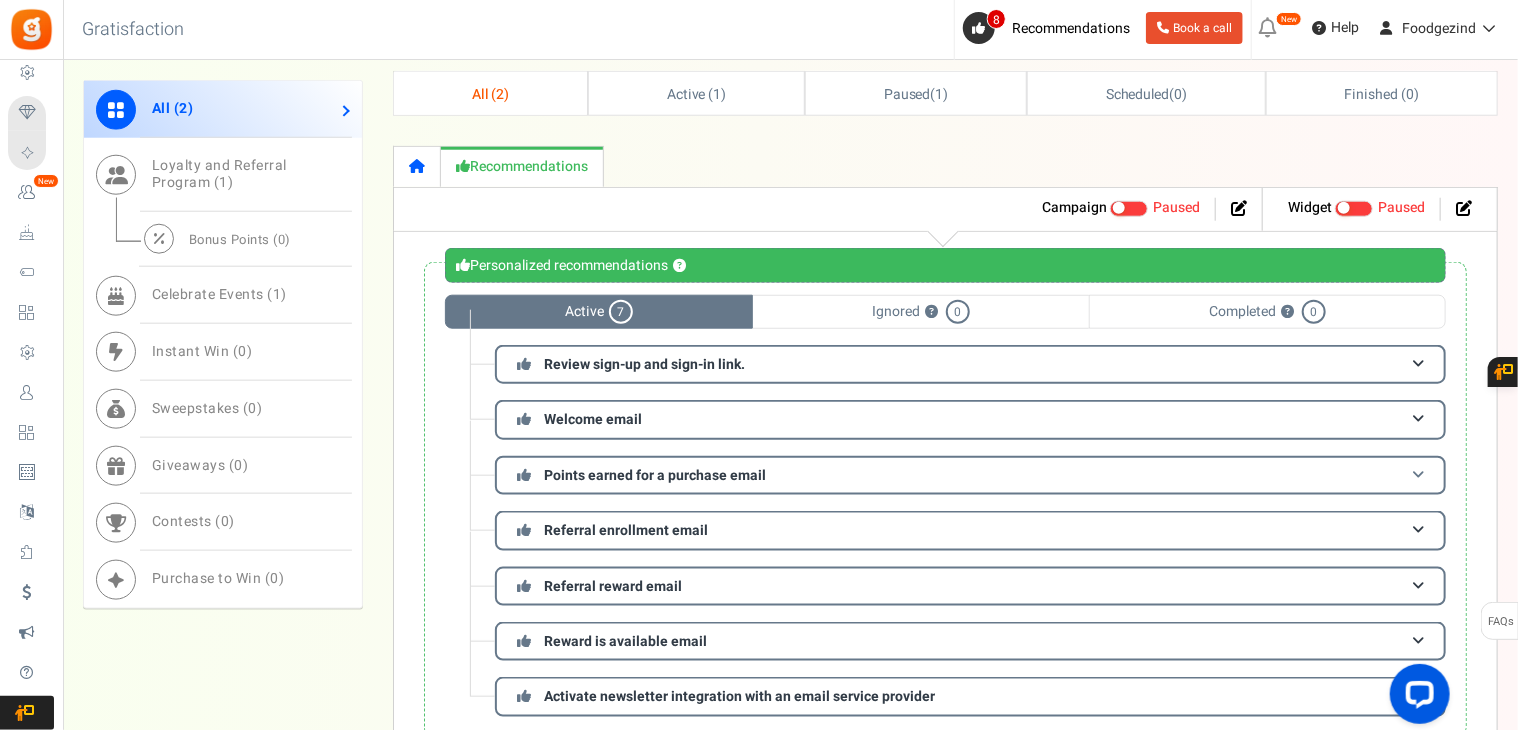 click on "Points earned for a purchase email" at bounding box center [970, 475] 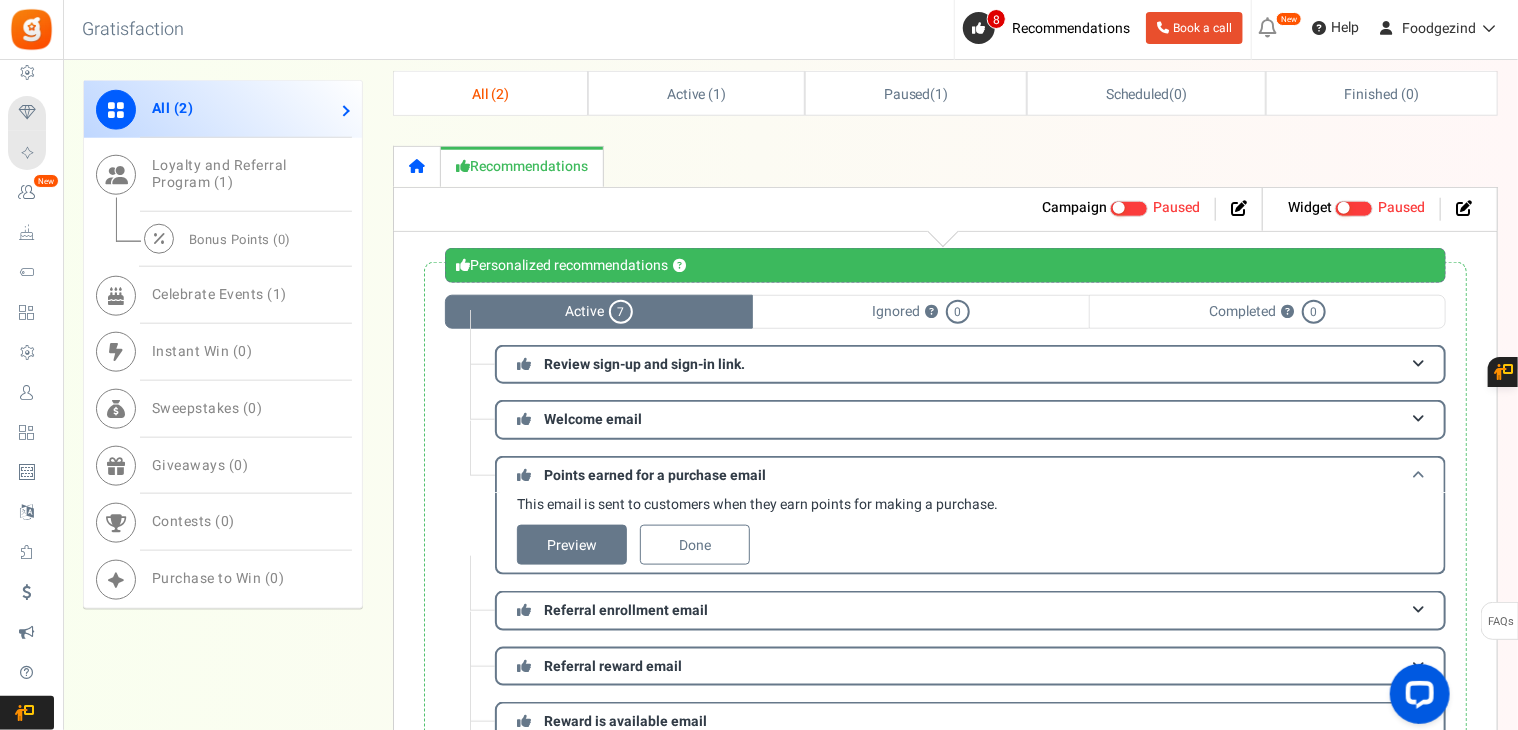 click on "Points earned for a purchase email" at bounding box center [970, 474] 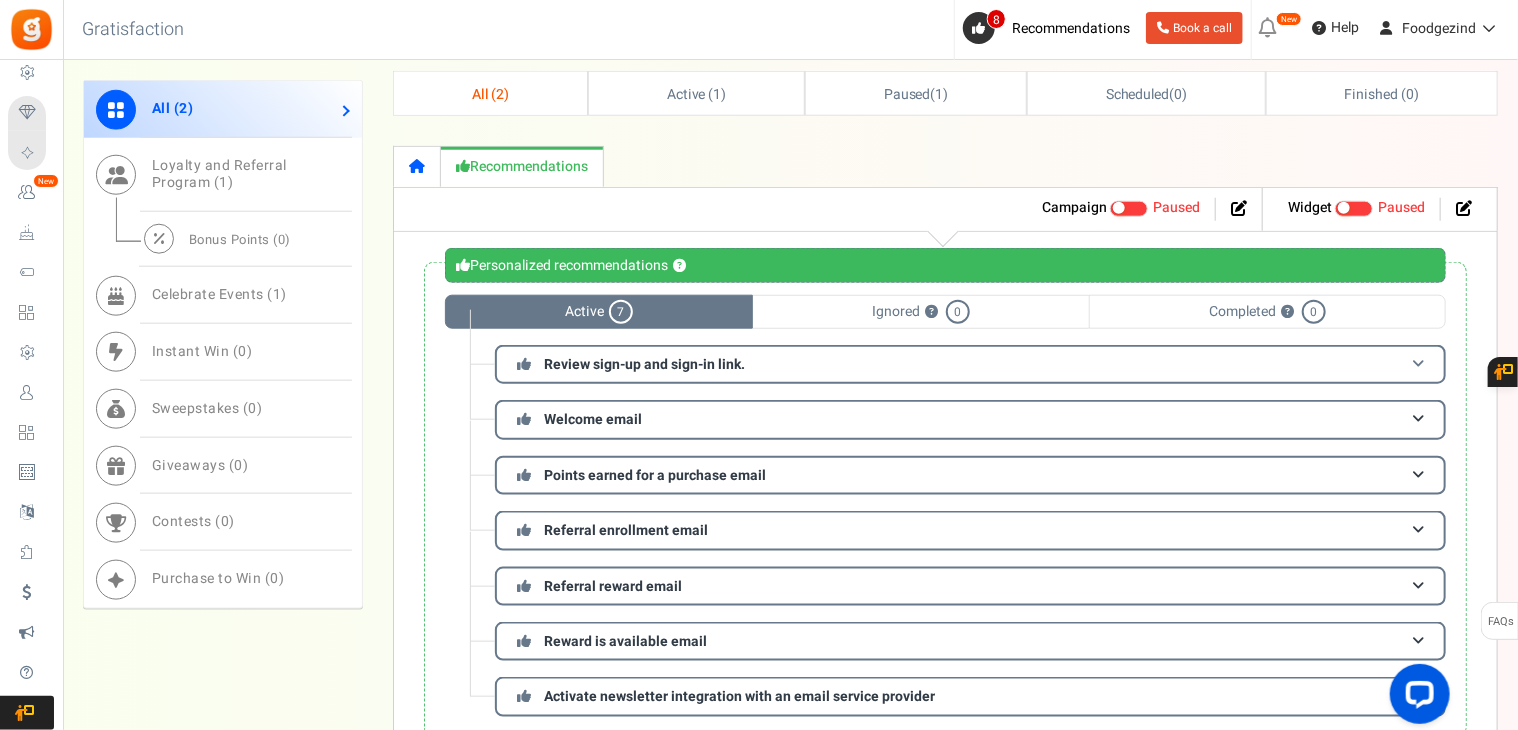 click on "Review sign-up and sign-in link." at bounding box center (970, 364) 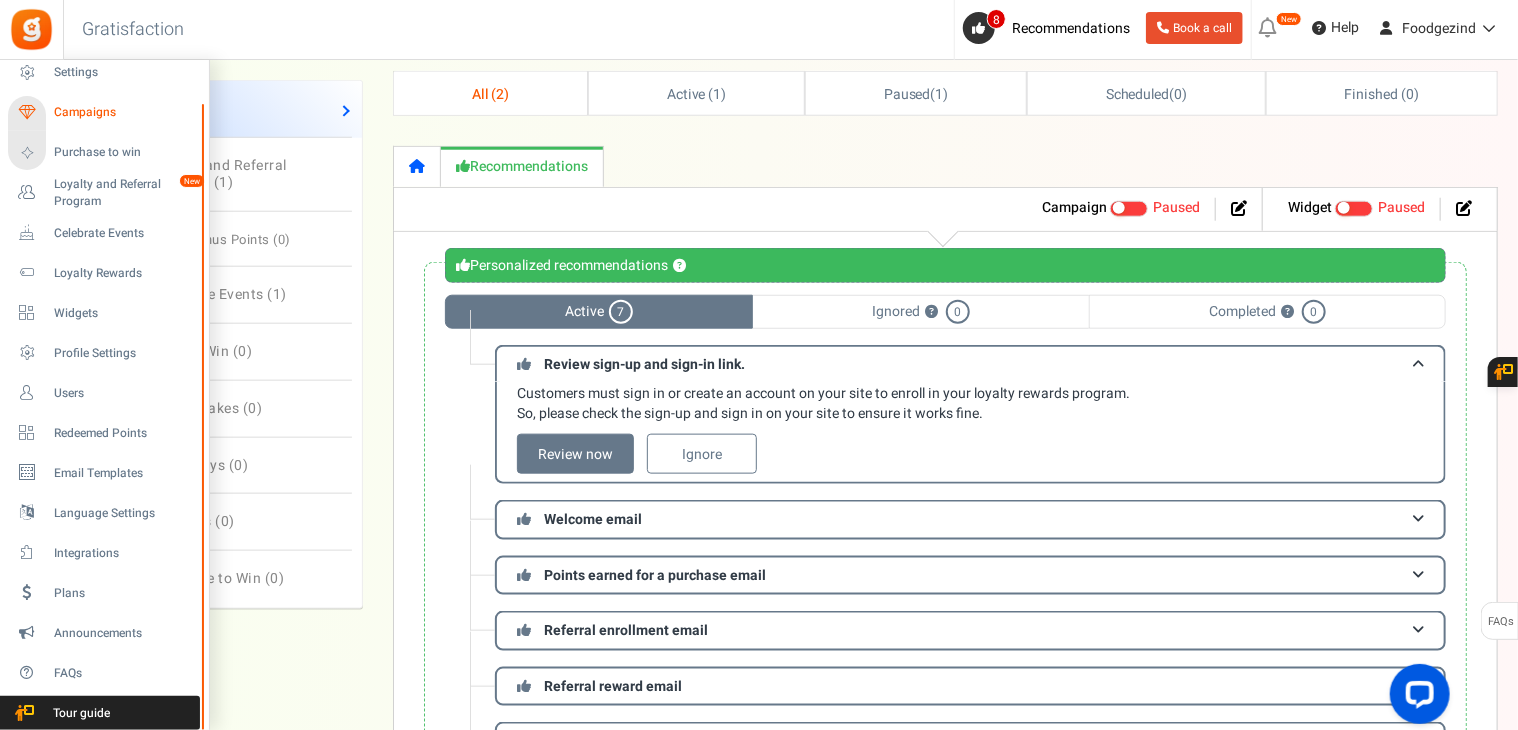 click on "Campaigns" at bounding box center (124, 112) 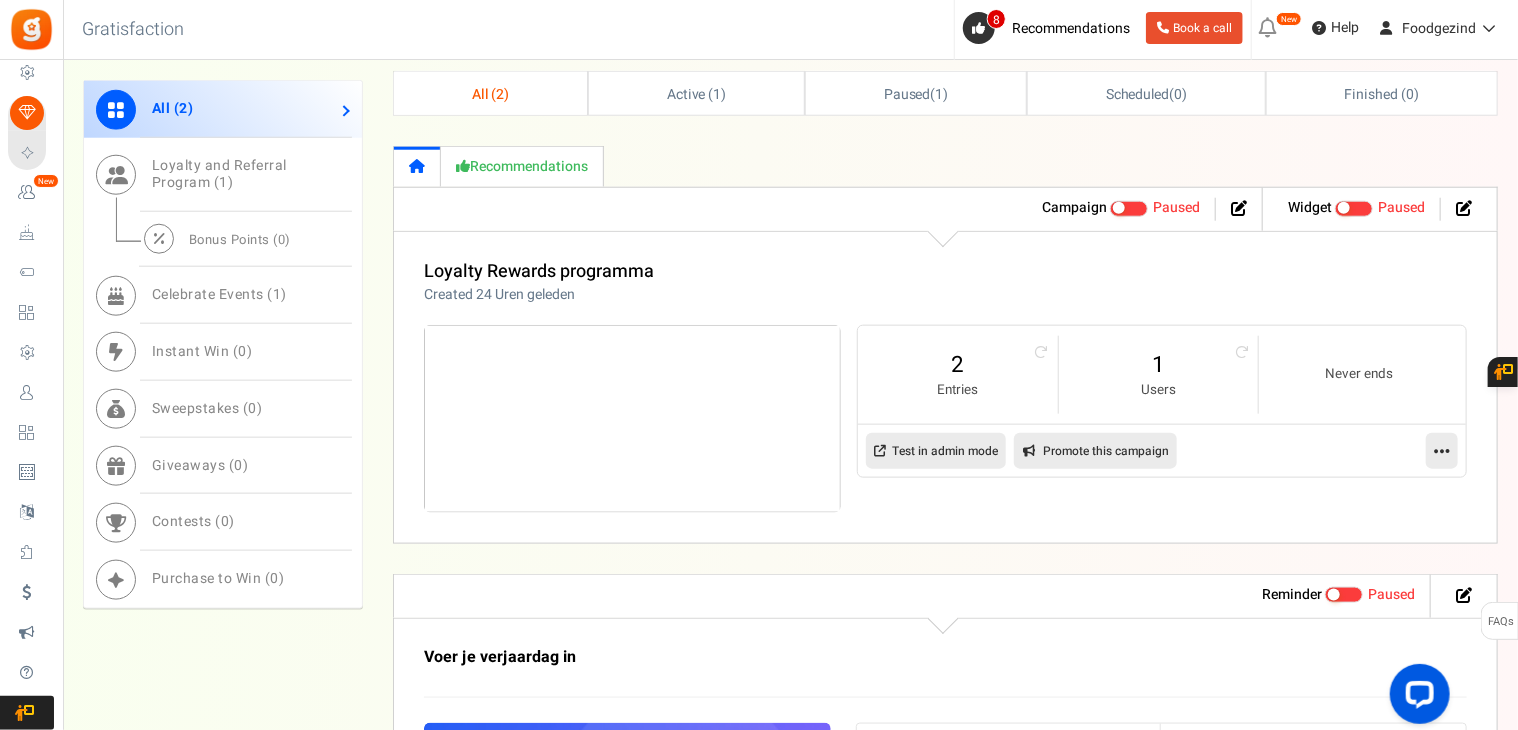 scroll, scrollTop: 0, scrollLeft: 0, axis: both 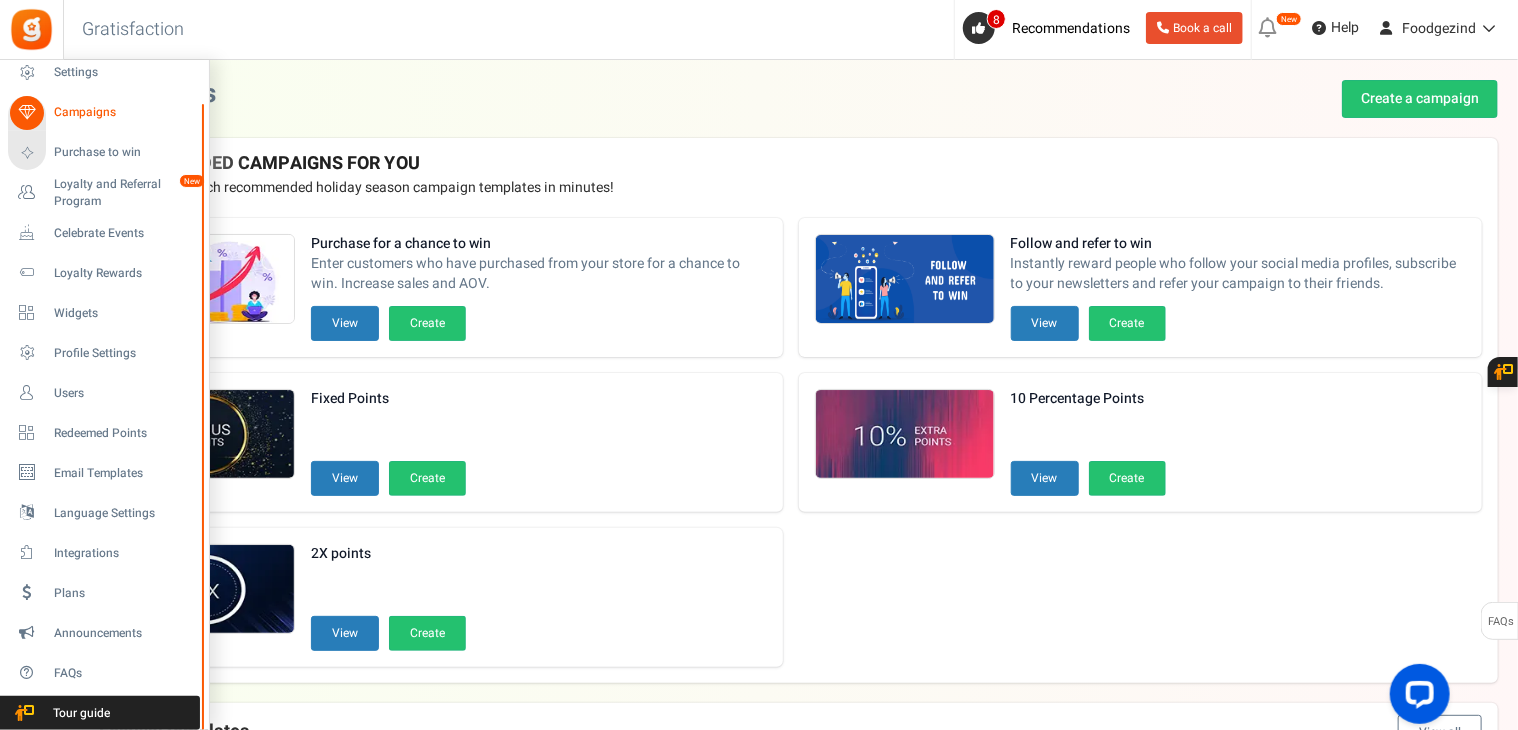 click on "Campaigns" at bounding box center (124, 112) 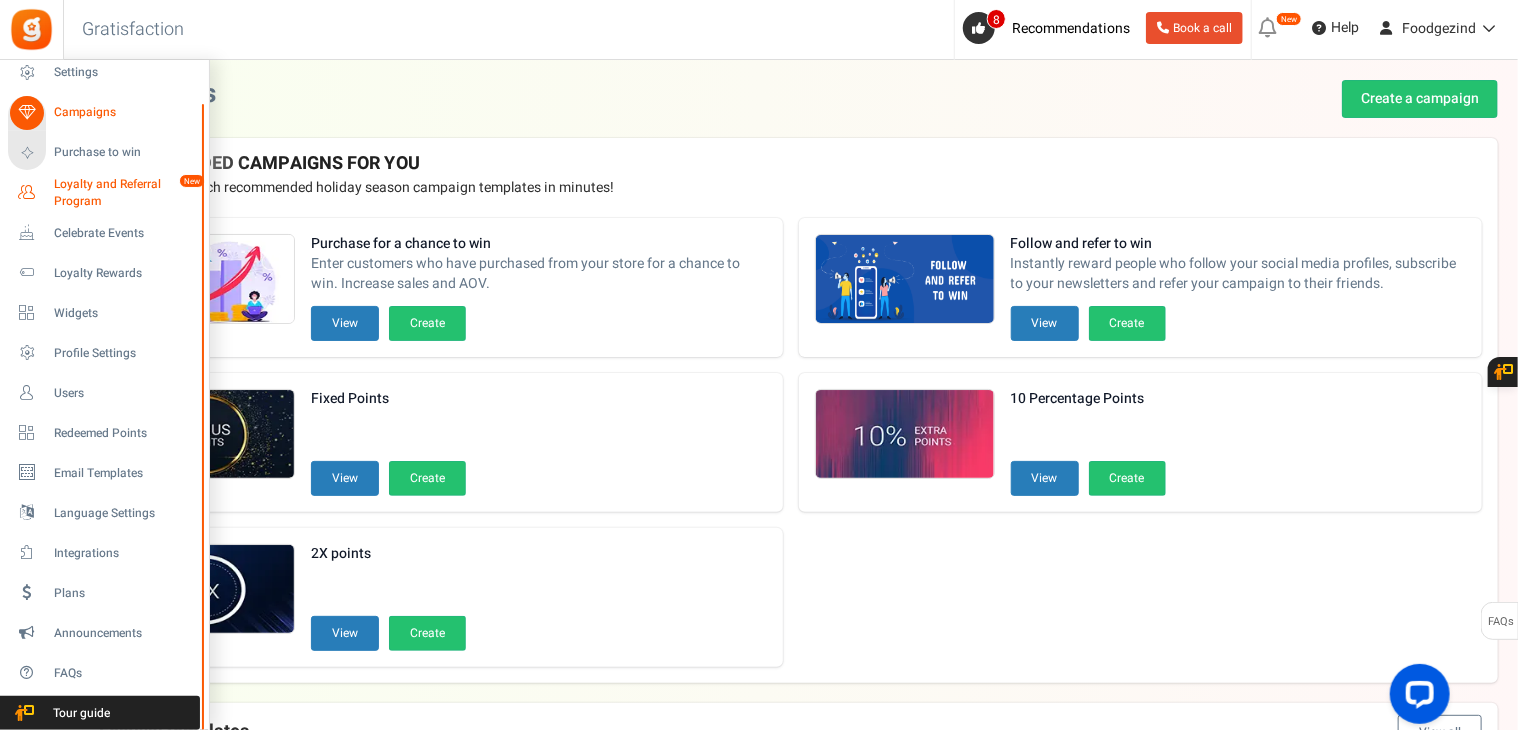 click on "Loyalty and Referral Program" at bounding box center [127, 193] 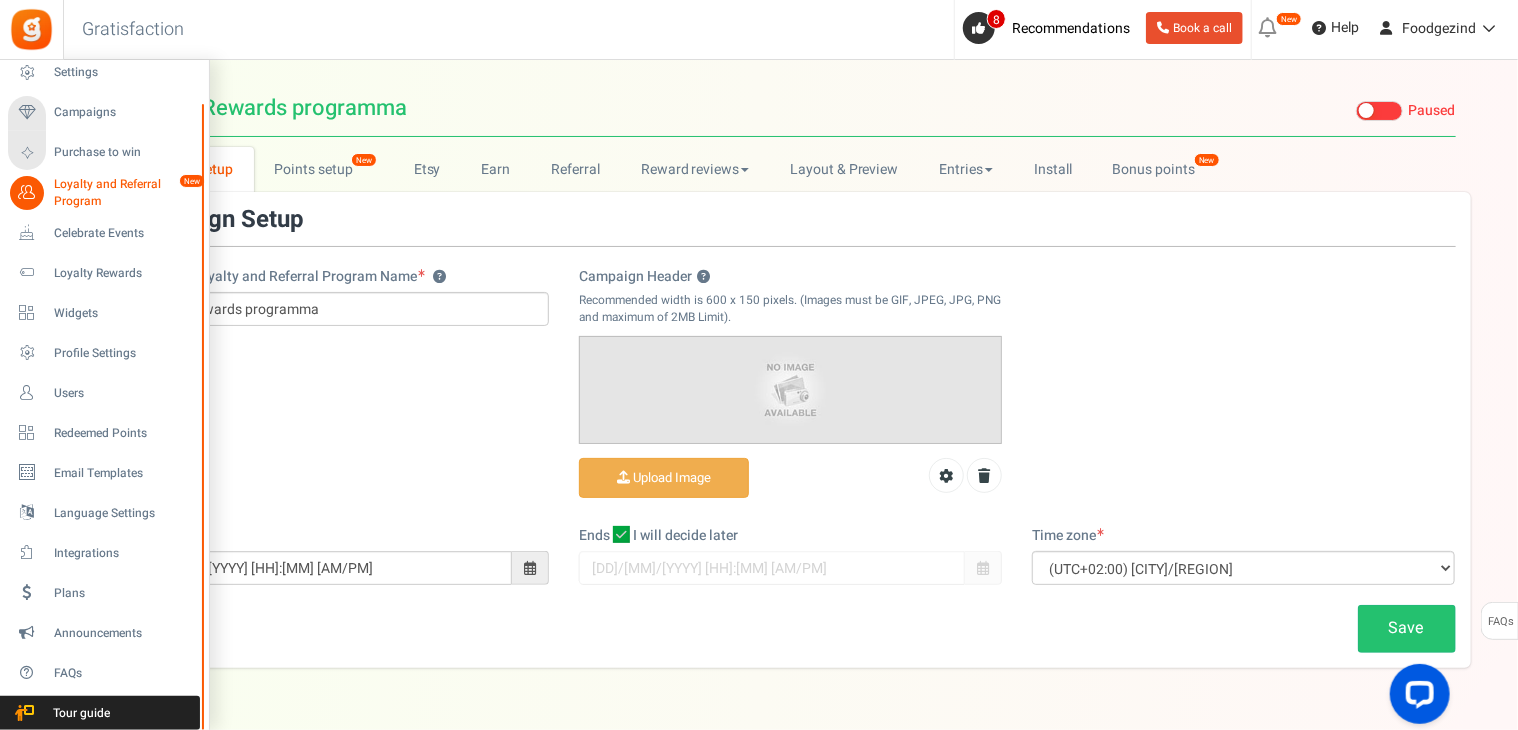 scroll, scrollTop: 0, scrollLeft: 0, axis: both 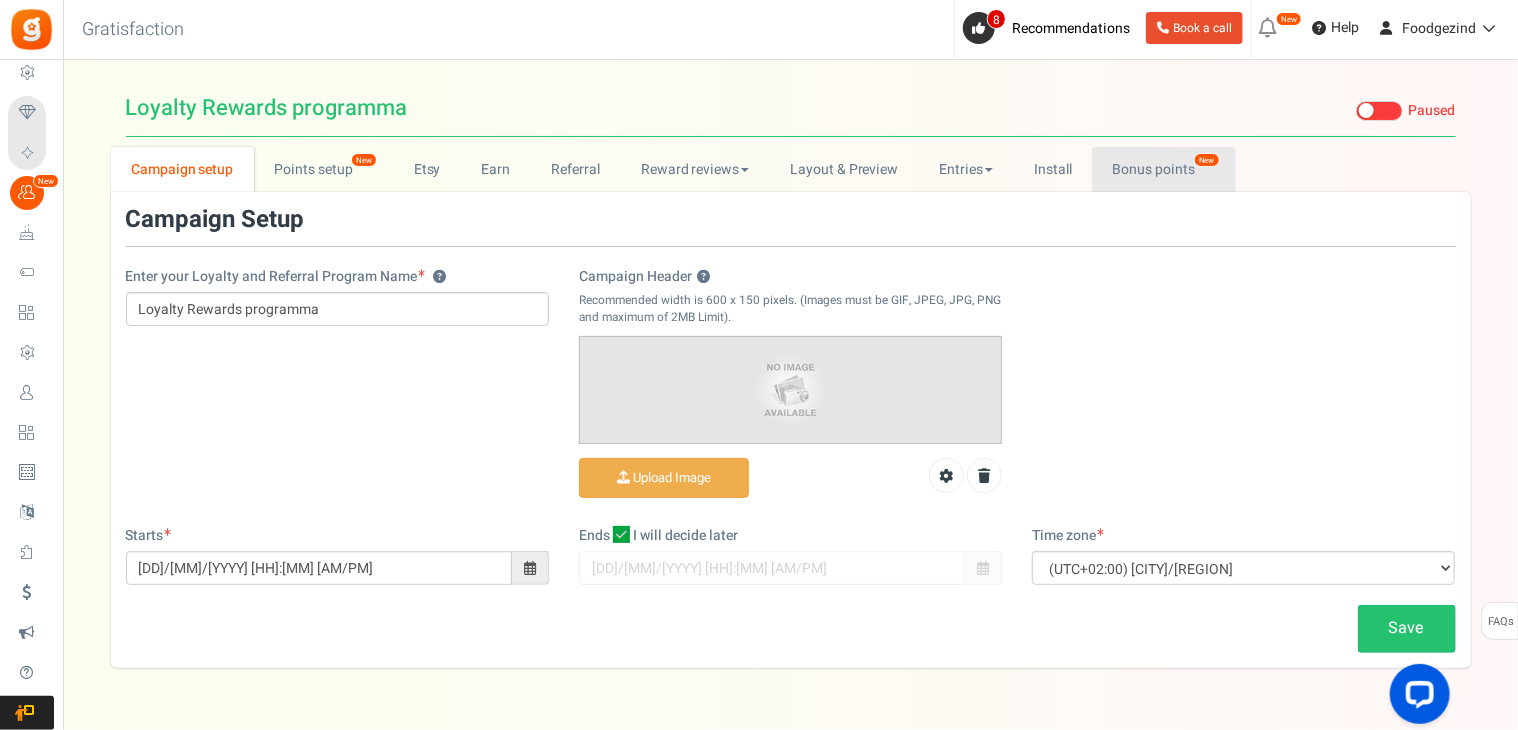 click on "Bonus points
New" at bounding box center [1163, 169] 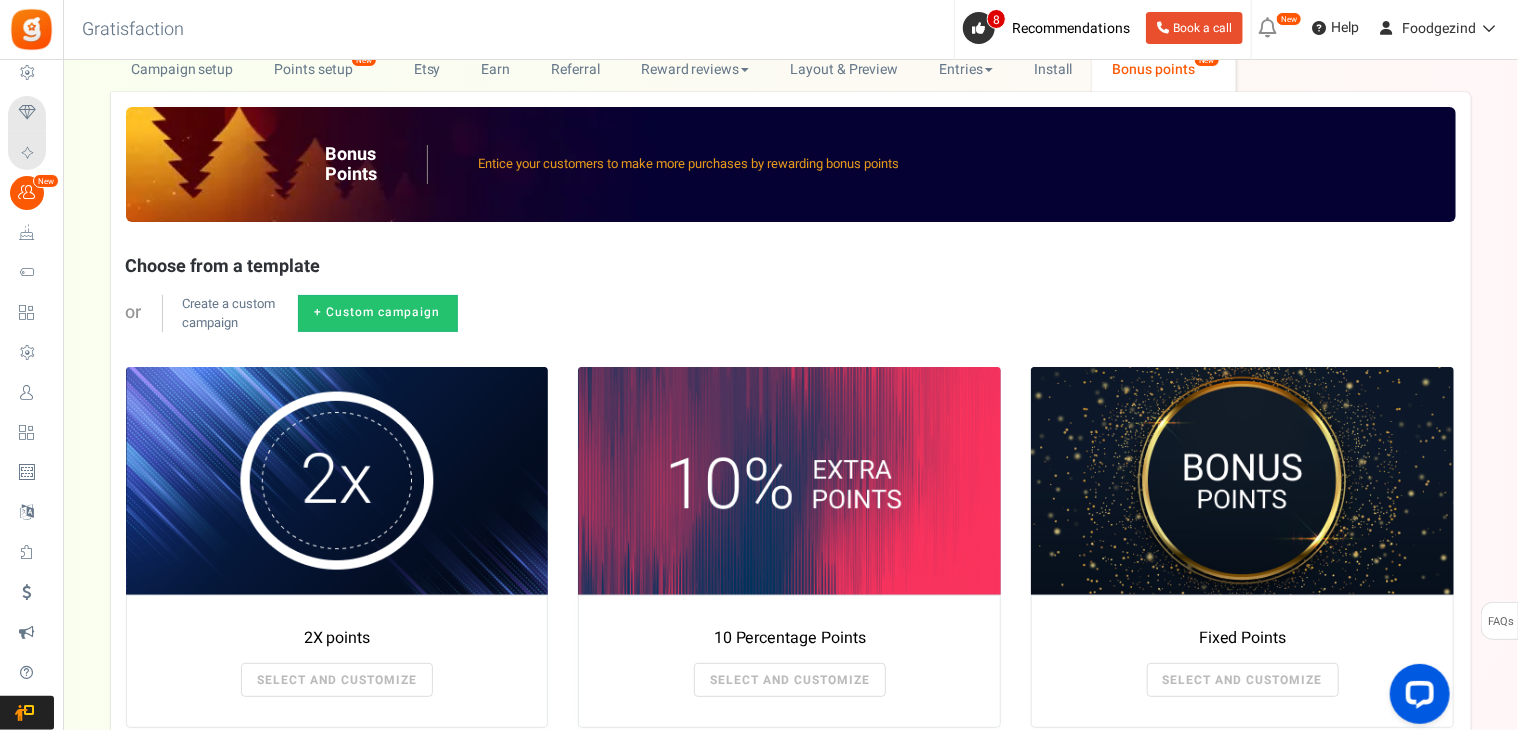 scroll, scrollTop: 300, scrollLeft: 0, axis: vertical 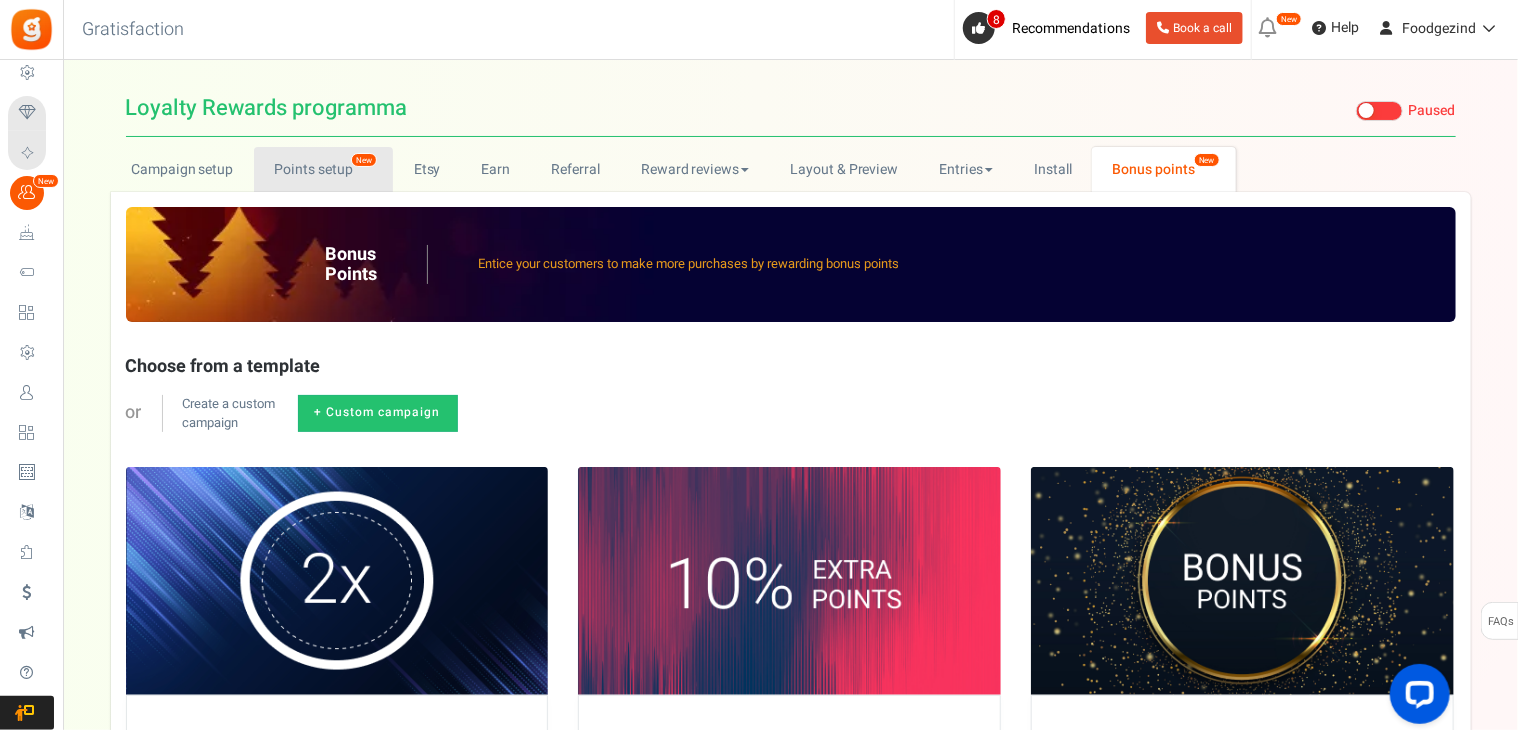 click on "Points setup
New" at bounding box center (323, 169) 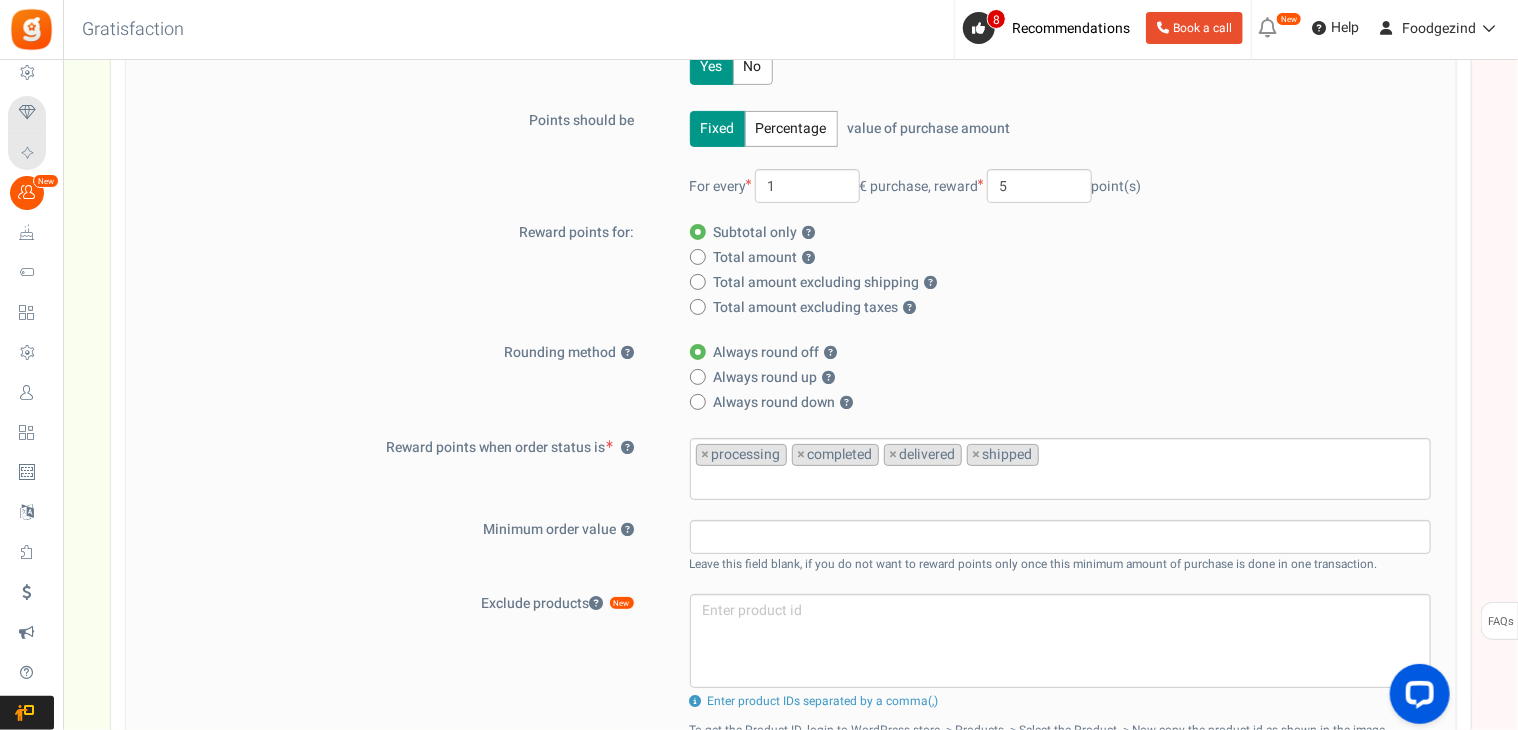 scroll, scrollTop: 600, scrollLeft: 0, axis: vertical 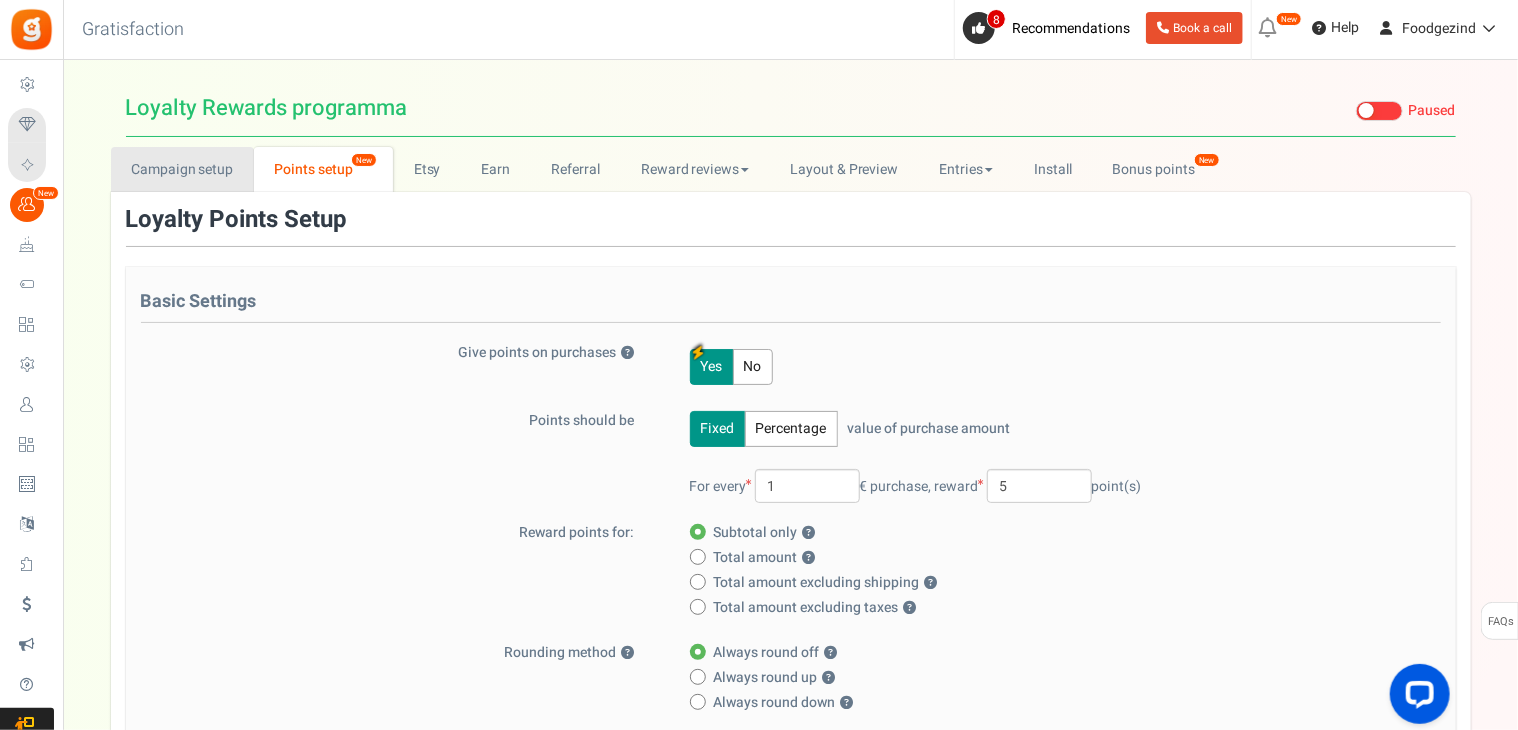 click on "Campaign setup" at bounding box center [182, 169] 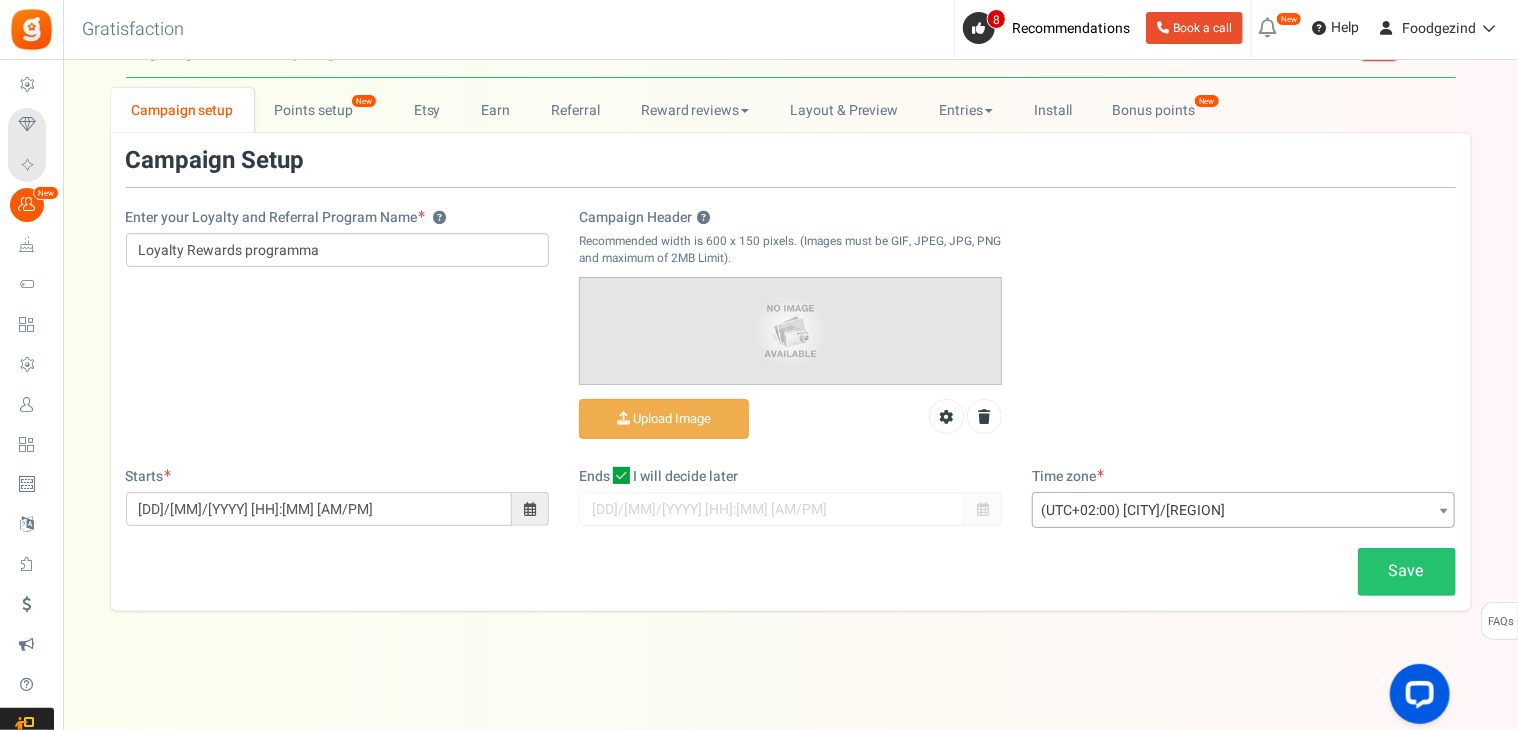 scroll, scrollTop: 0, scrollLeft: 0, axis: both 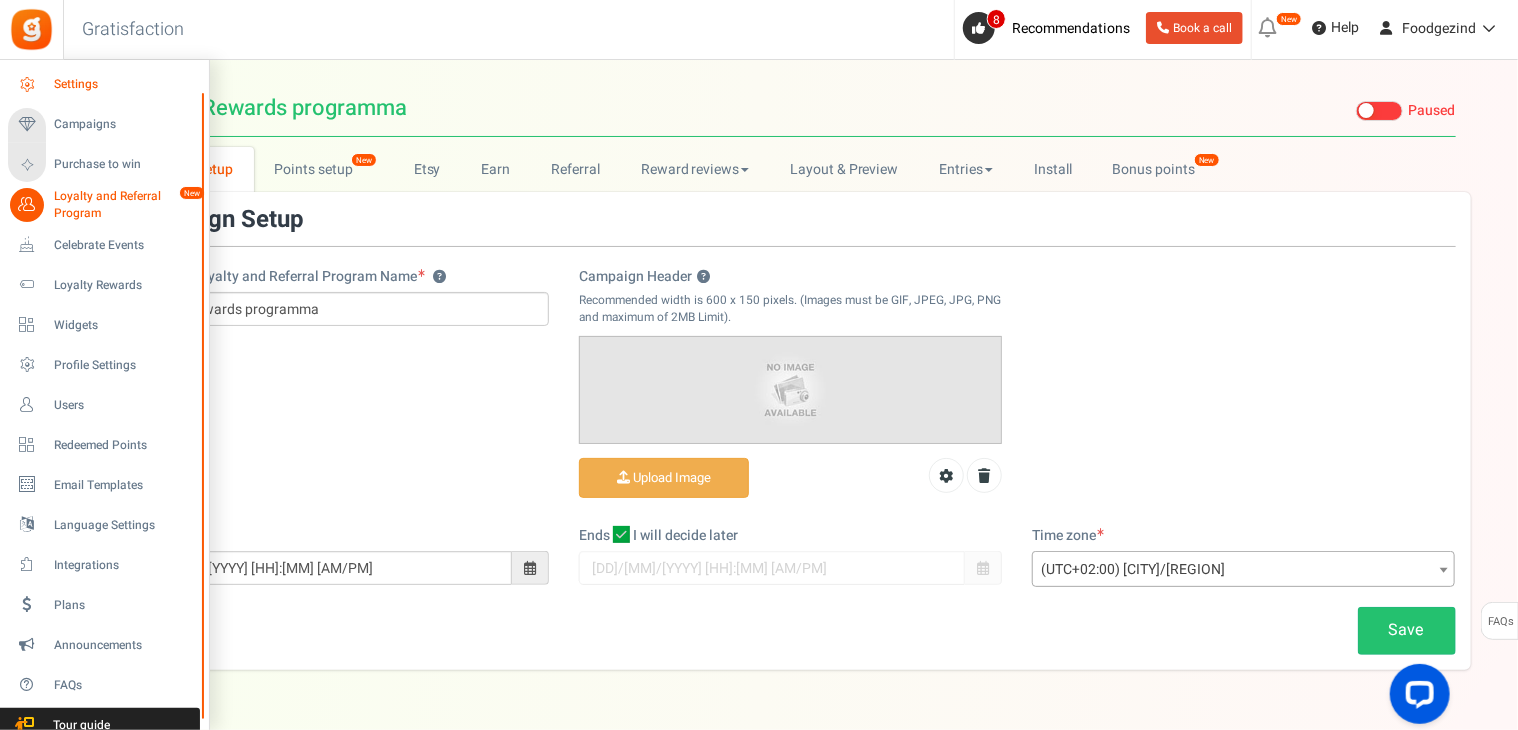 click at bounding box center [27, 85] 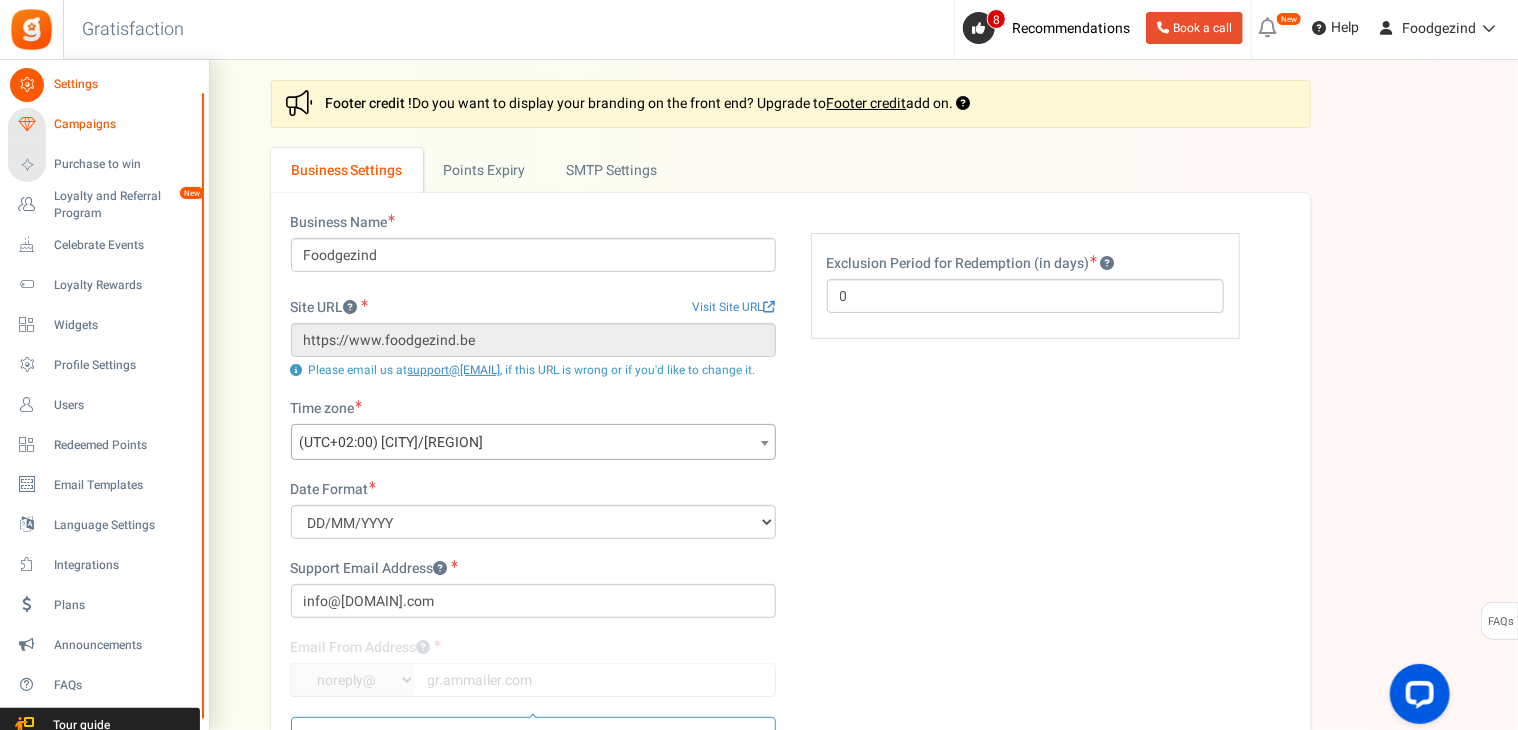 click on "Campaigns" at bounding box center [124, 124] 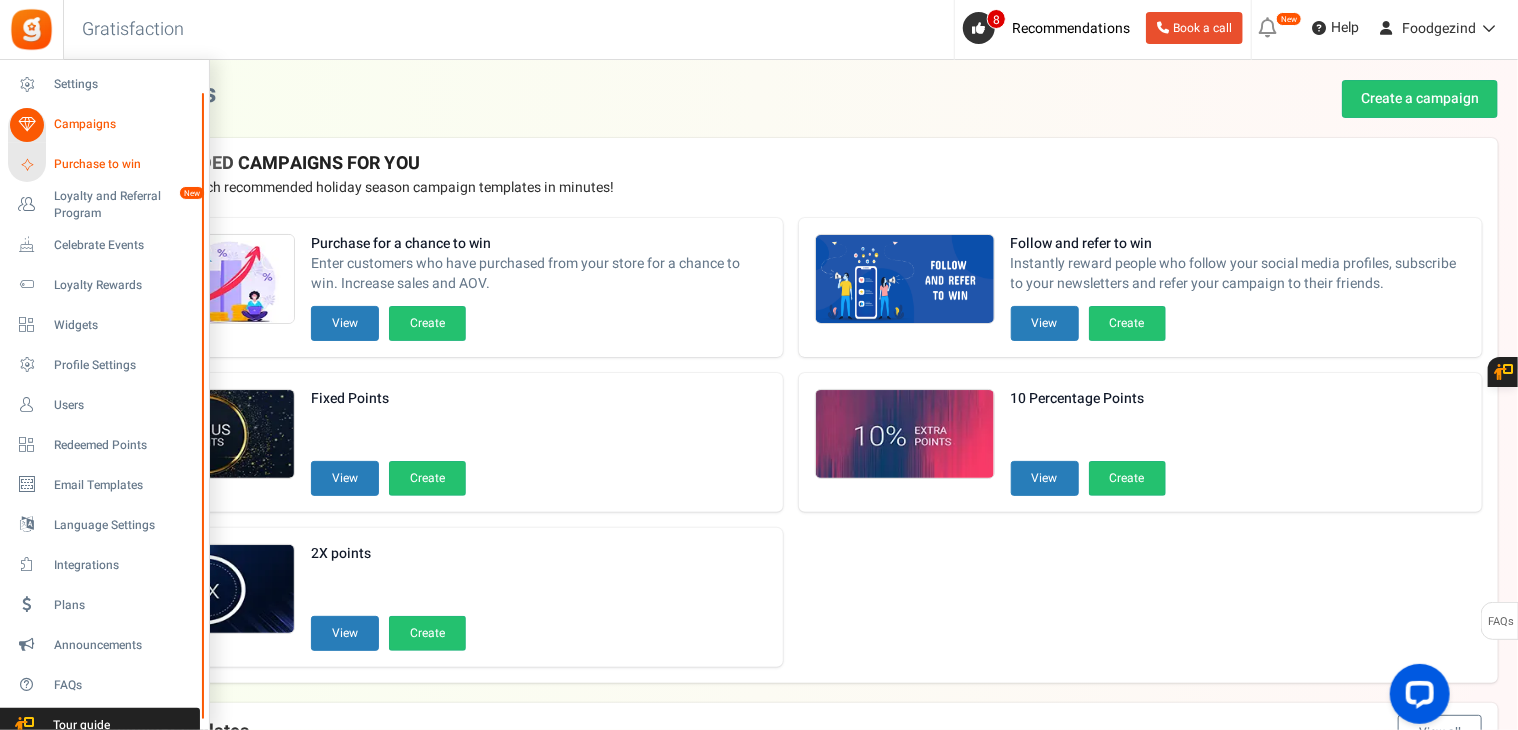 click on "Purchase to win" at bounding box center [124, 164] 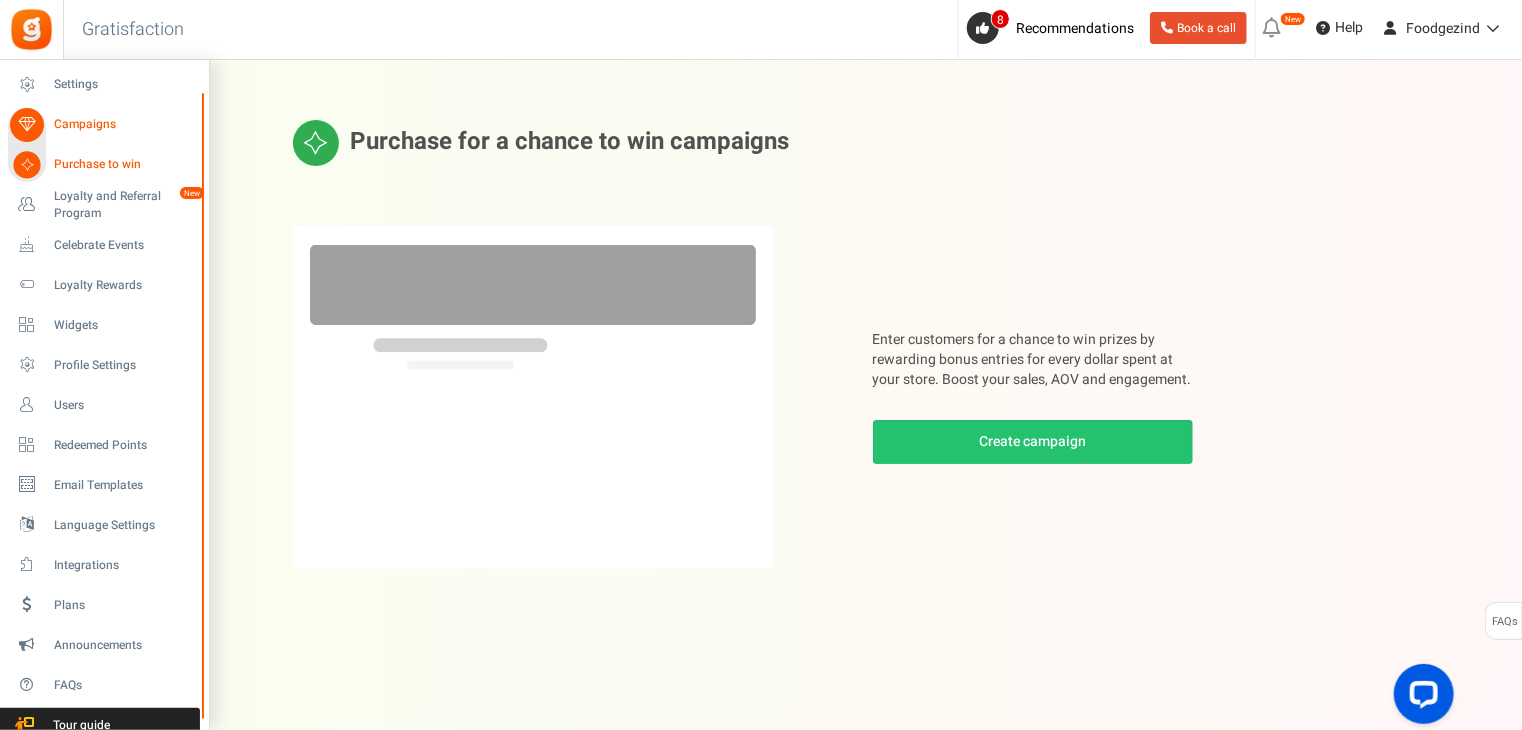 click on "Purchase to win" at bounding box center (124, 164) 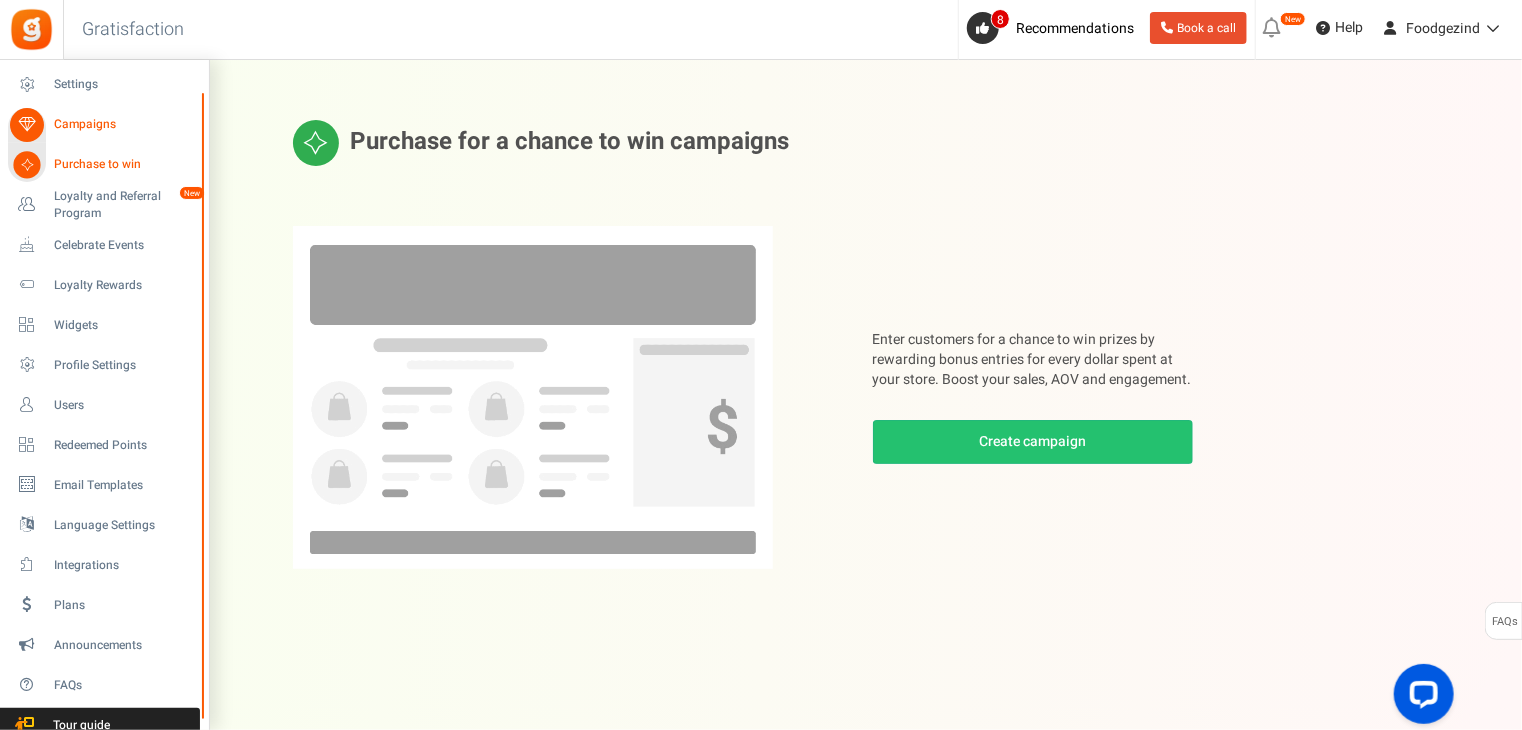click at bounding box center [26, 164] 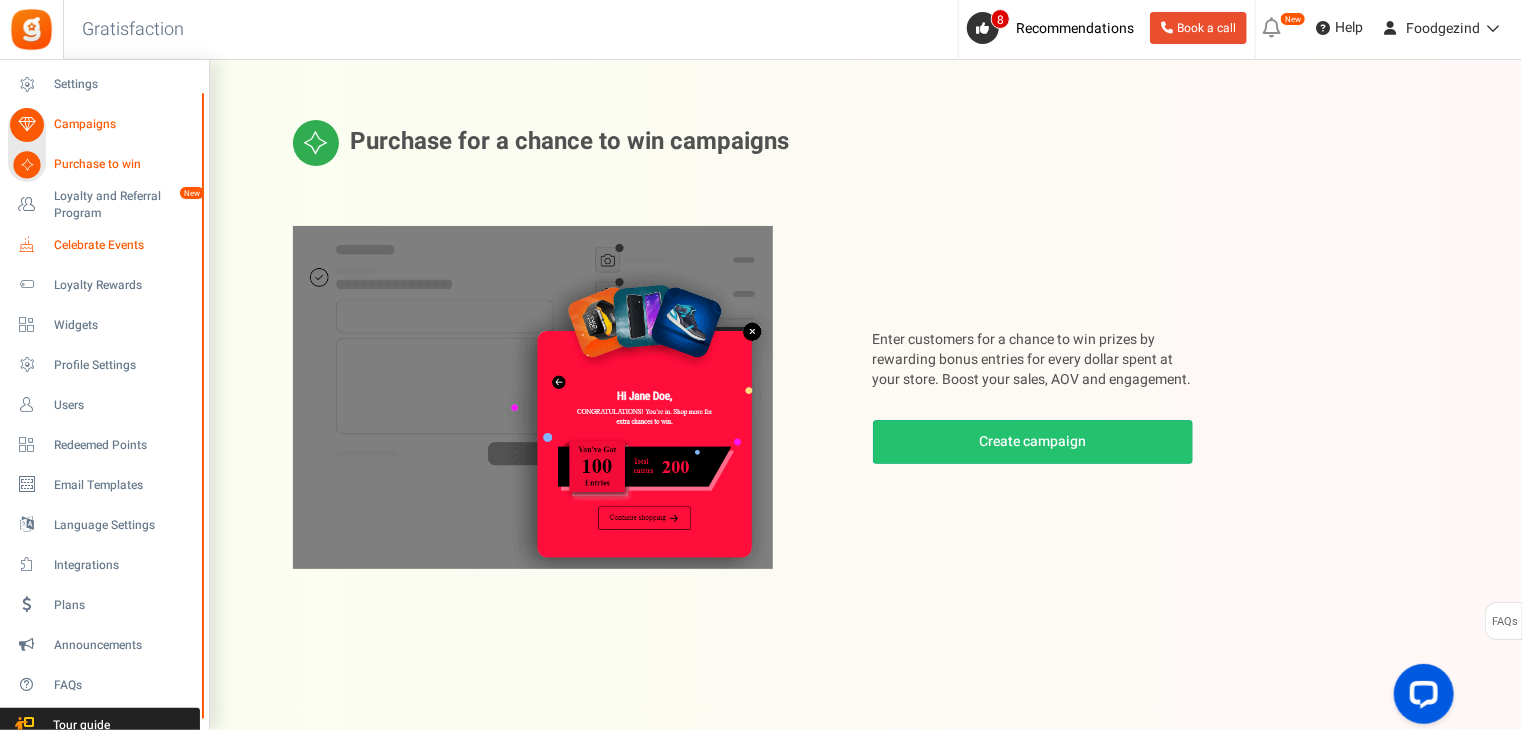 click on "Celebrate Events" at bounding box center (124, 245) 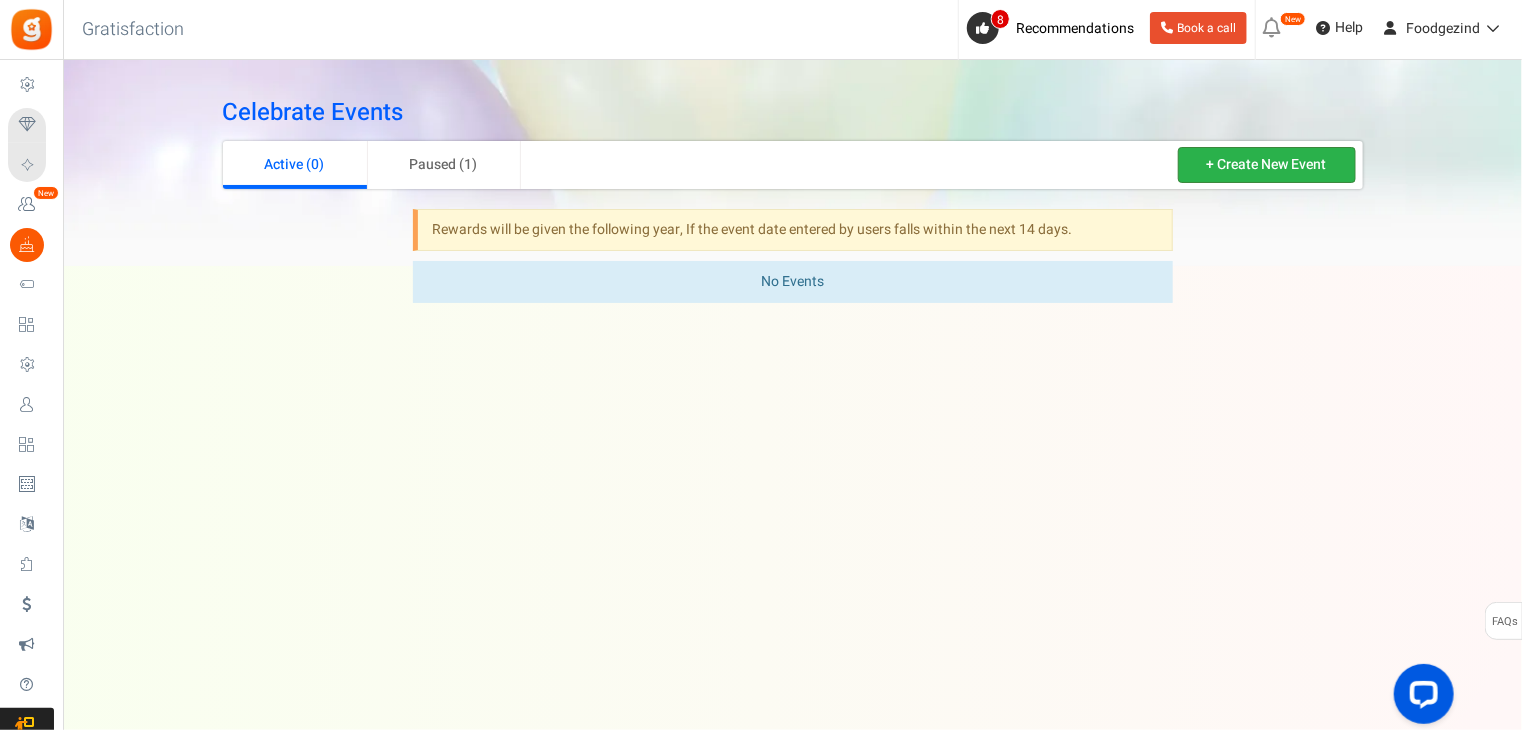 click on "+ Create New Event" at bounding box center (1267, 165) 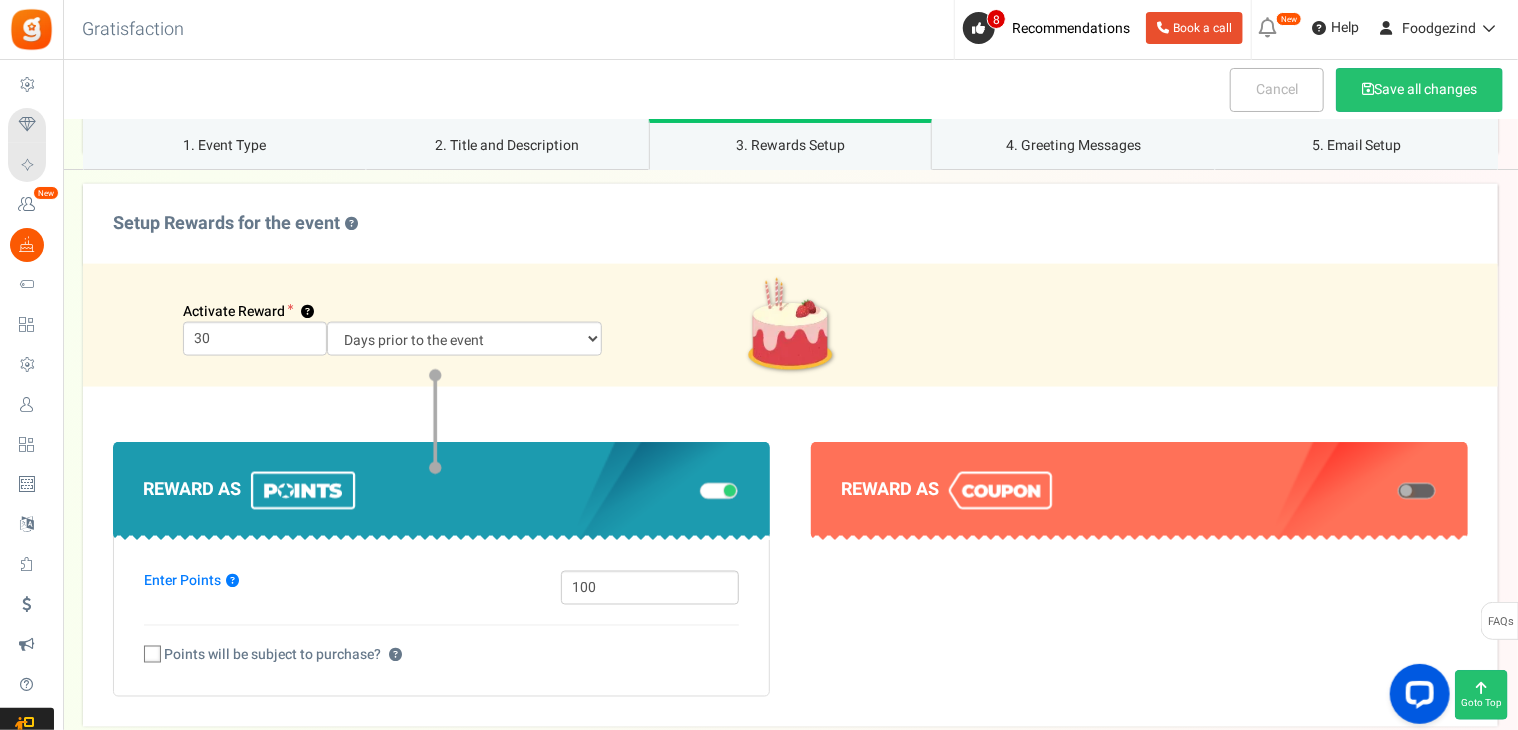 scroll, scrollTop: 1500, scrollLeft: 0, axis: vertical 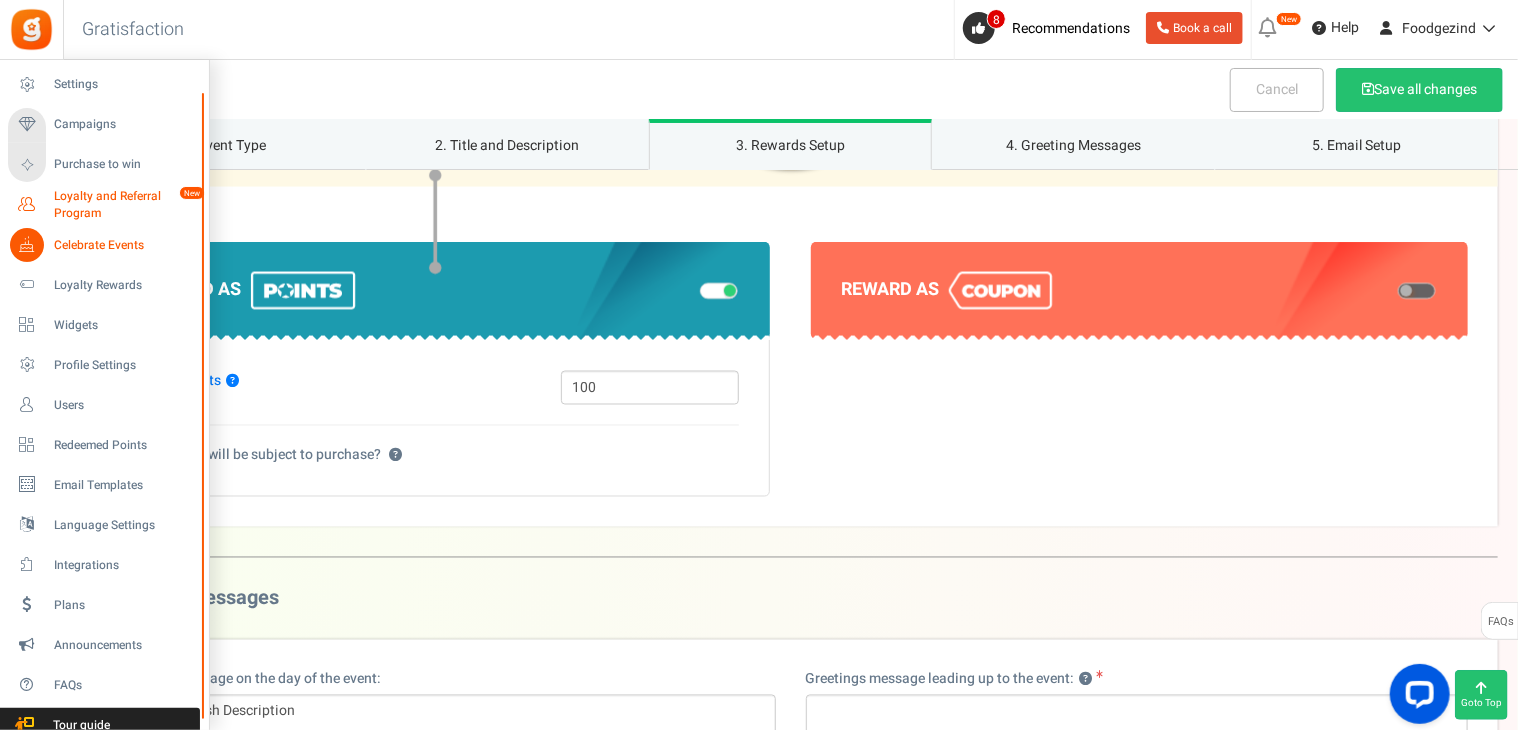 click at bounding box center (27, 205) 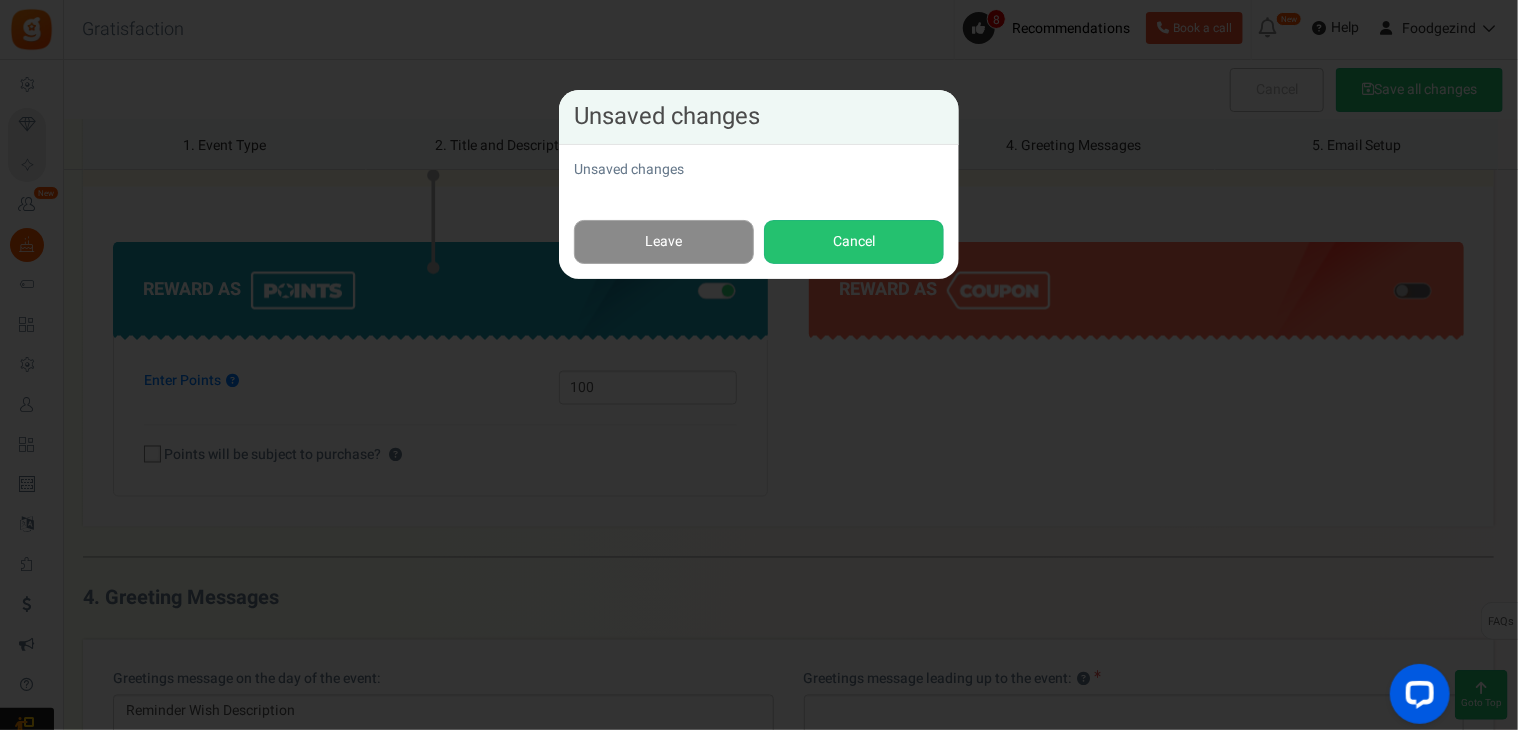 click on "Leave" at bounding box center (664, 242) 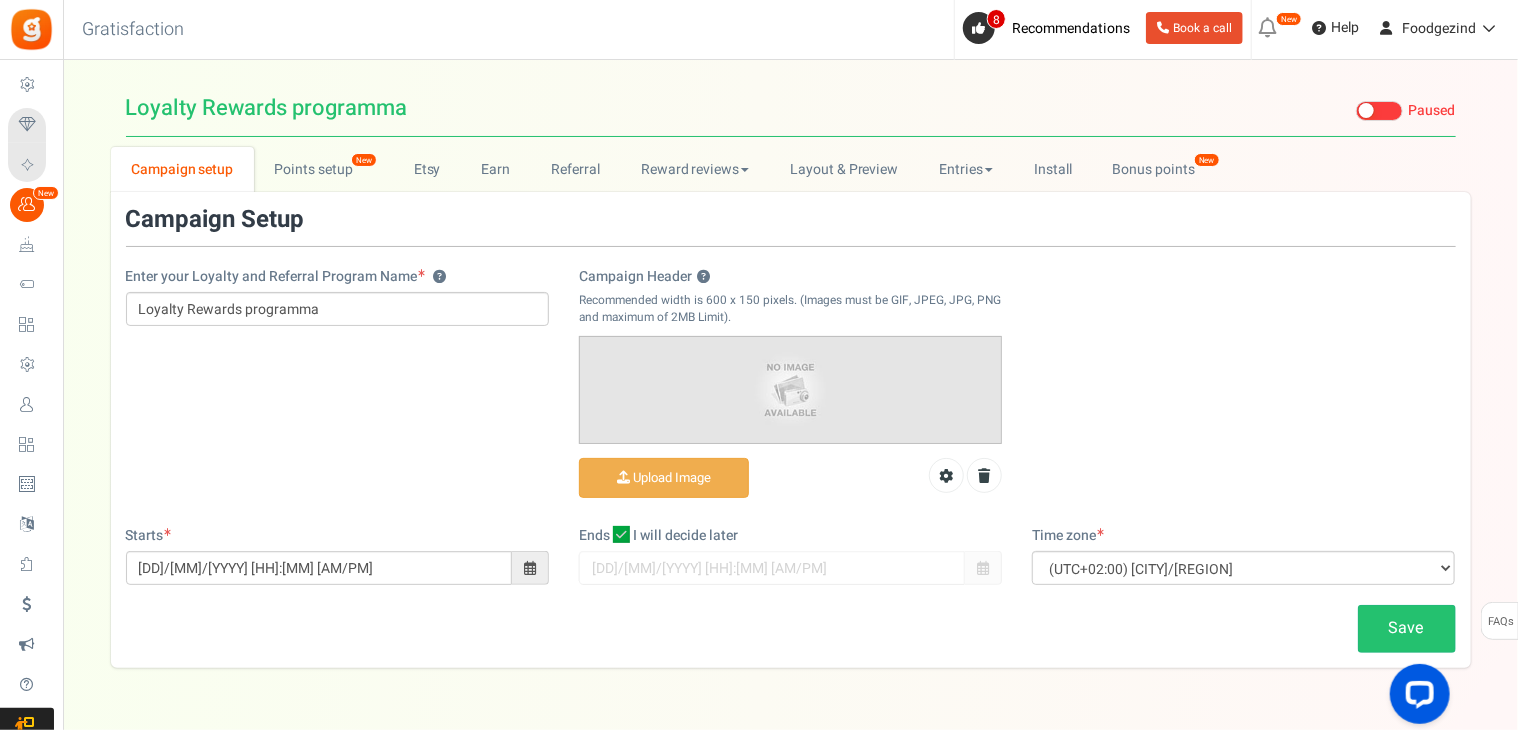 scroll, scrollTop: 0, scrollLeft: 0, axis: both 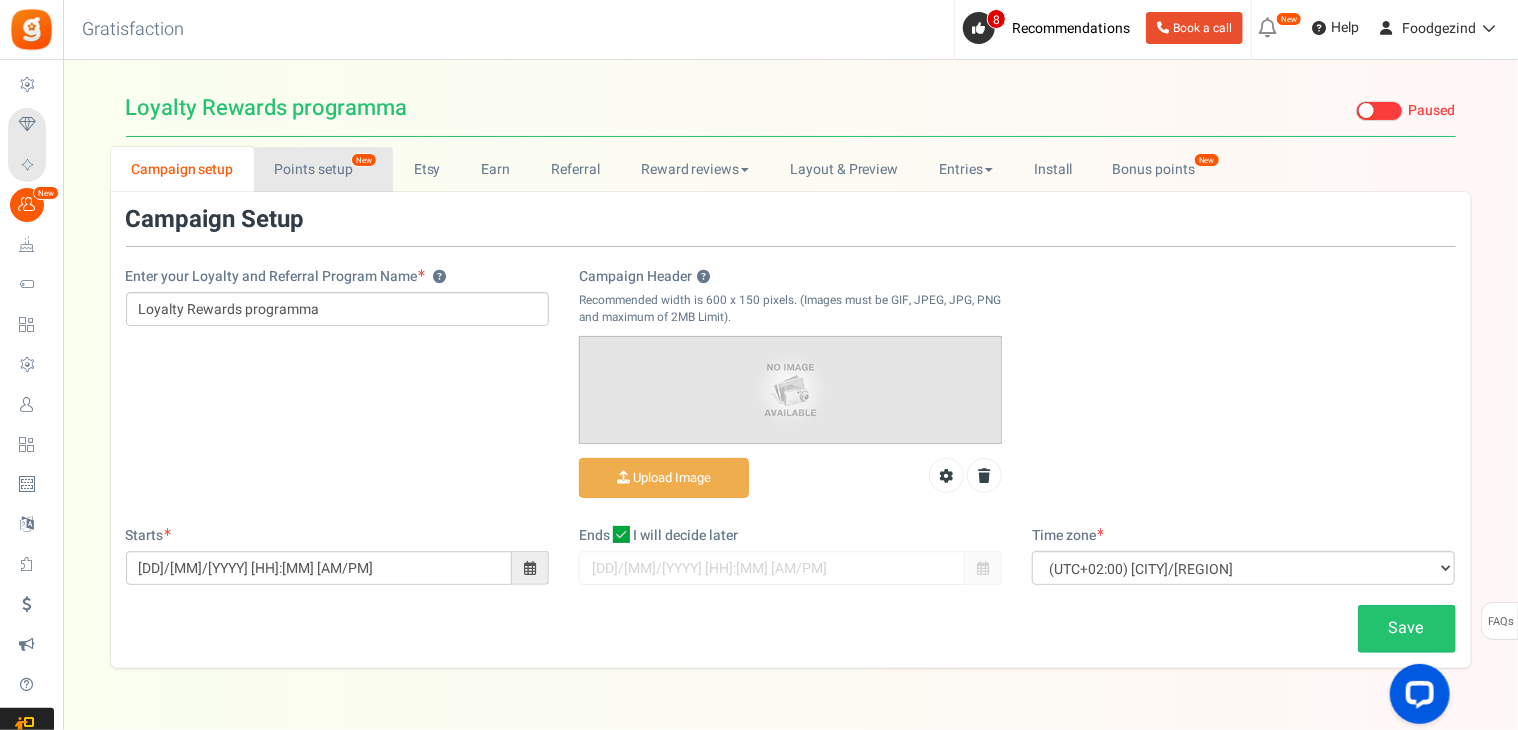 click on "Points setup
New" at bounding box center (323, 169) 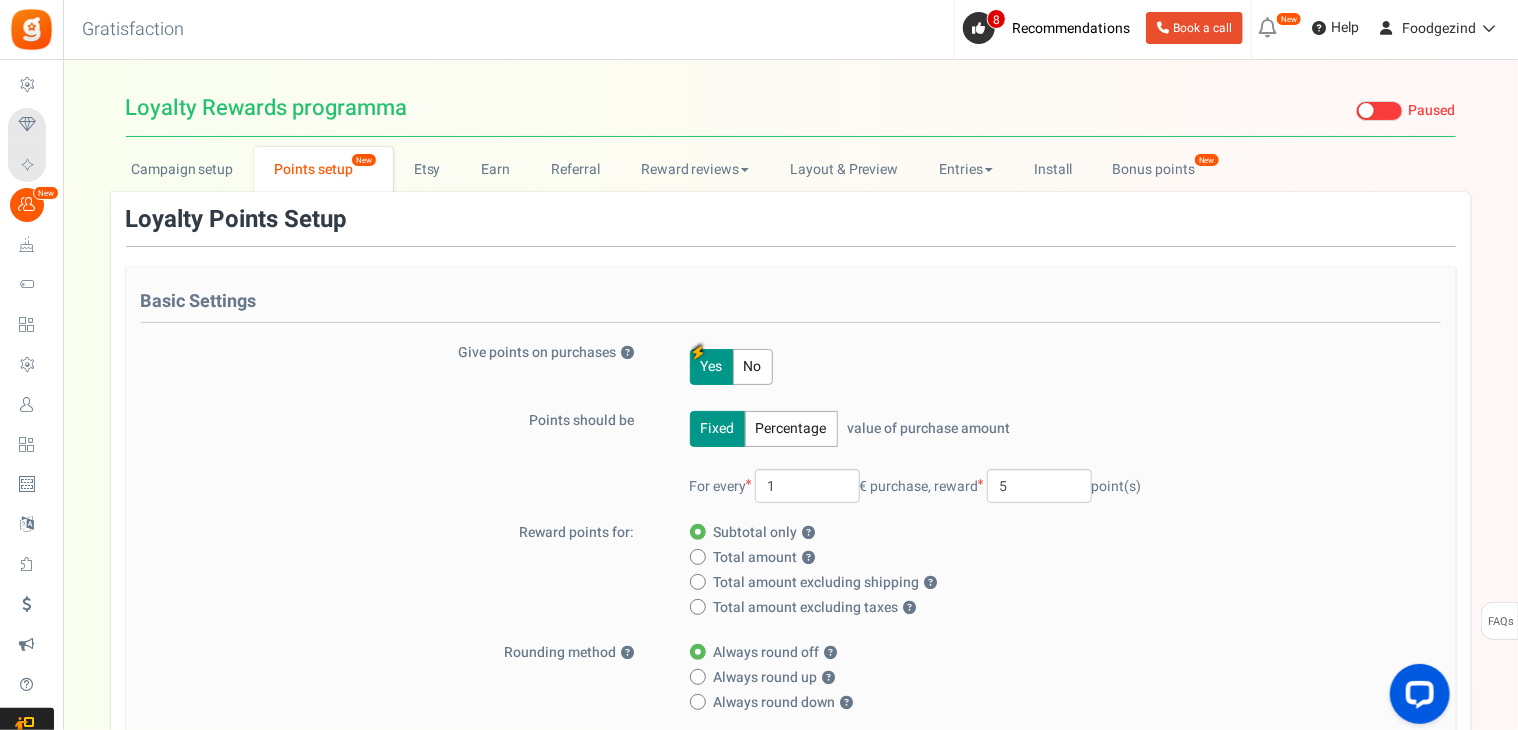 scroll, scrollTop: 100, scrollLeft: 0, axis: vertical 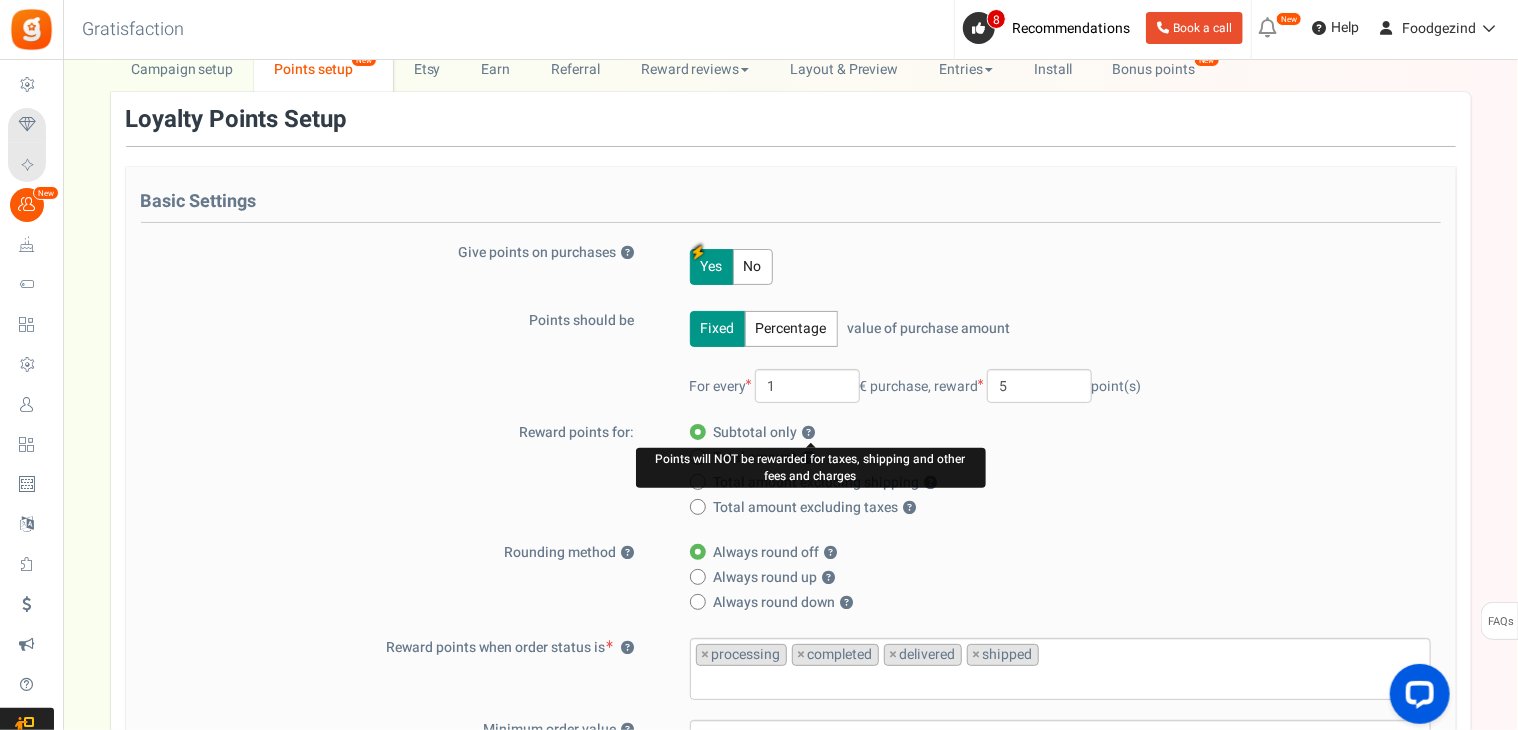 click on "?" at bounding box center [809, 433] 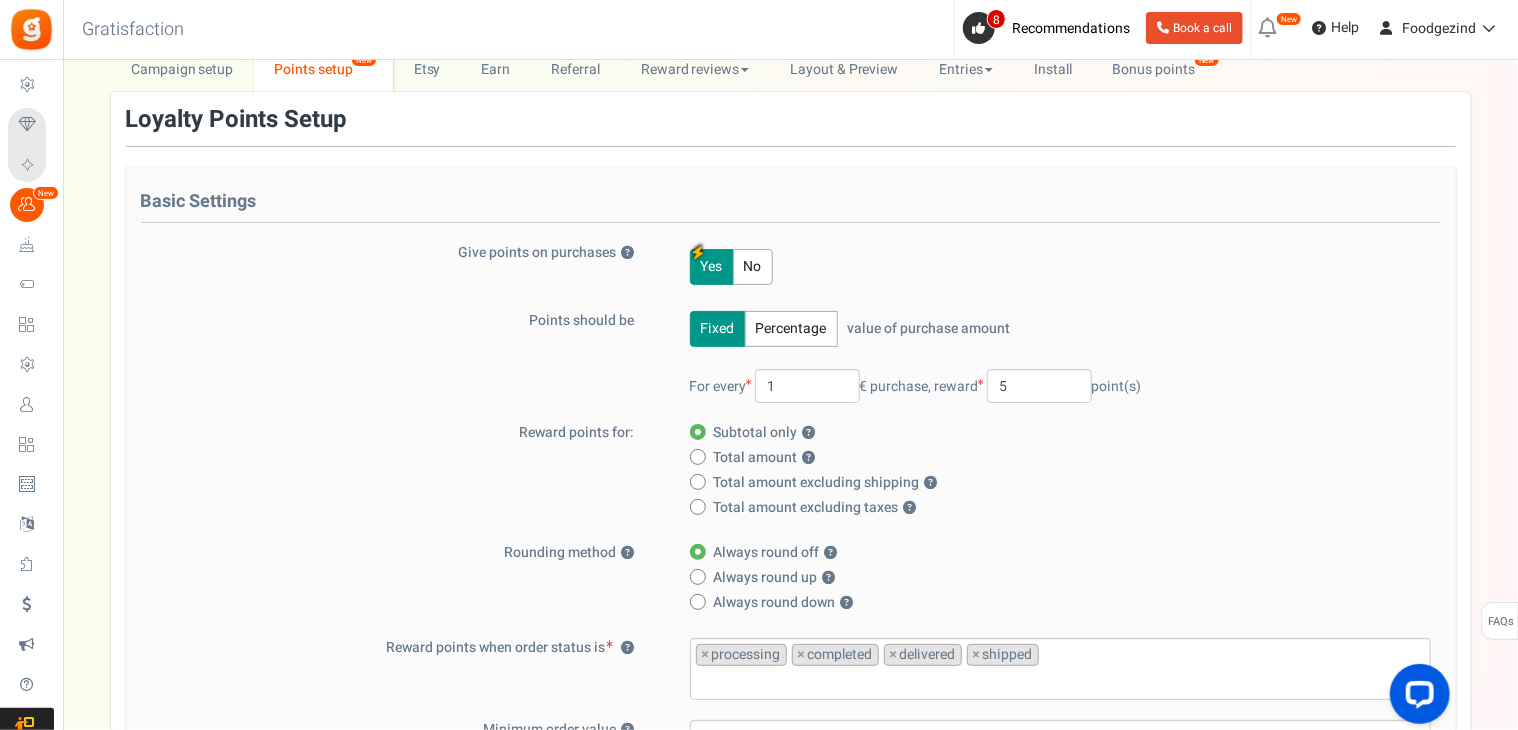 click on "Subtotal only
? Points will NOT be rewarded for taxes, shipping and other fees and charges" at bounding box center [1054, 433] 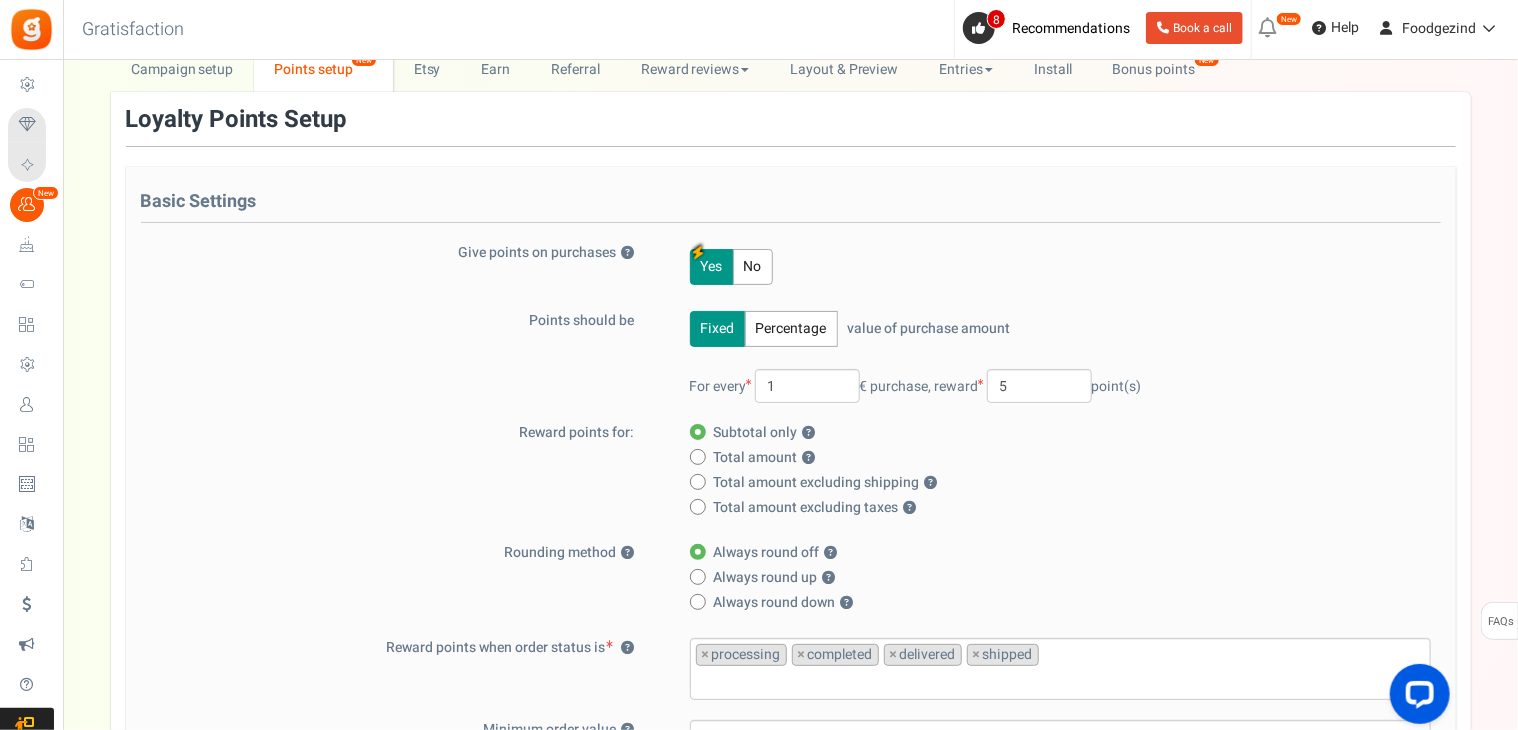 click on "Subtotal only
? Points will NOT be rewarded for taxes, shipping and other fees and charges" at bounding box center [696, 433] 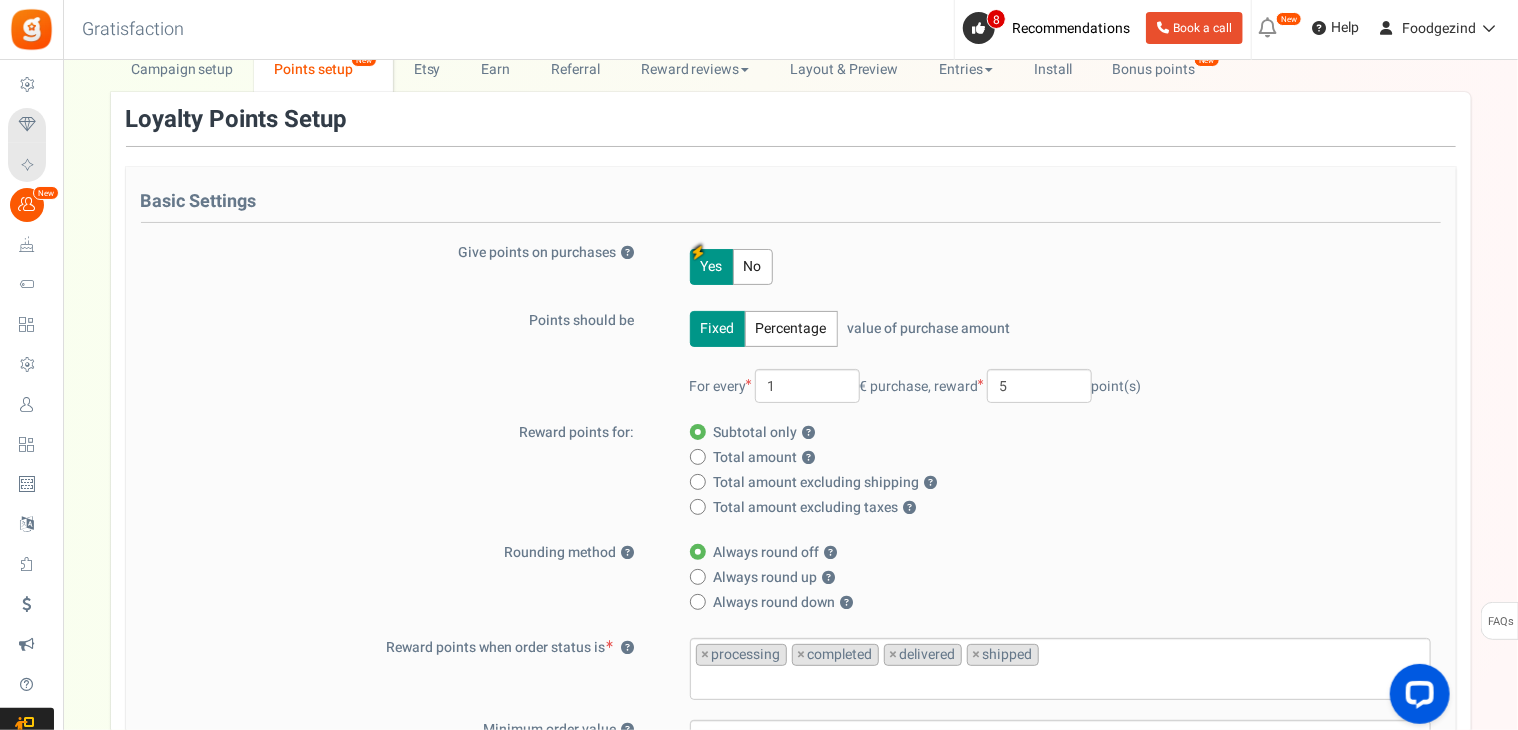 scroll, scrollTop: 0, scrollLeft: 0, axis: both 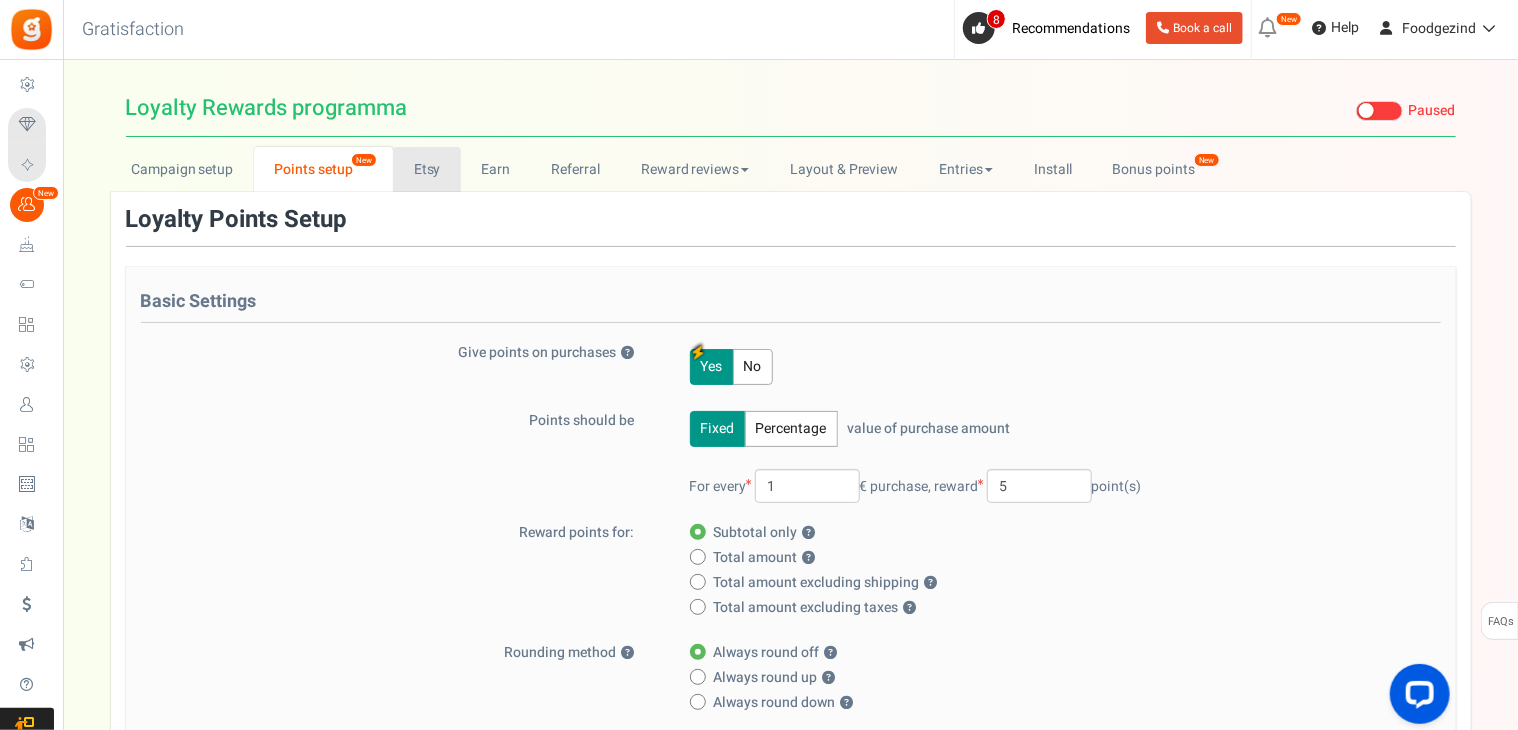 click on "Etsy" at bounding box center (427, 169) 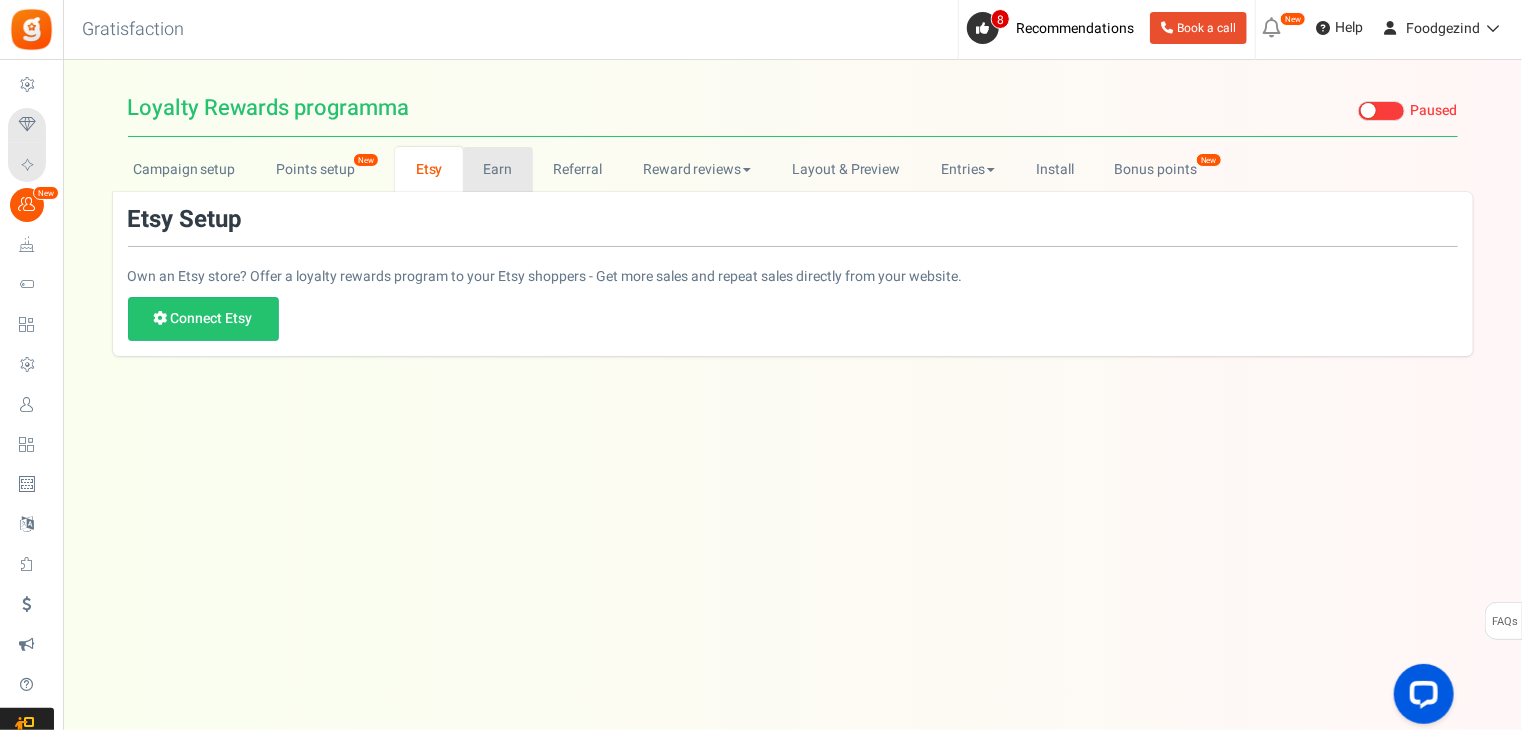 click on "Earn" at bounding box center [498, 169] 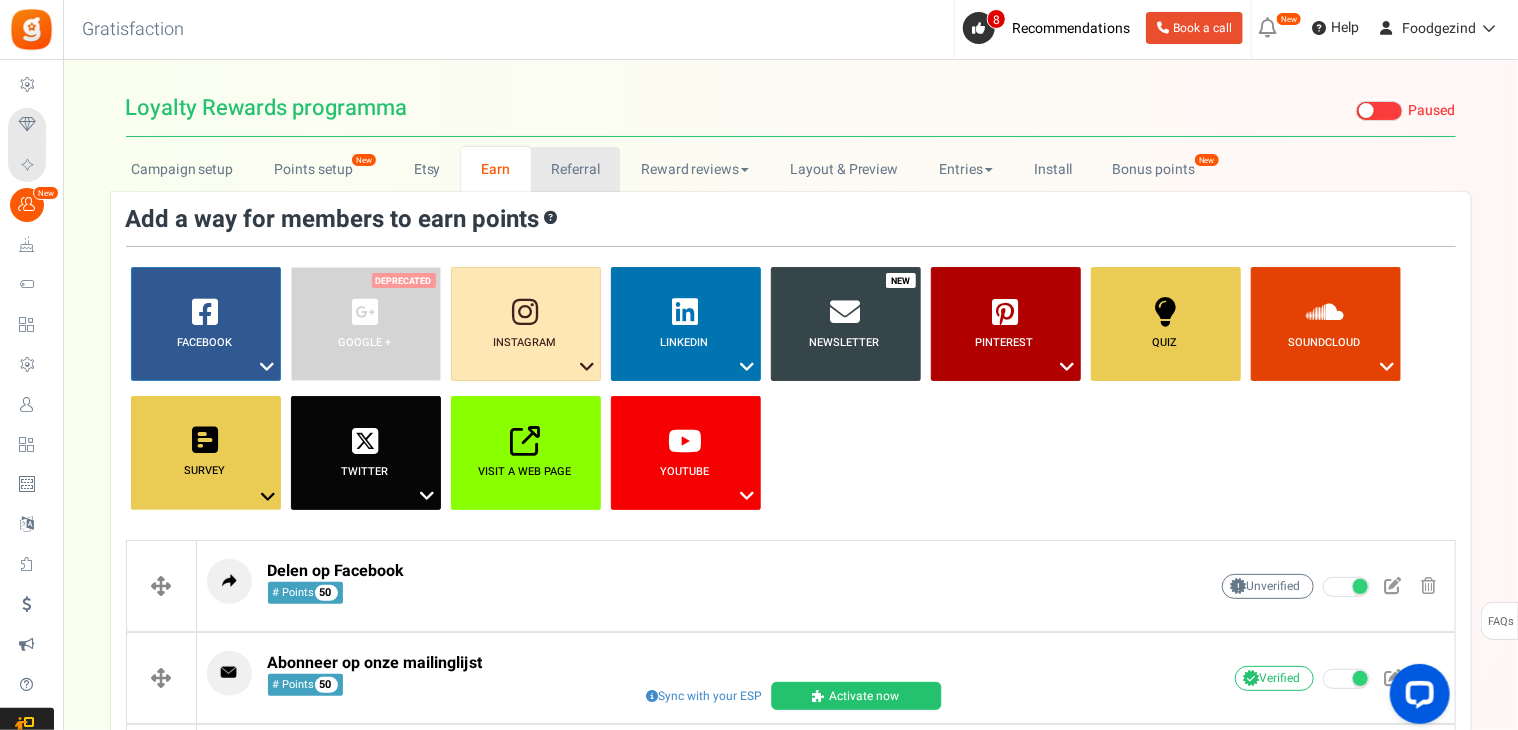 click on "Referral" at bounding box center [576, 169] 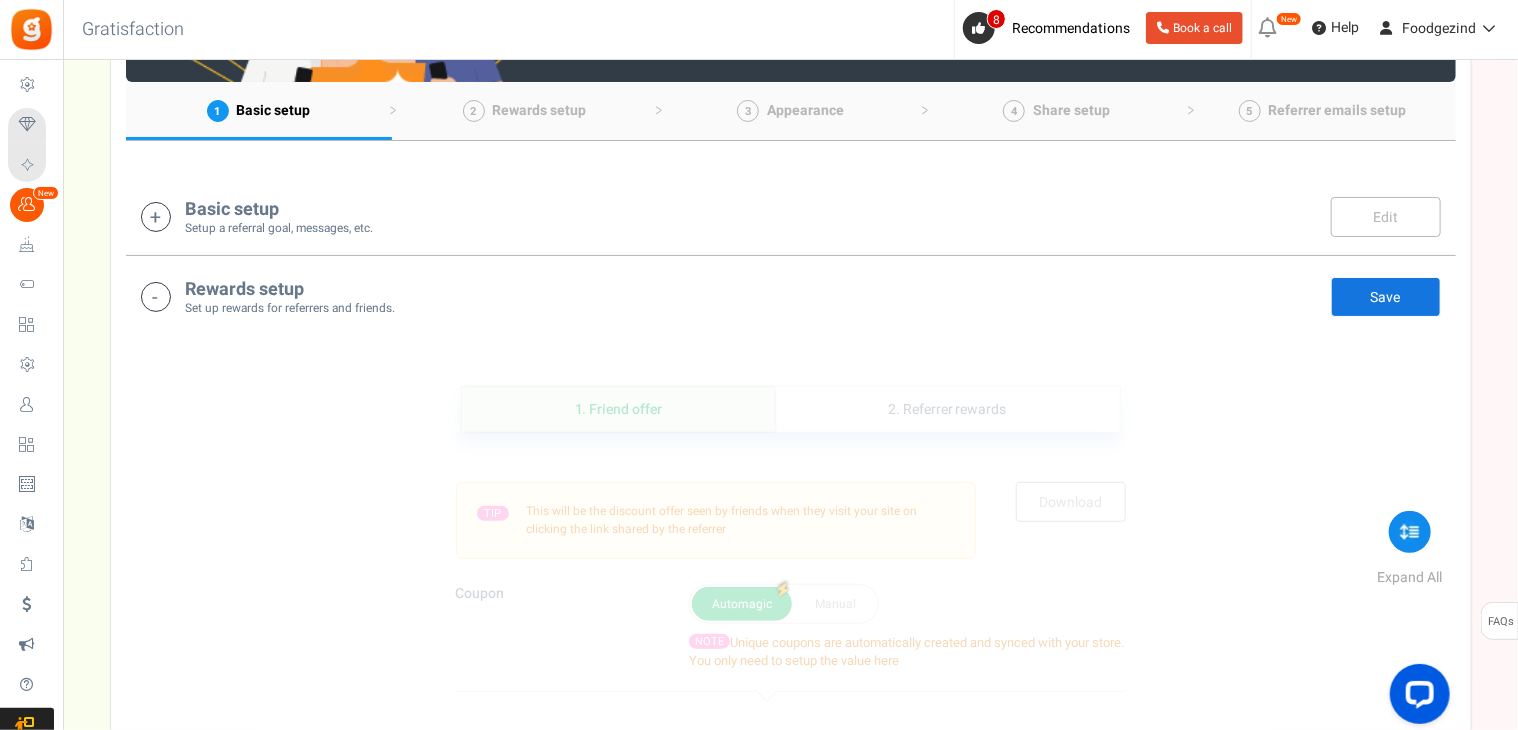 scroll, scrollTop: 0, scrollLeft: 0, axis: both 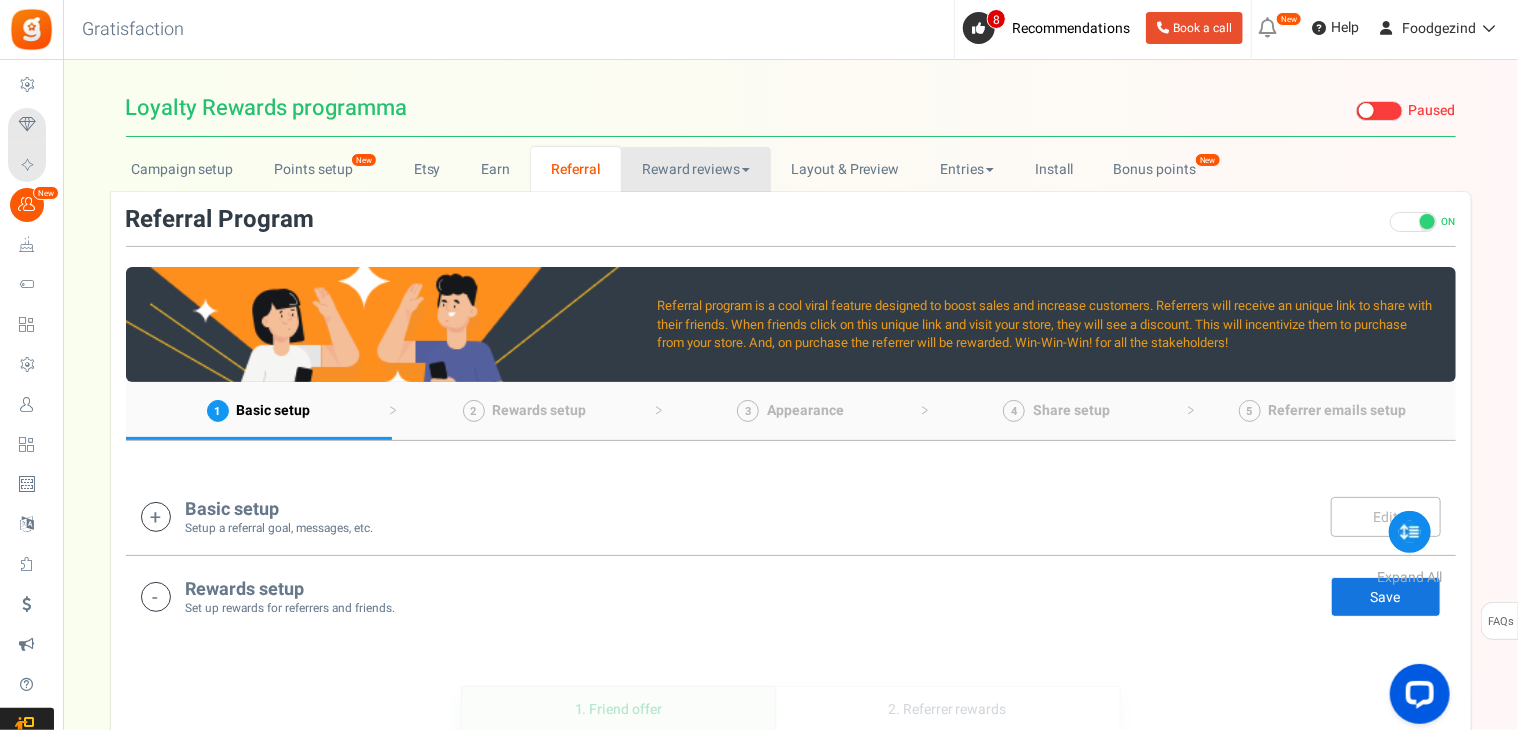 click on "Reward reviews" at bounding box center (695, 169) 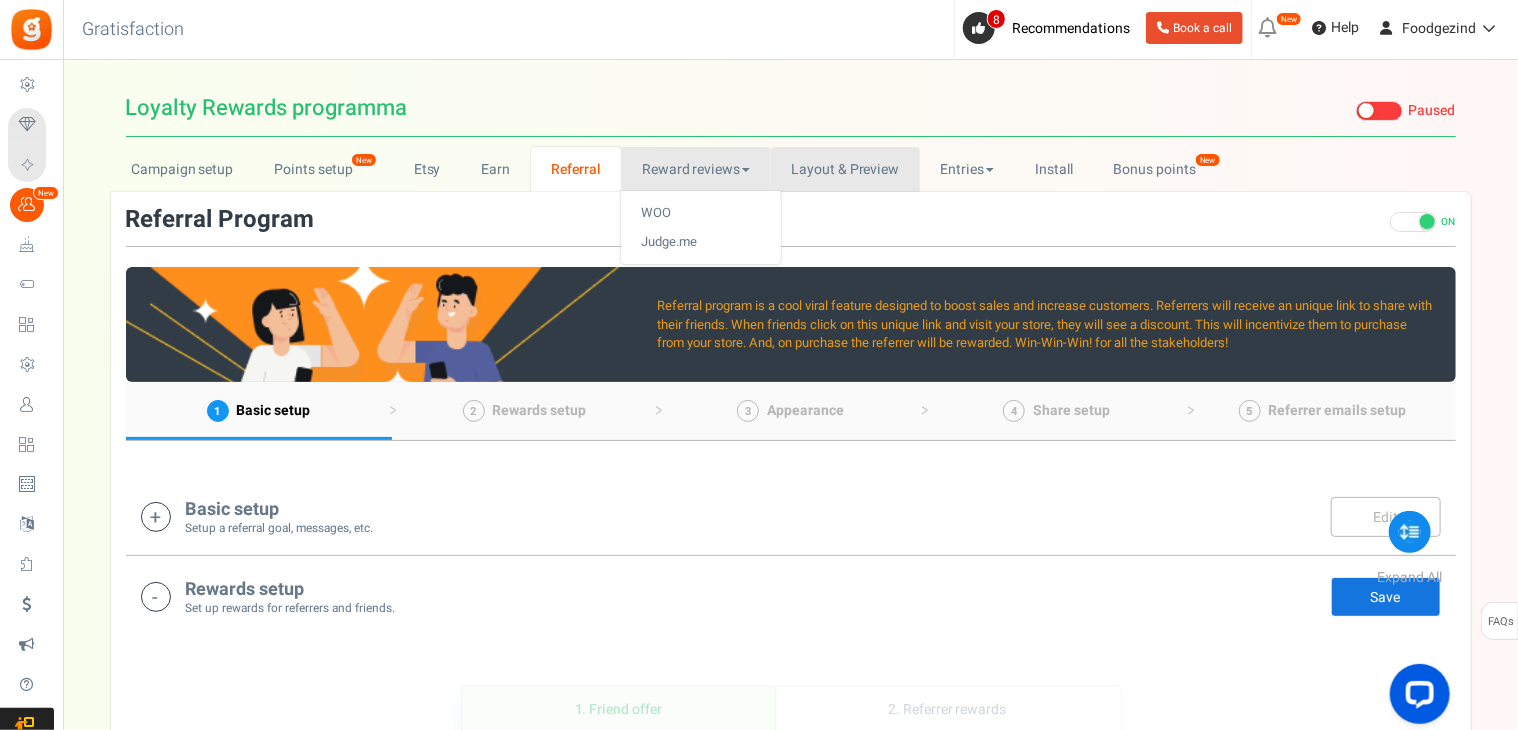 click on "Layout & Preview" at bounding box center (845, 169) 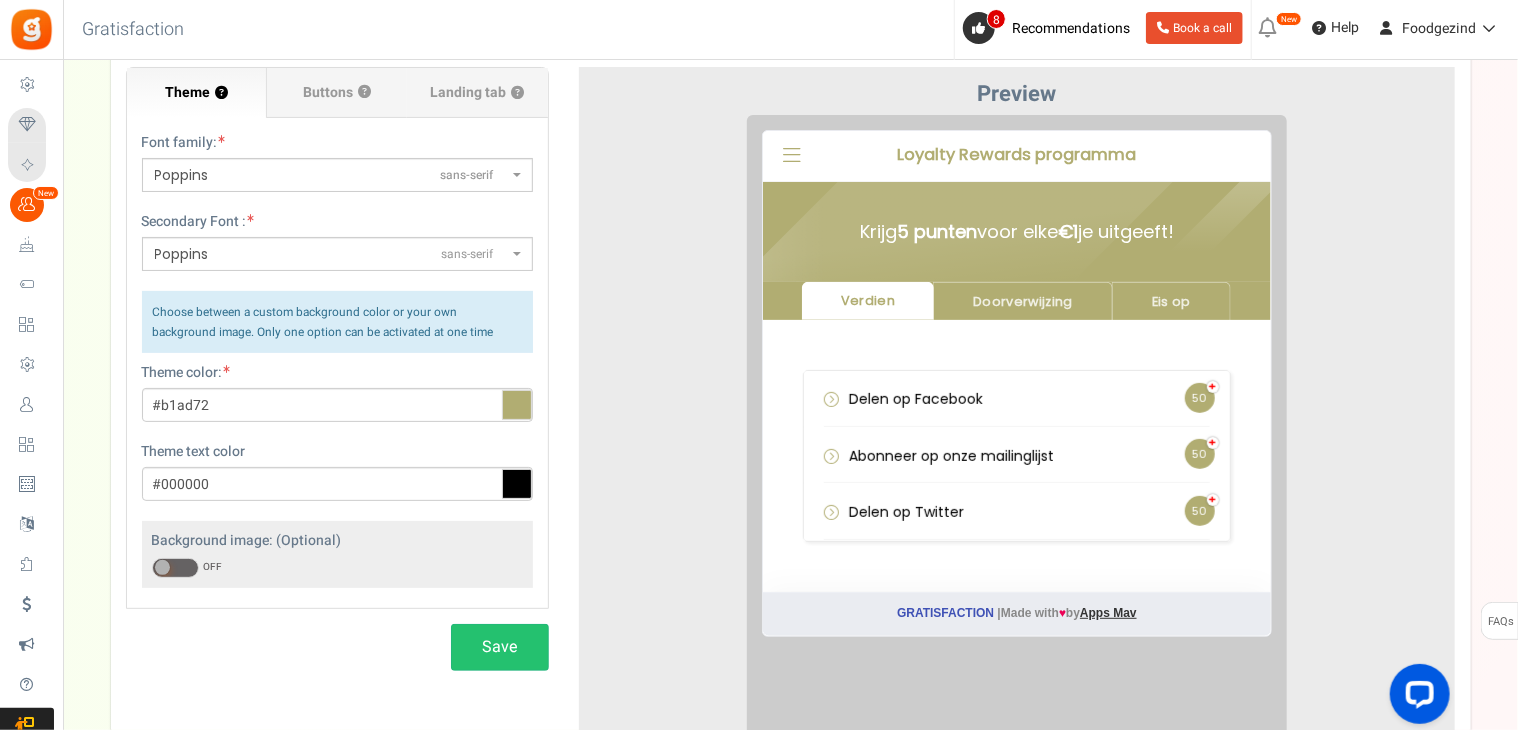 scroll, scrollTop: 0, scrollLeft: 0, axis: both 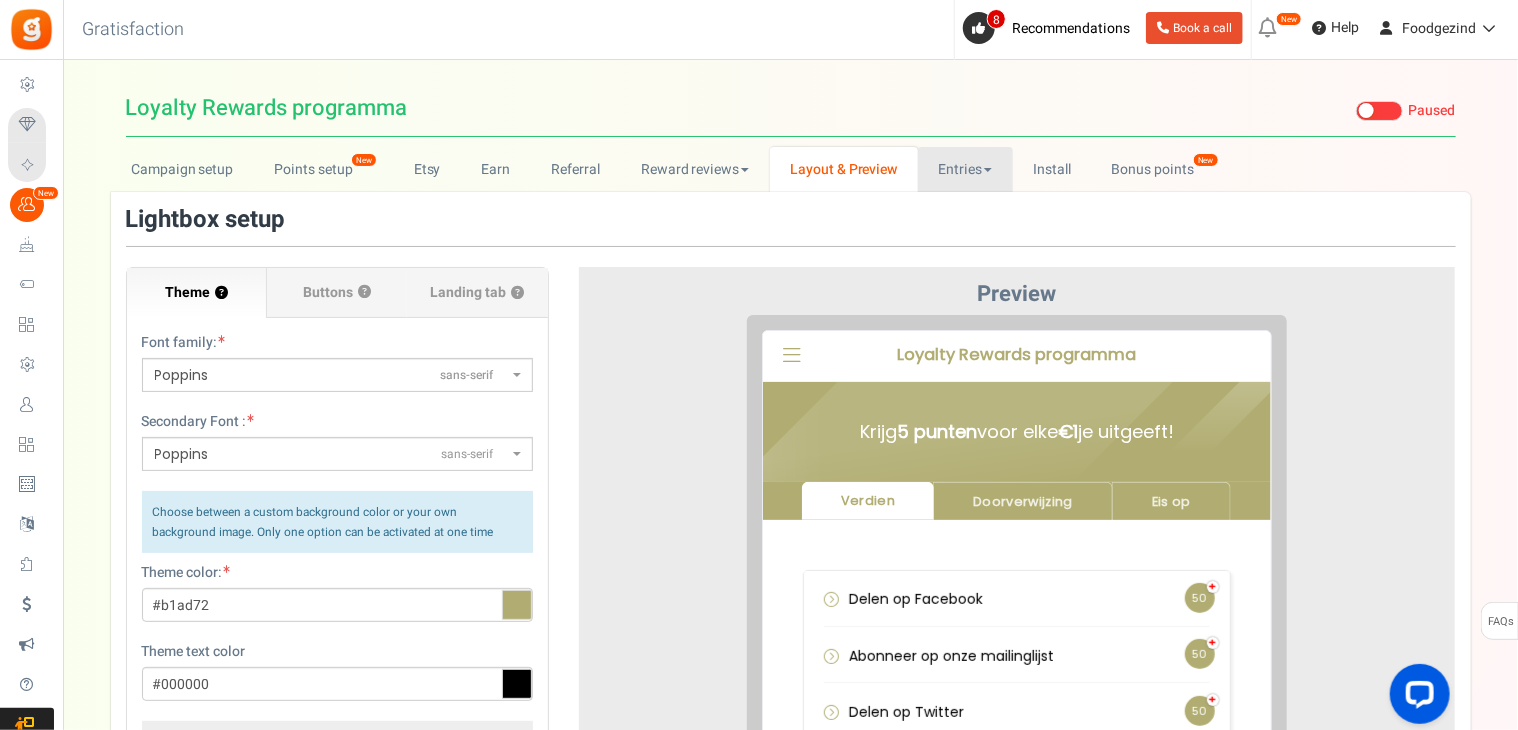 click on "Entries" at bounding box center (965, 169) 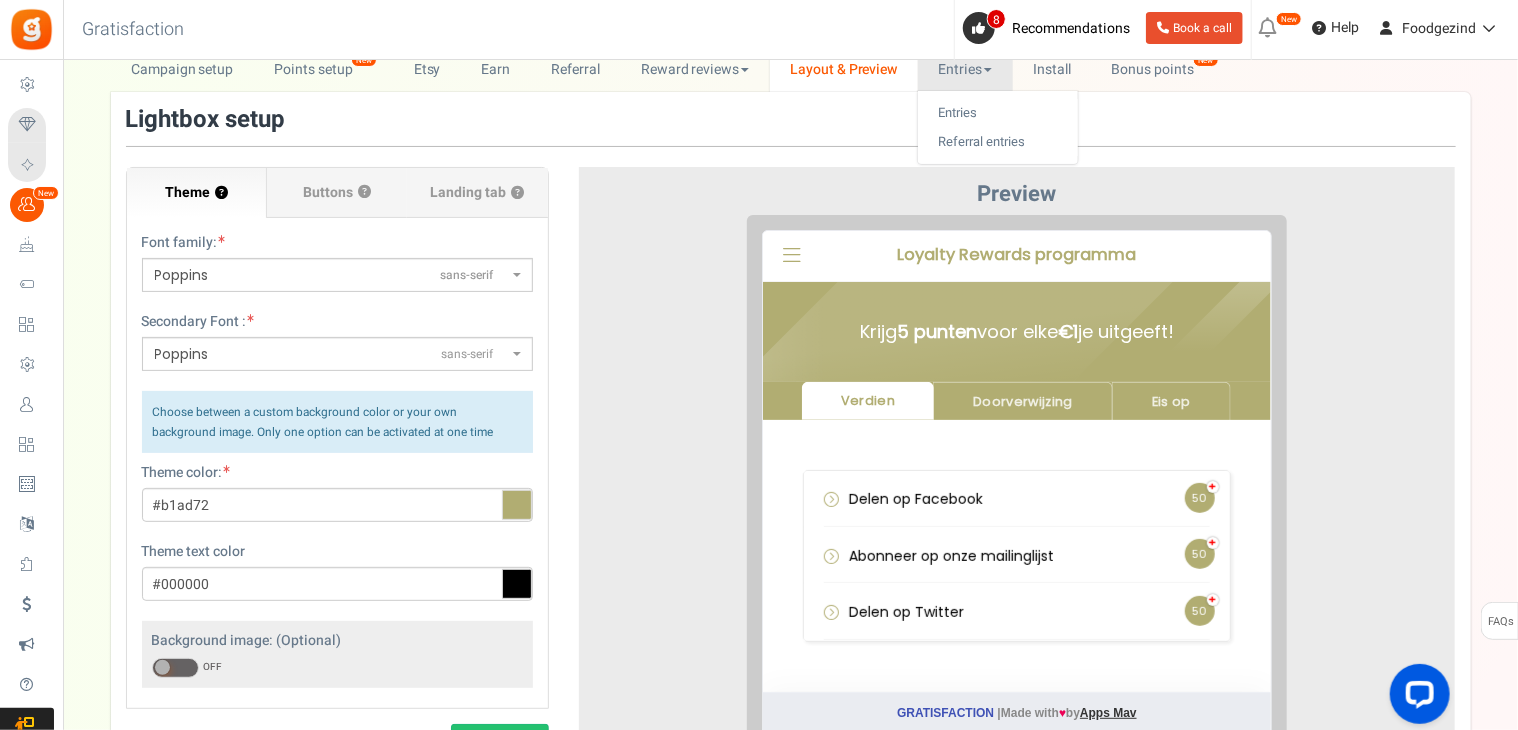scroll, scrollTop: 0, scrollLeft: 0, axis: both 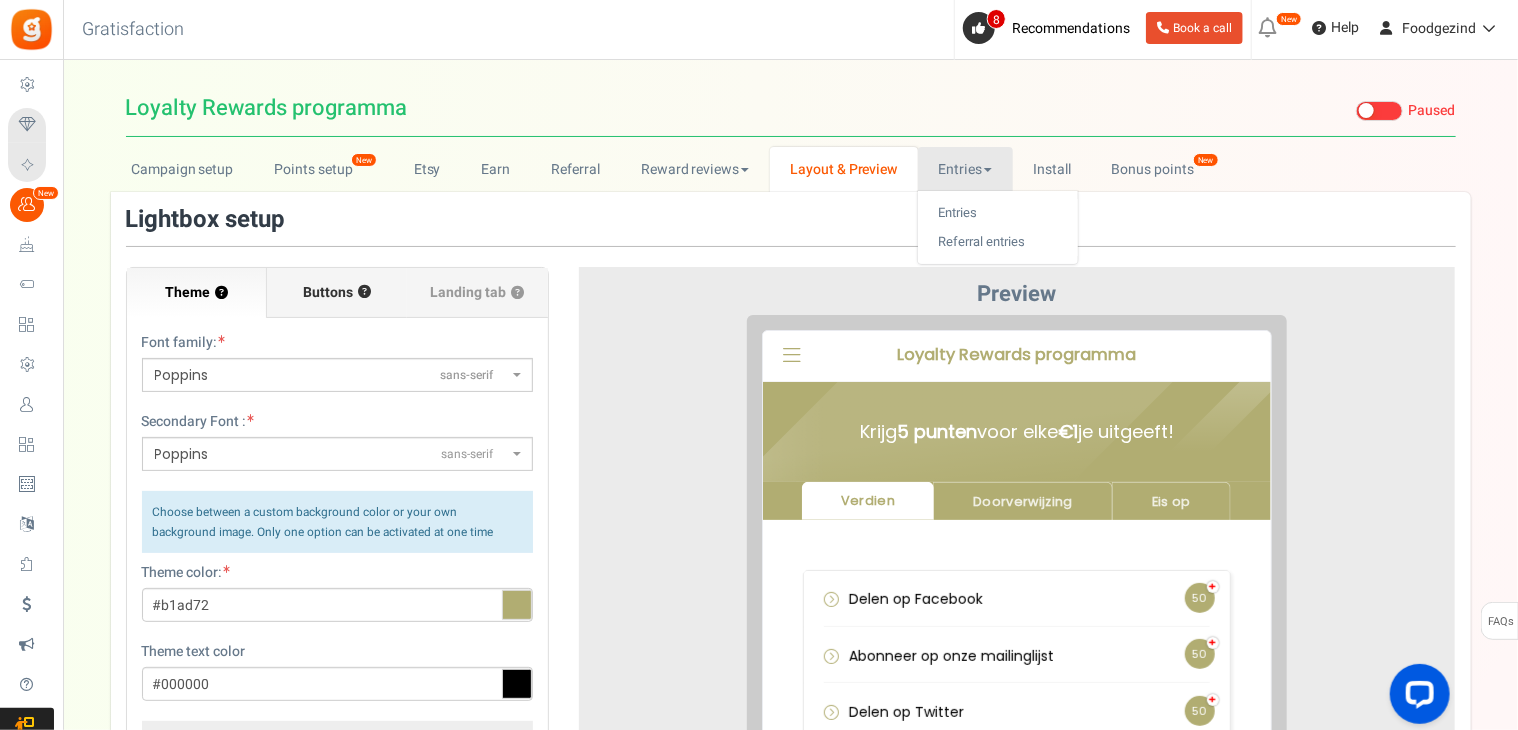 click on "Buttons" at bounding box center [328, 293] 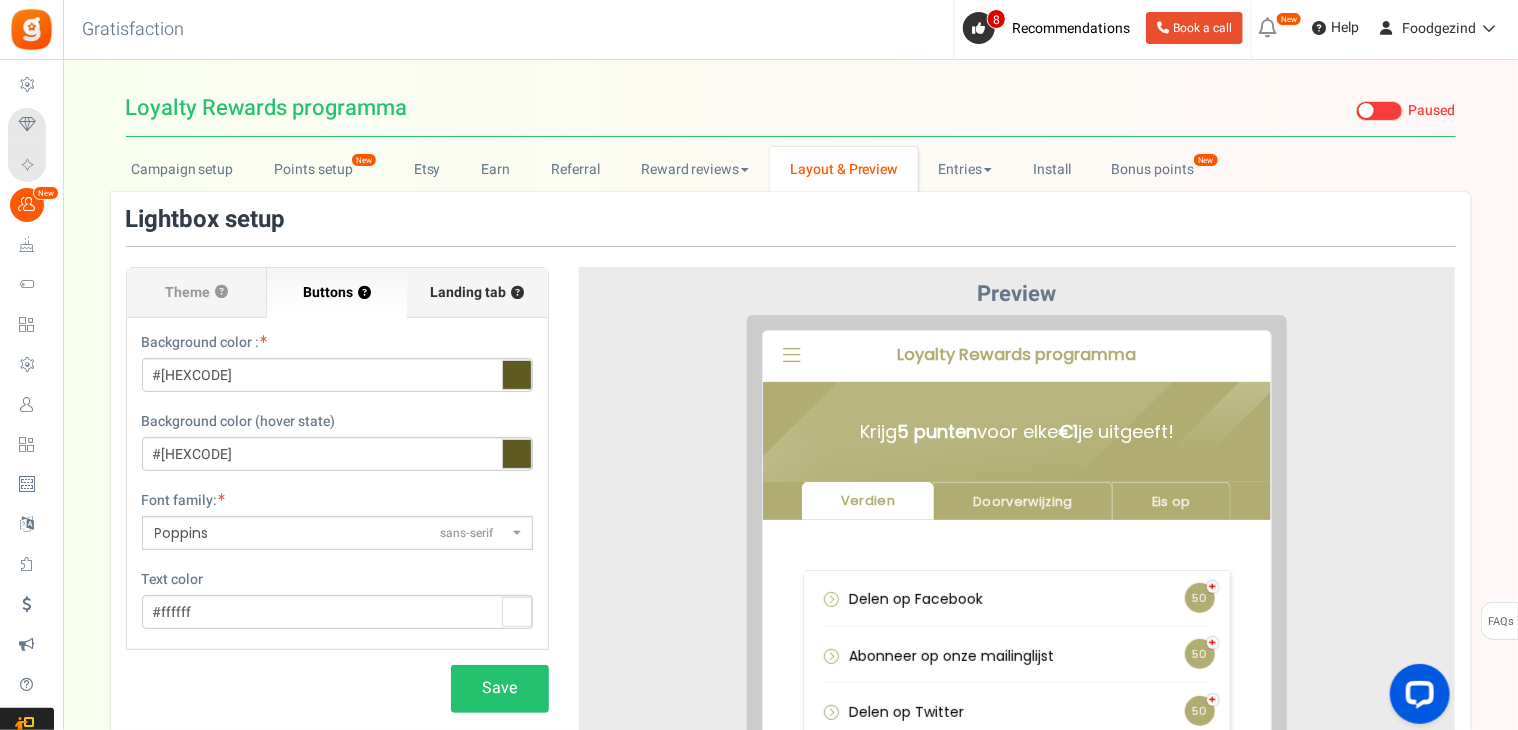 click on "Landing tab  ?" at bounding box center (478, 293) 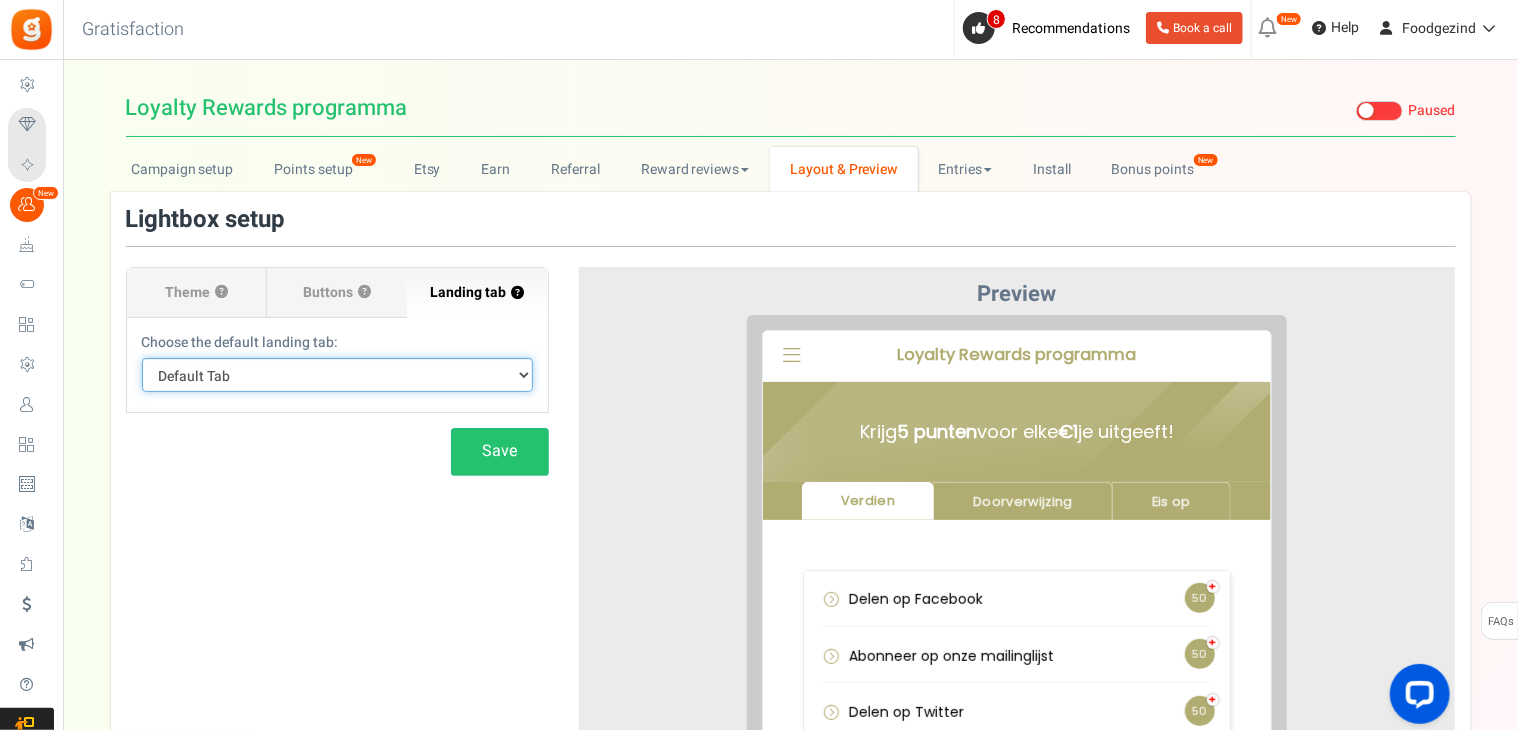 click on "Default Tab
Verdien Doorverwijzing Eis op" at bounding box center (337, 375) 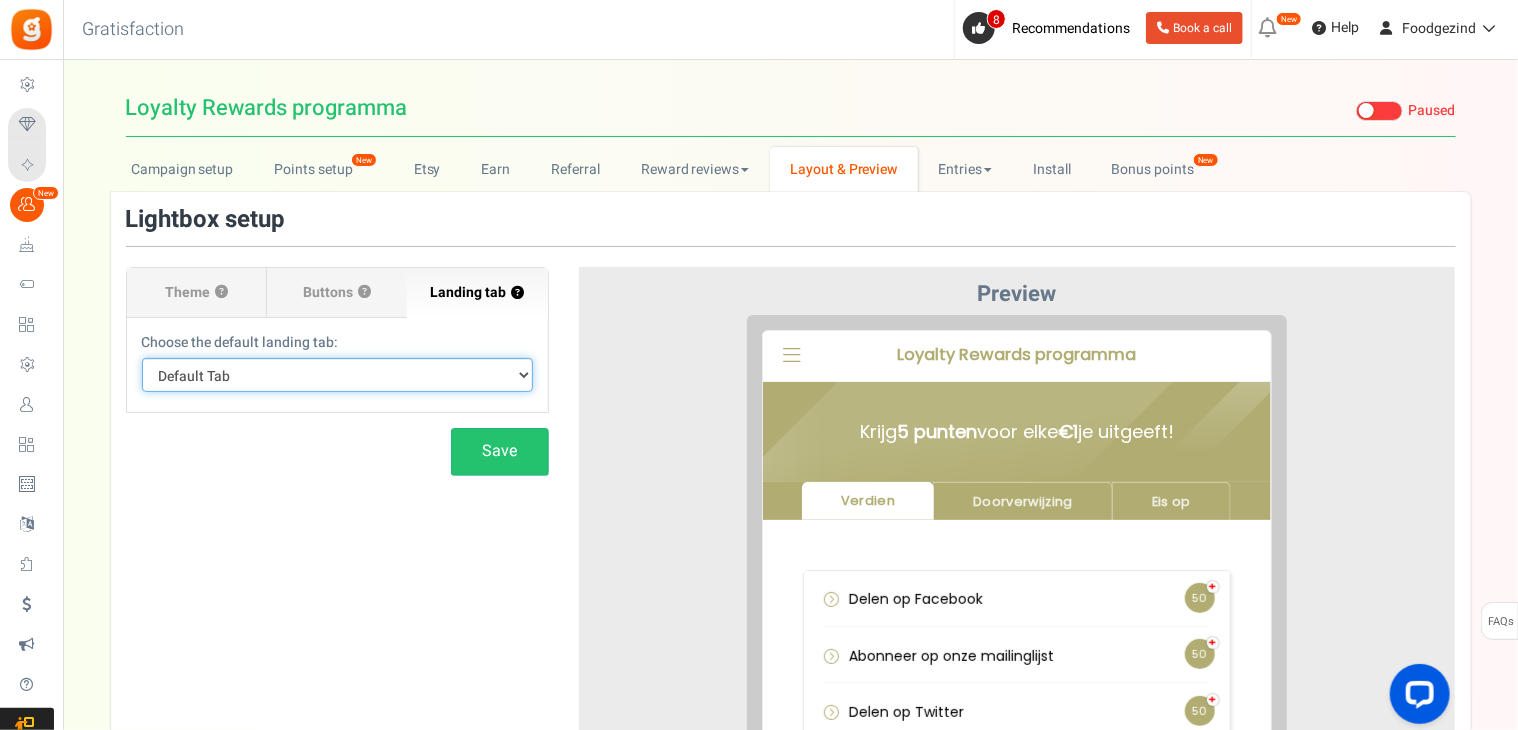 select on "earn" 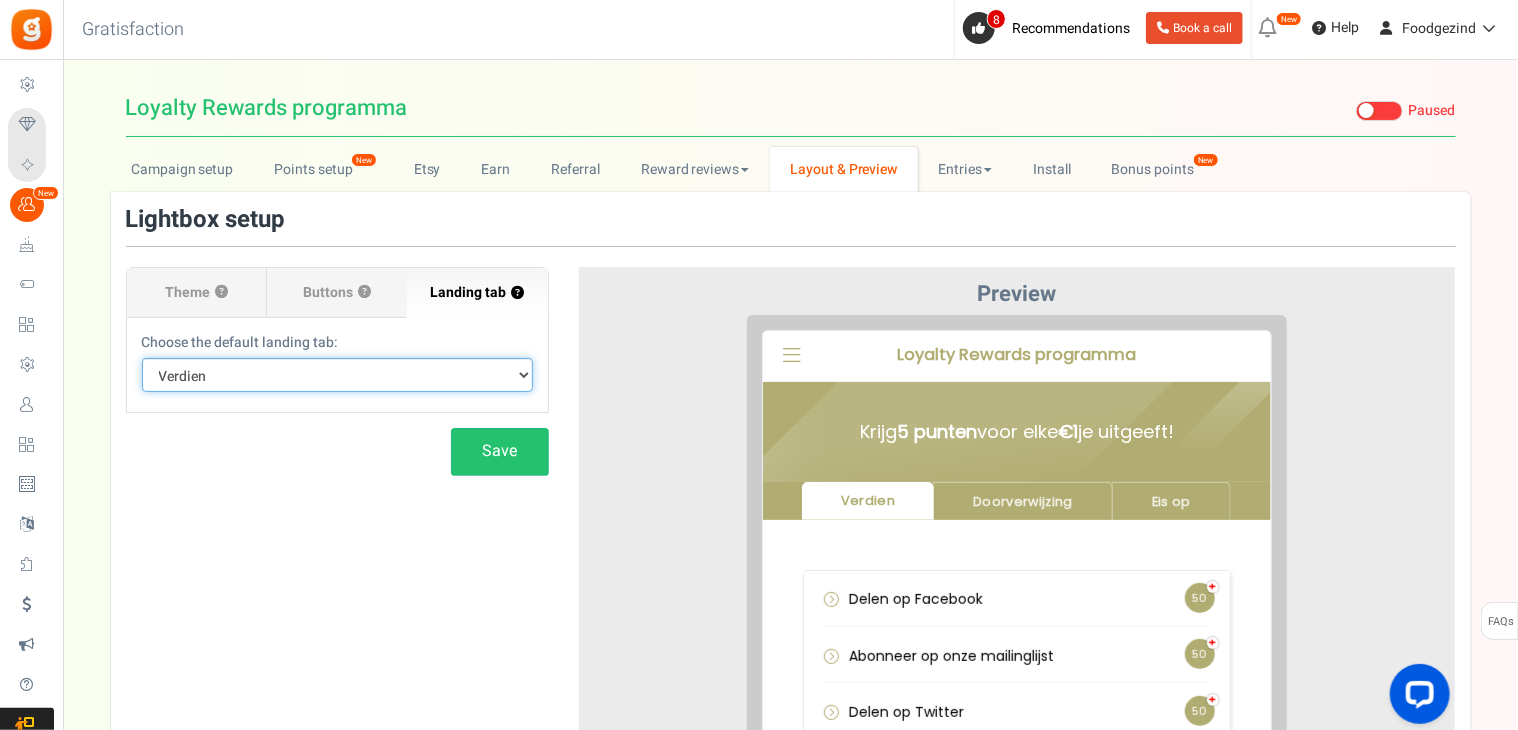 click on "Default Tab
Verdien Doorverwijzing Eis op" at bounding box center (337, 375) 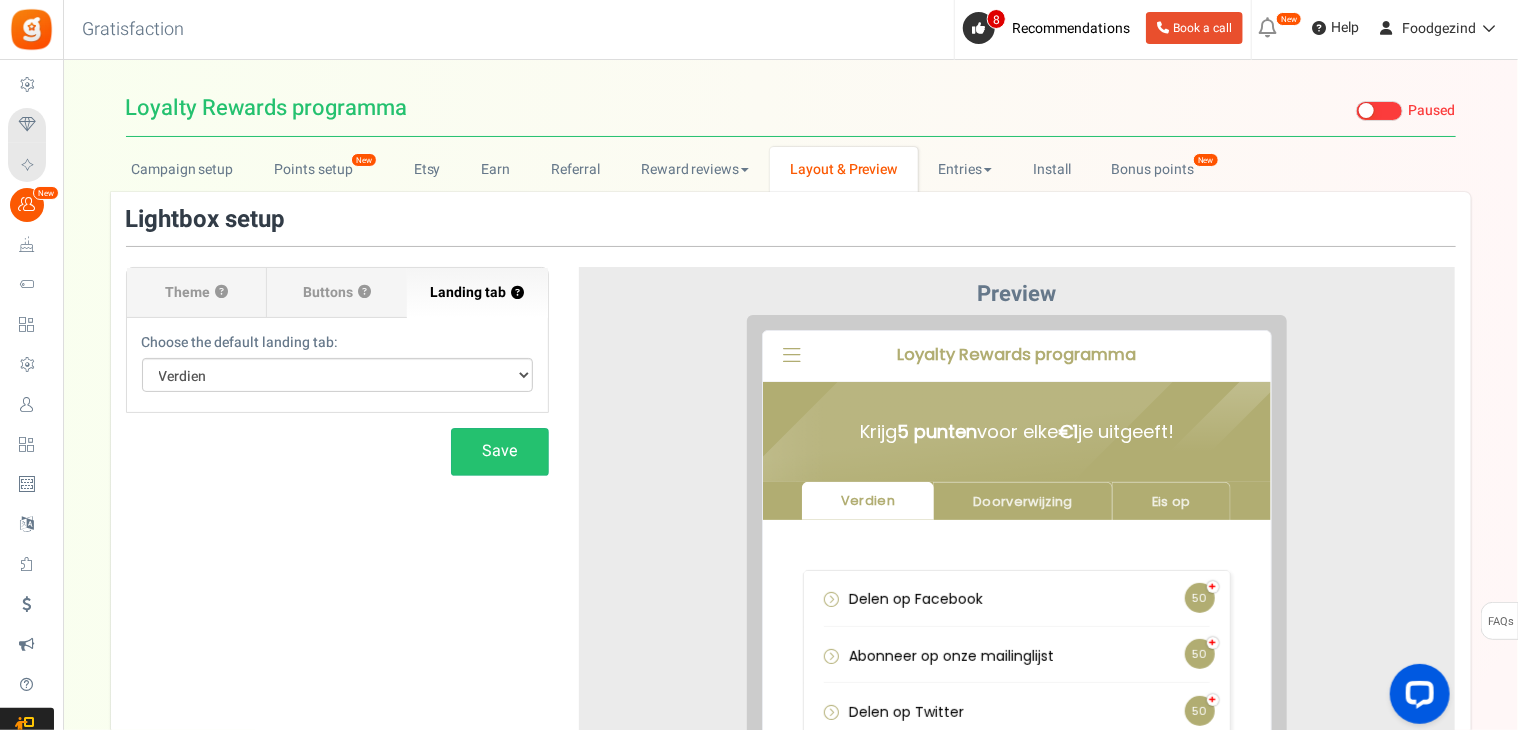 click on "Font family:
ABeeZeesans-serif ADLaM Displaydisplay AR One Sanssans-serif Abelsans-serif Abhaya Libreserif Aboretodisplay Abril Fatfacedisplay Abyssinica SILserif Aclonicasans-serif Acmesans-serif Actorsans-serif Adaminaserif Advent Prosans-serif Afacadsans-serif Afacad Fluxsans-serif Agbalumodisplay Agdasimasans-serif Agu Displaydisplay Aguafina Scripthandwriting Akatabsans-serif Akaya Kanadakadisplay Akaya Telivigaladisplay Akronimdisplay Aksharsans-serif Aladindisplay Alatasans-serif Alatsisans-serif Albert Sanssans-serif Aldrichsans-serif Alefsans-serif Alegreyaserif Alegreya SCserif Alegreya Sanssans-serif Alegreya Sans SCsans-serif Aleoserif Alex Brushhandwriting Alexandriasans-serif Alfa Slab Onedisplay Aliceserif Alikeserif Alike Angularserif Alkalamiserif ON OFF" at bounding box center (337, 340) 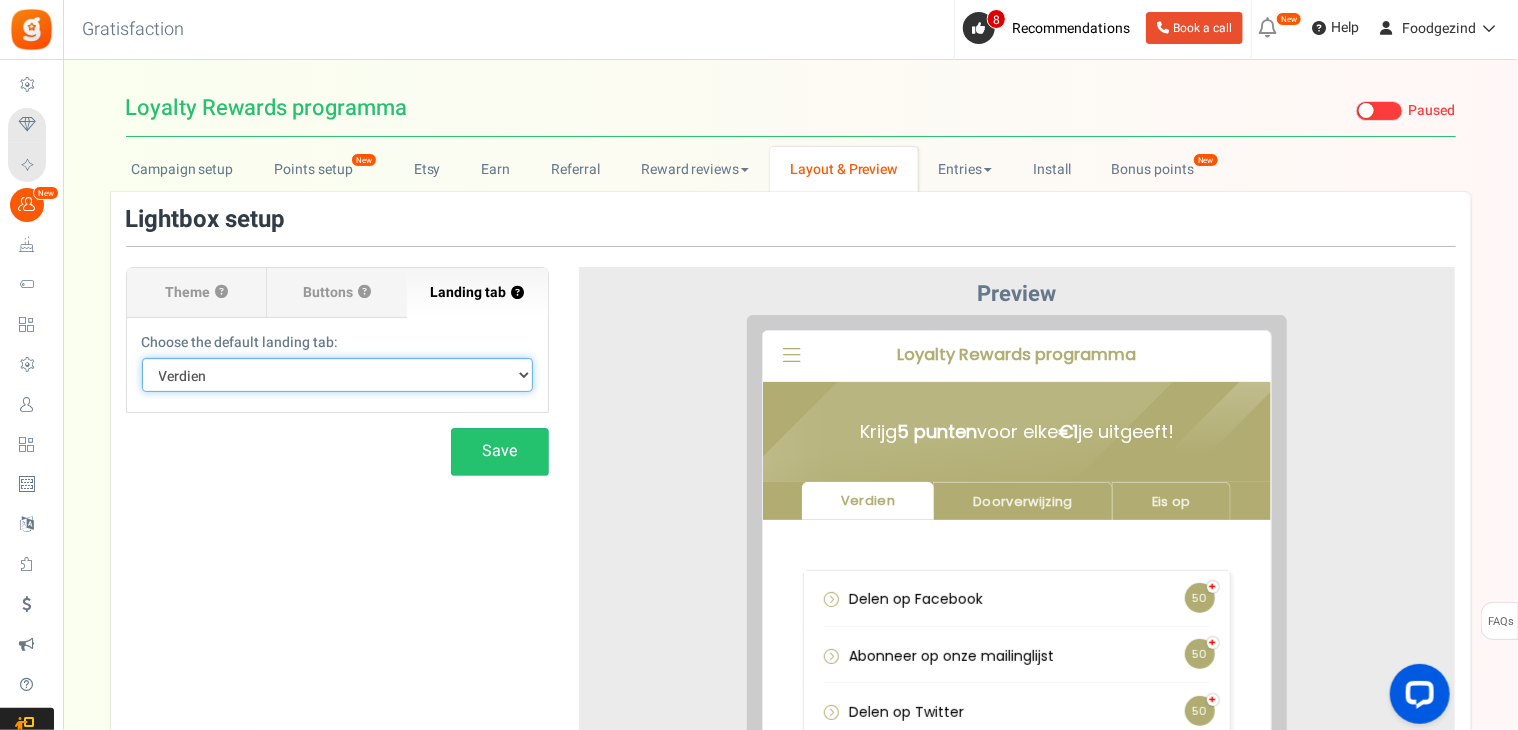 click on "Default Tab
Verdien Doorverwijzing Eis op" at bounding box center [337, 375] 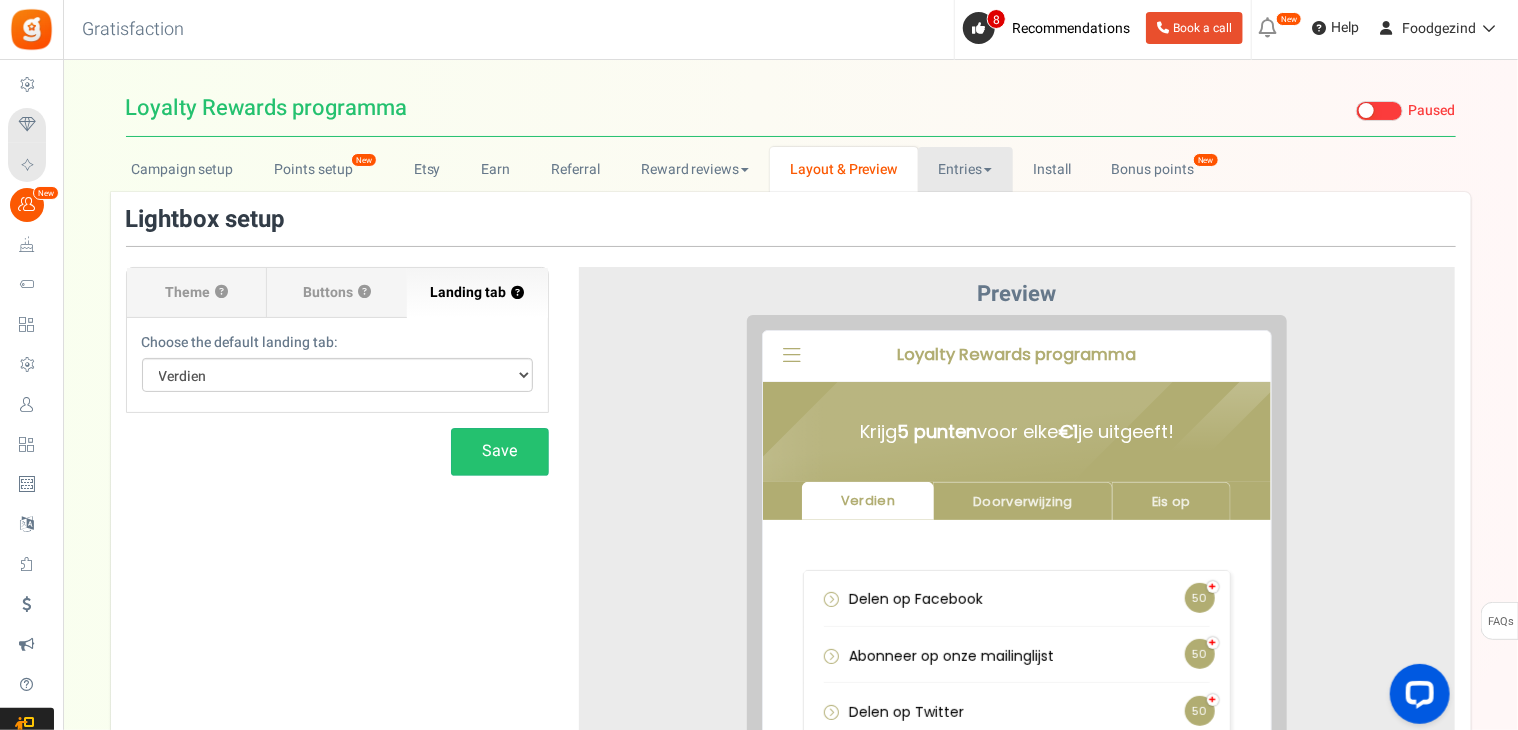 click on "Entries" at bounding box center (965, 169) 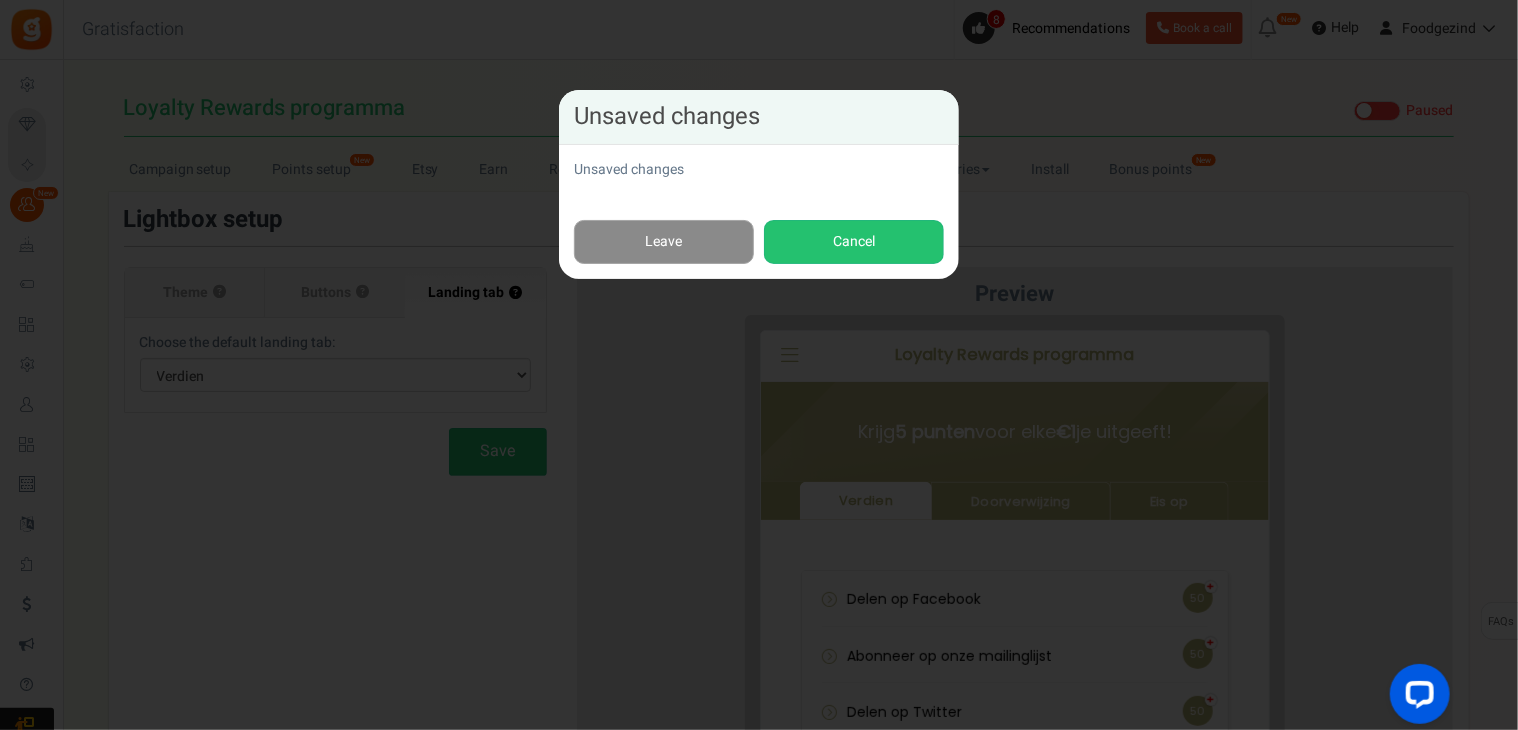 click on "Leave" at bounding box center (664, 242) 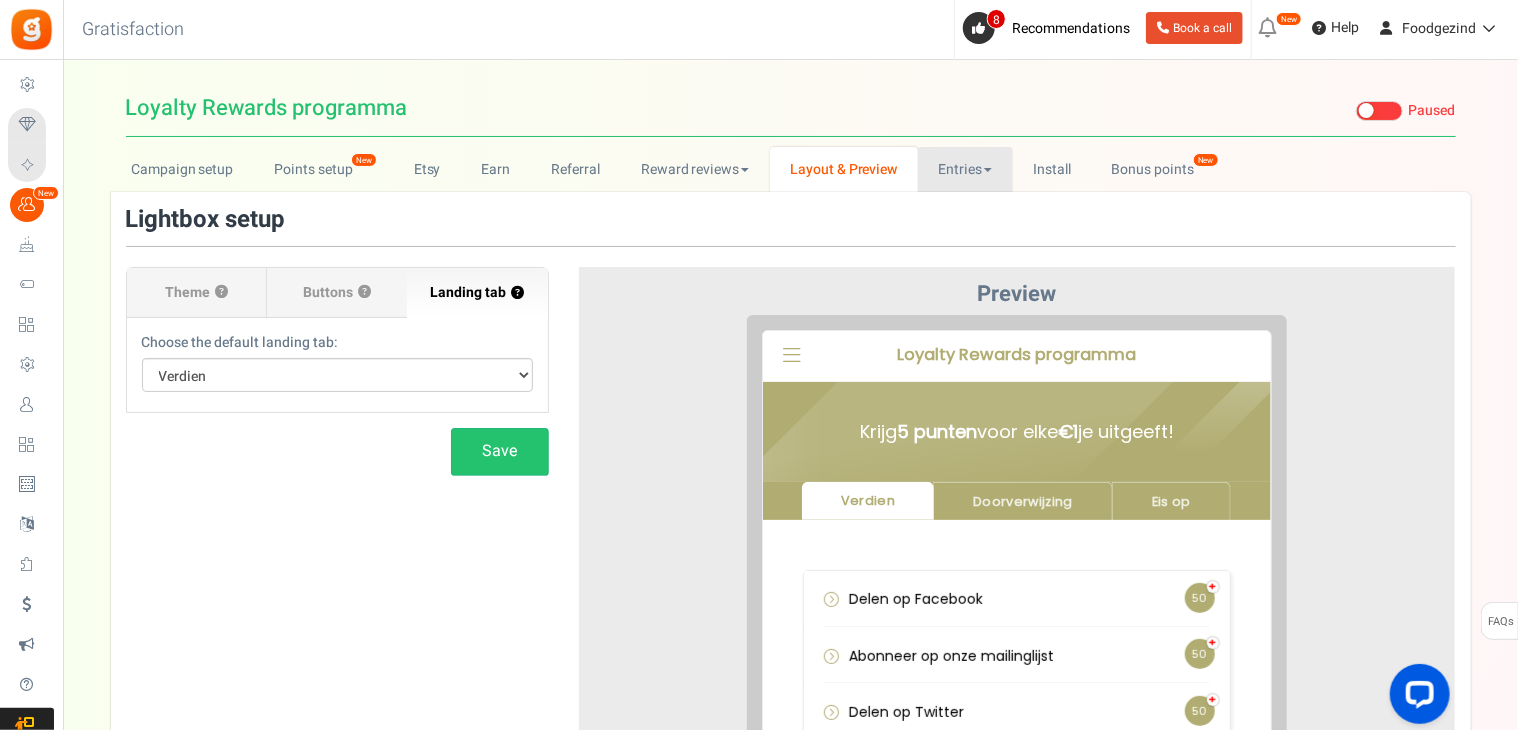 click on "Entries" at bounding box center [965, 169] 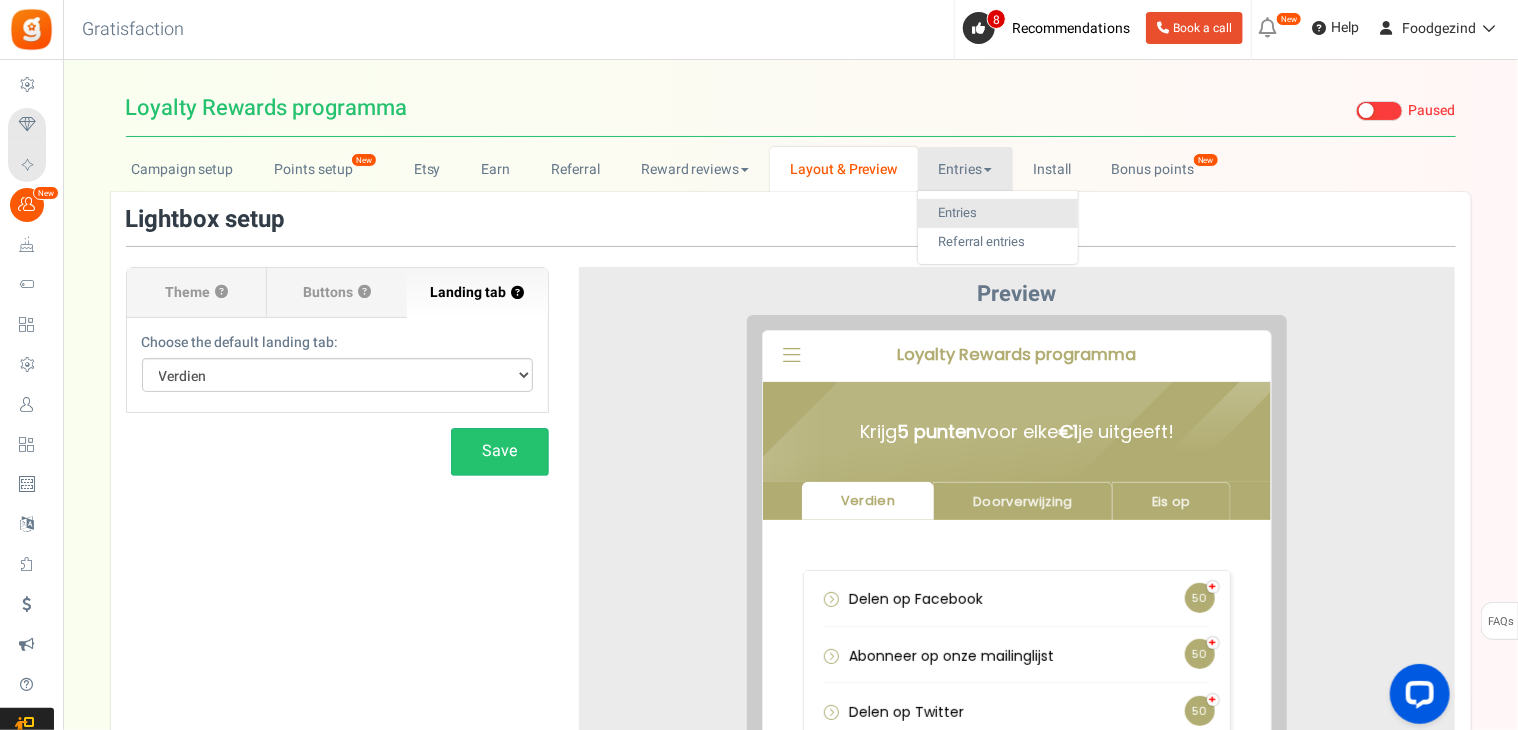 click on "Entries" at bounding box center (998, 213) 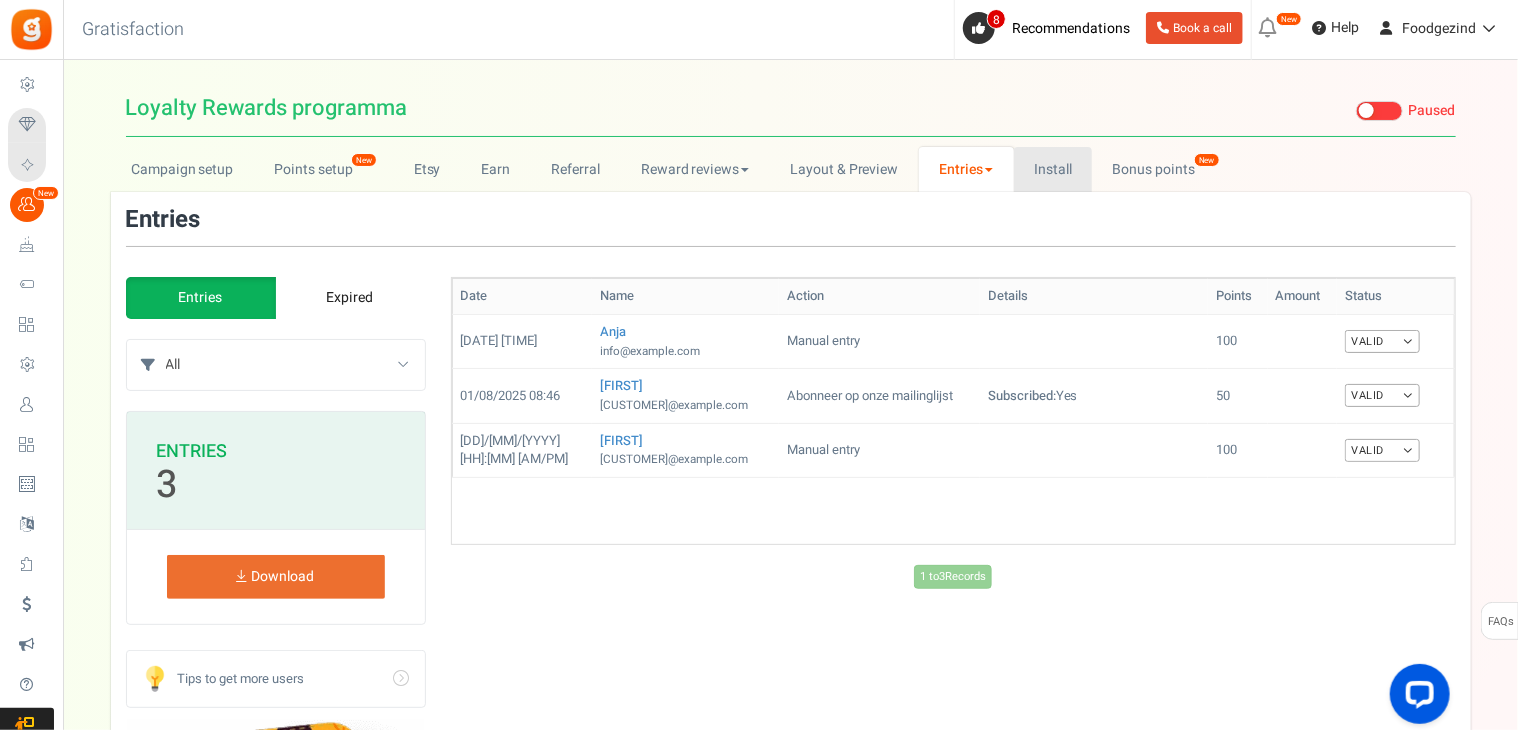click on "Install" at bounding box center [1053, 169] 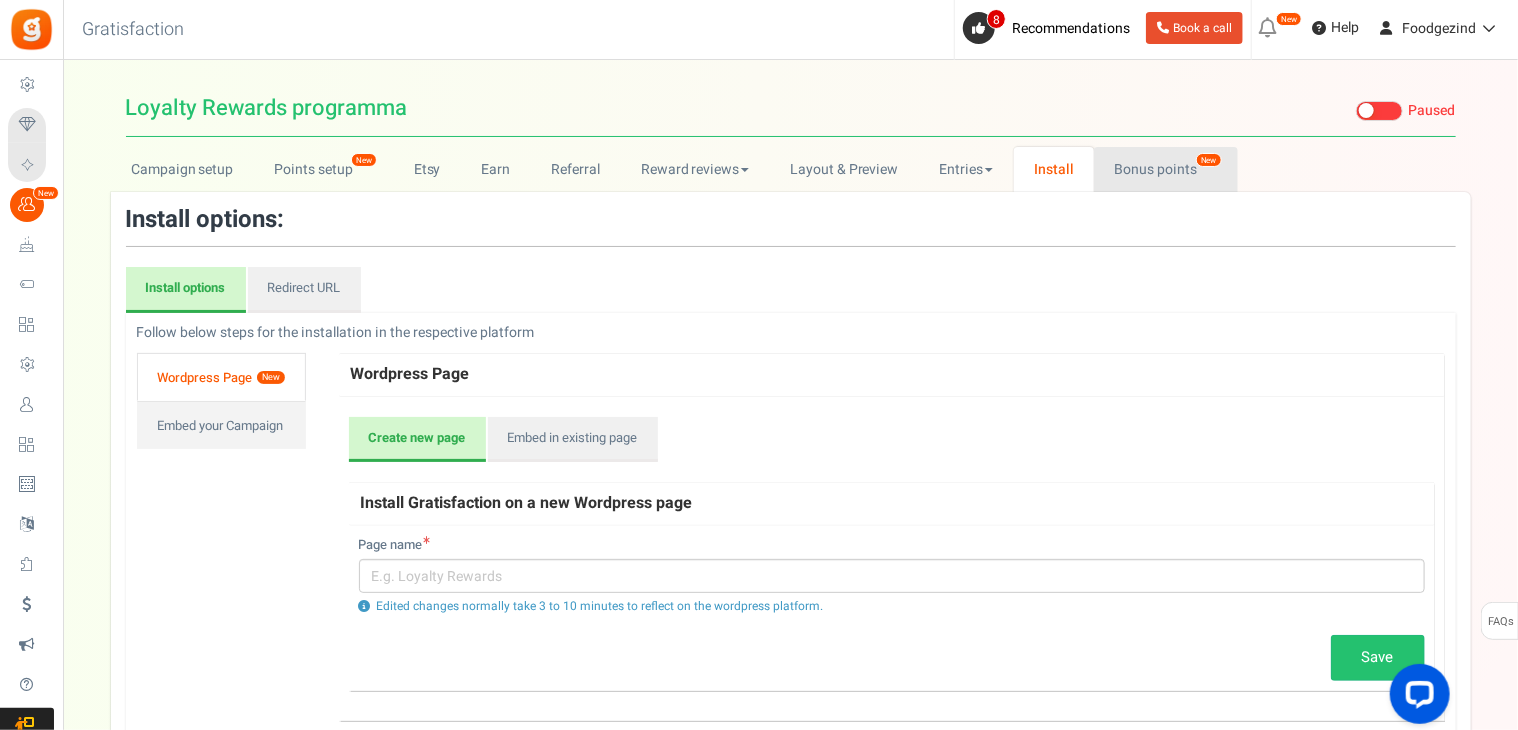 click on "Bonus points
New" at bounding box center (1165, 169) 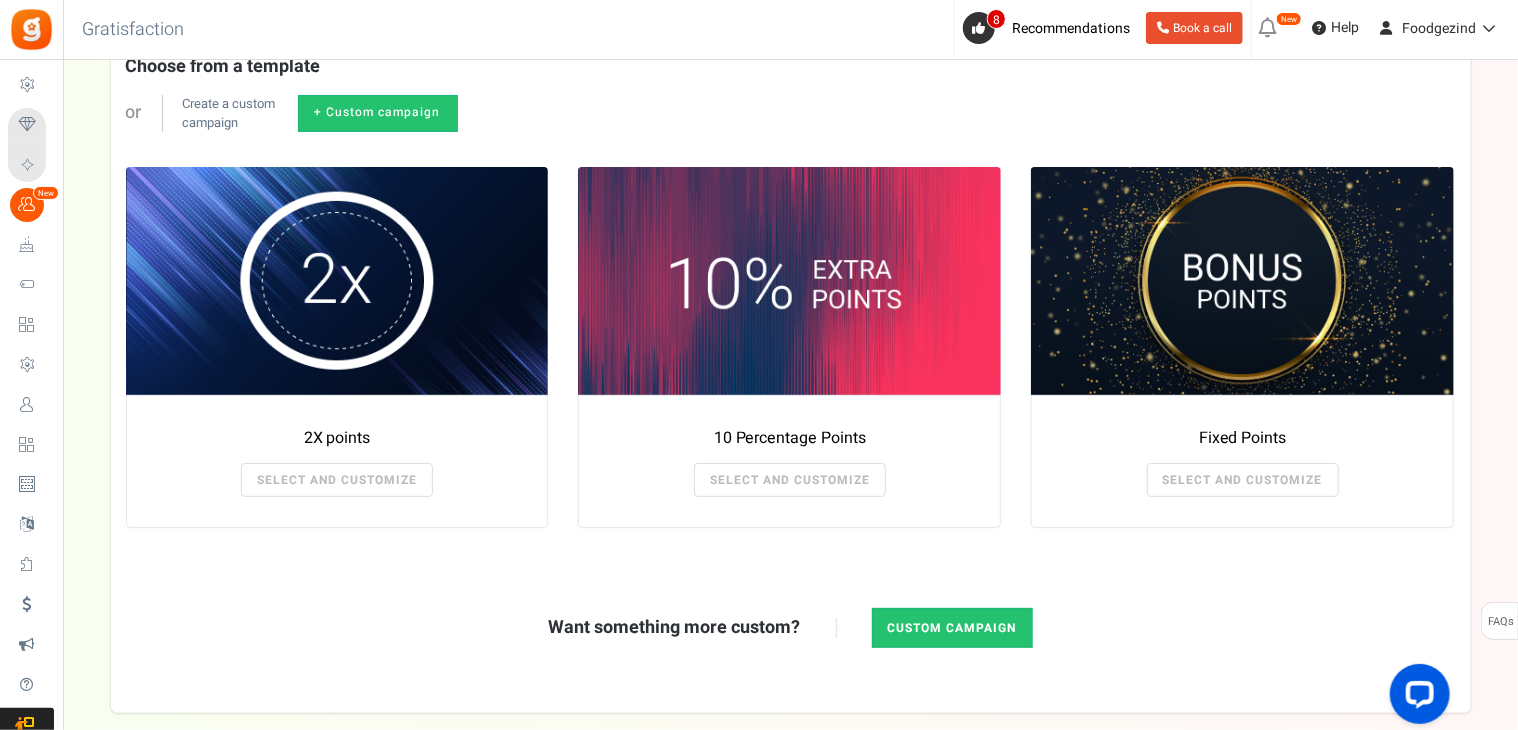 scroll, scrollTop: 0, scrollLeft: 0, axis: both 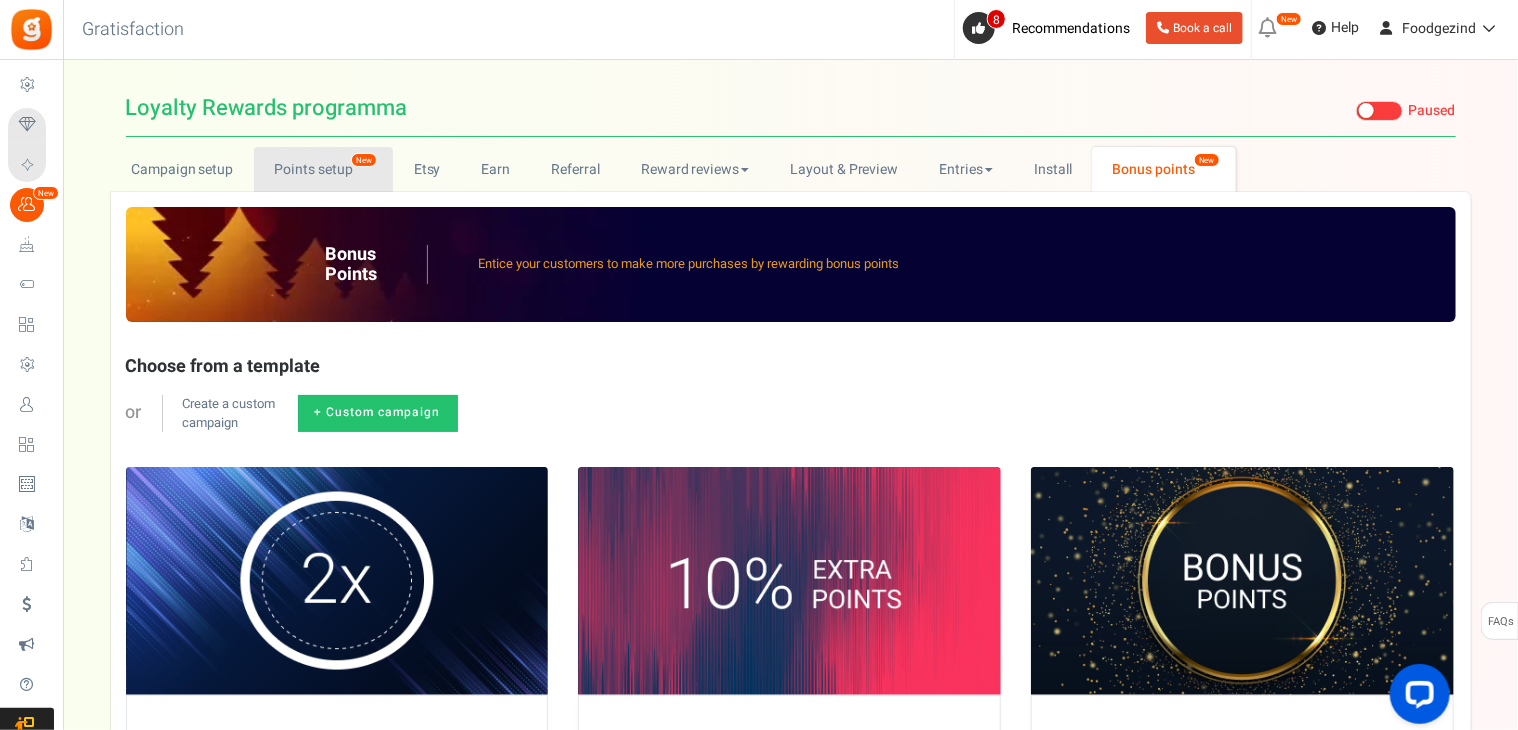 click on "Points setup
New" at bounding box center [323, 169] 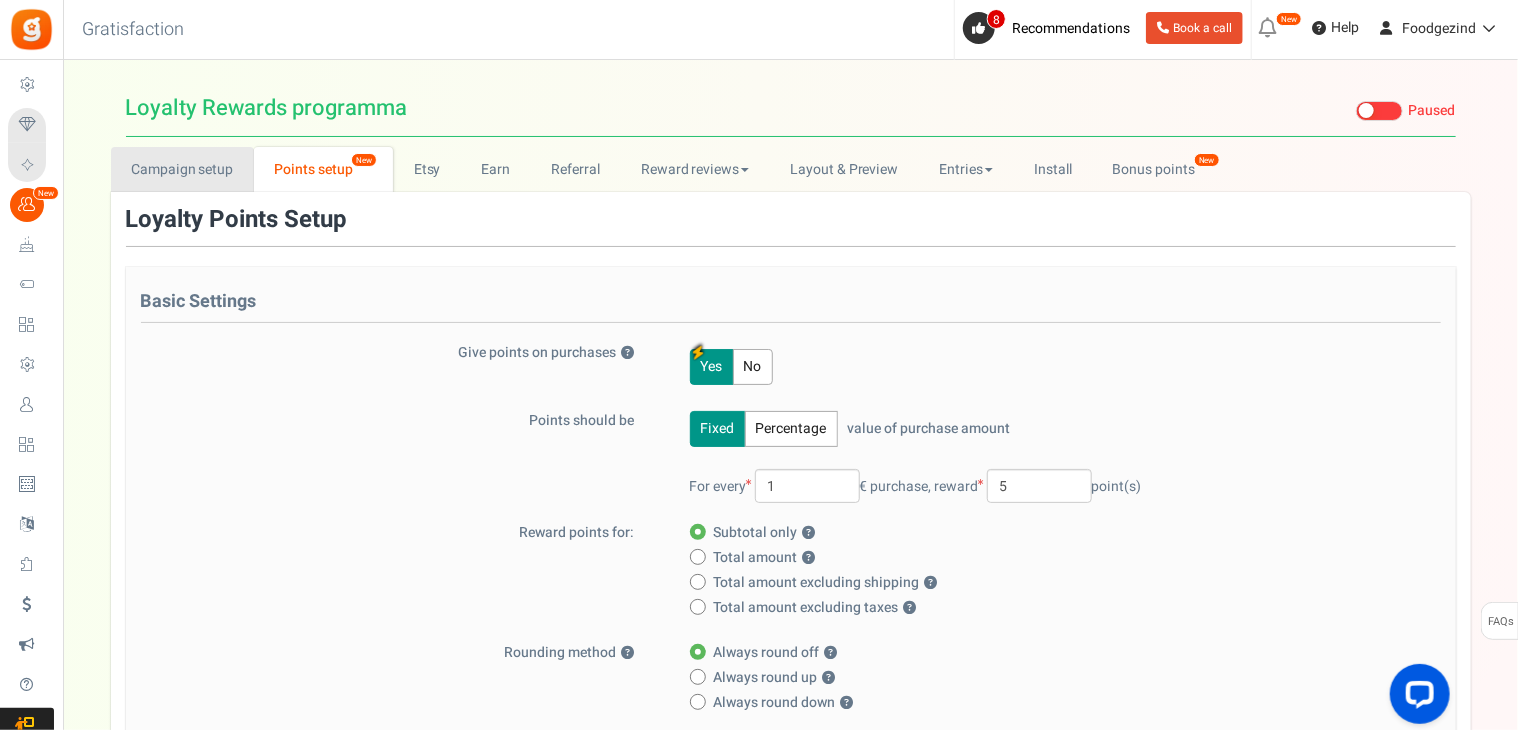 click on "Campaign setup" at bounding box center (182, 169) 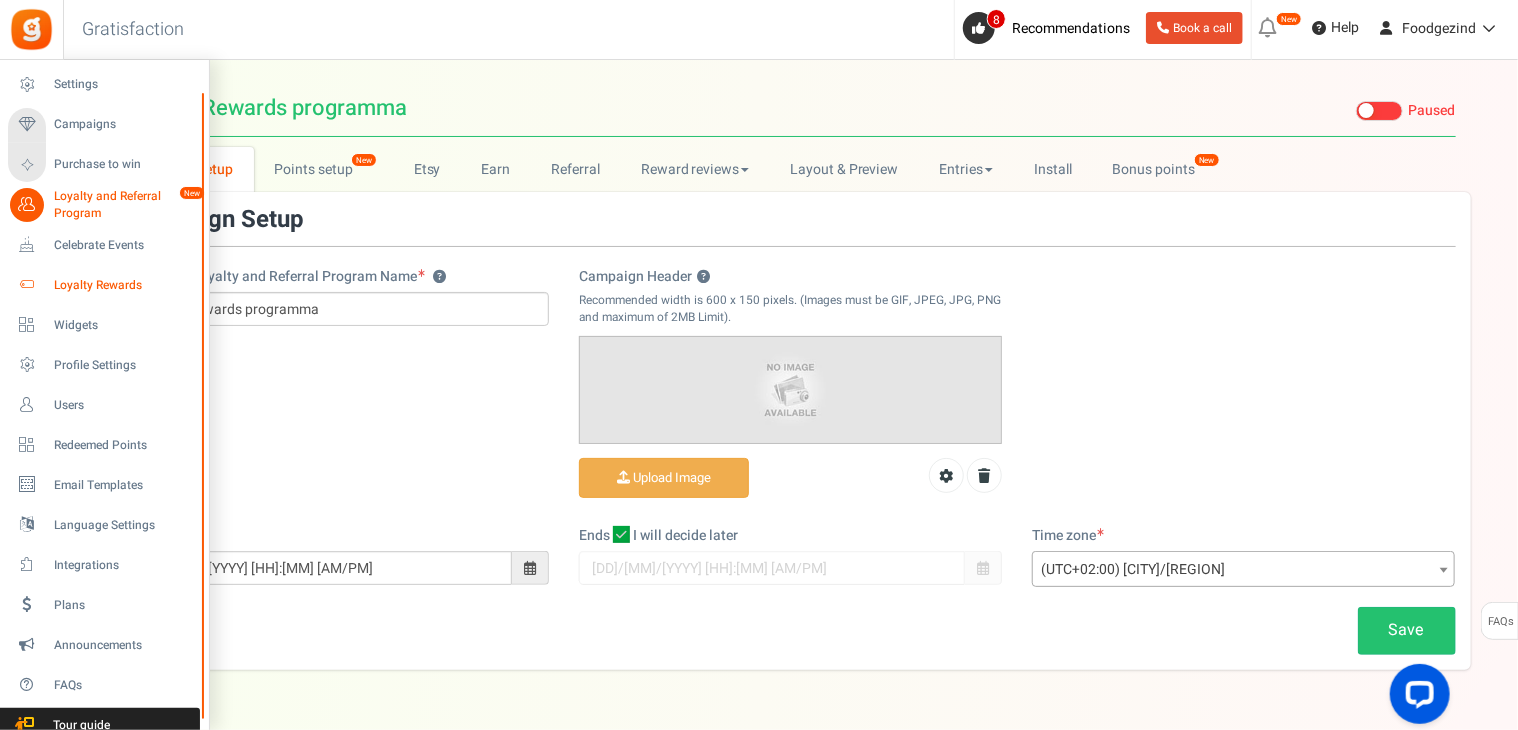click on "Loyalty Rewards" at bounding box center [124, 285] 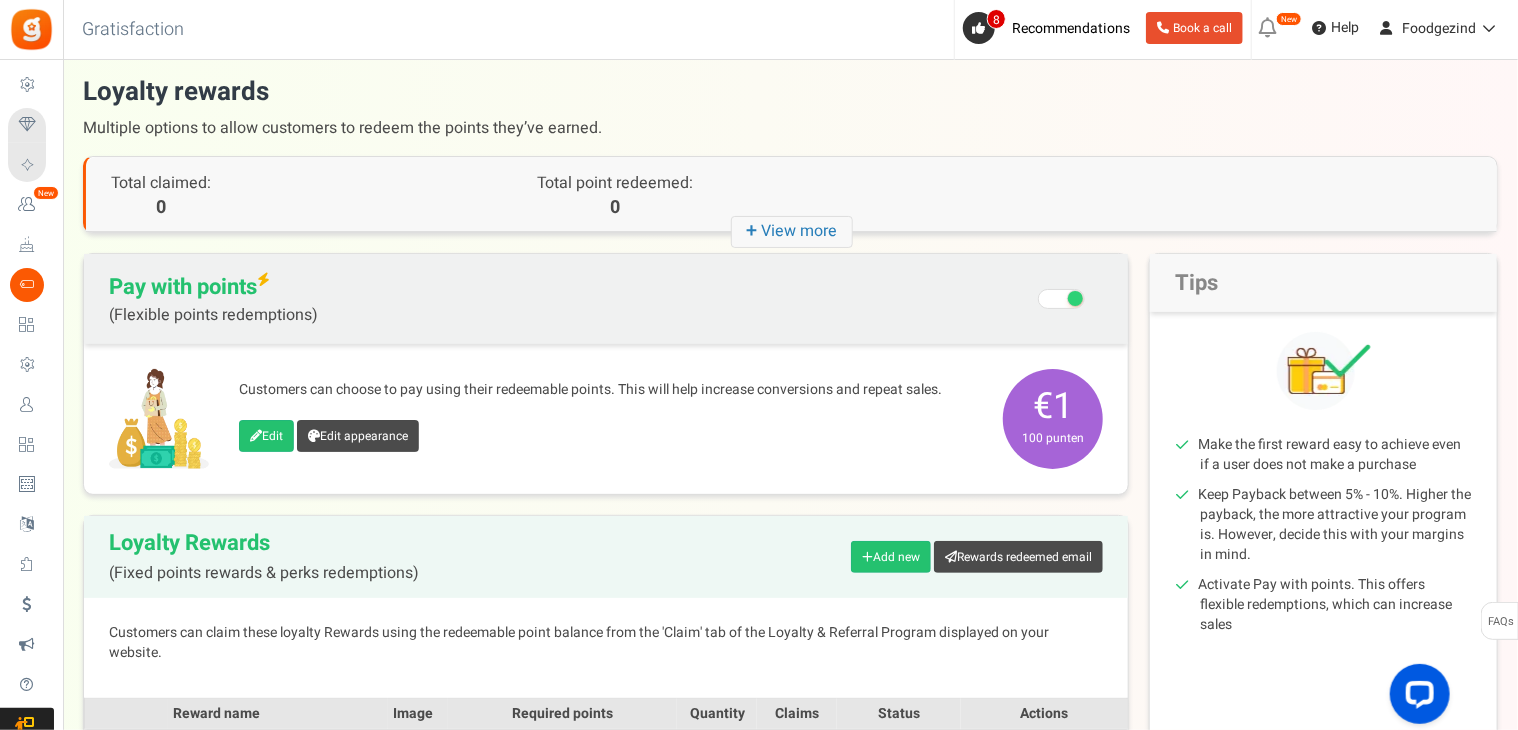 scroll, scrollTop: 0, scrollLeft: 0, axis: both 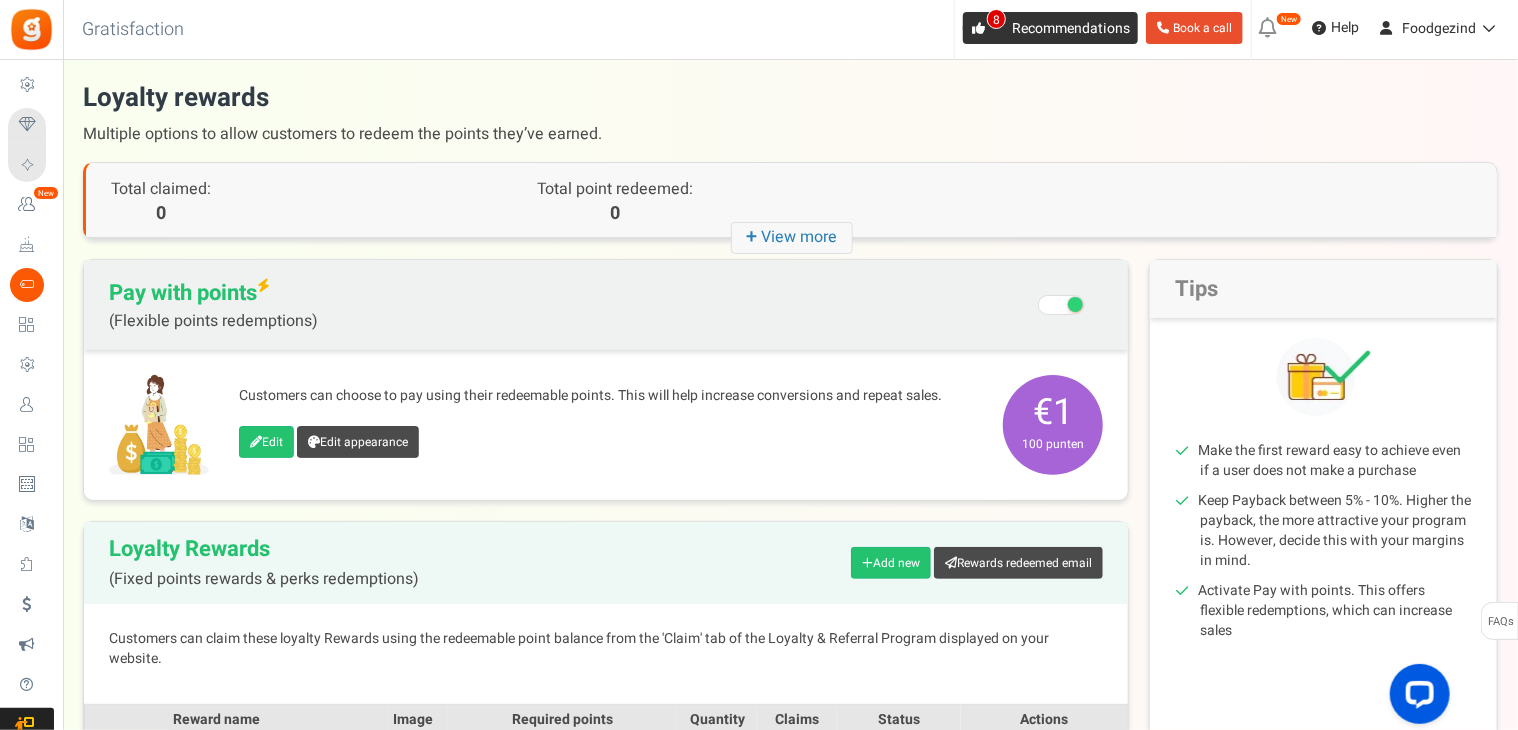 click on "Recommendations" at bounding box center (1071, 28) 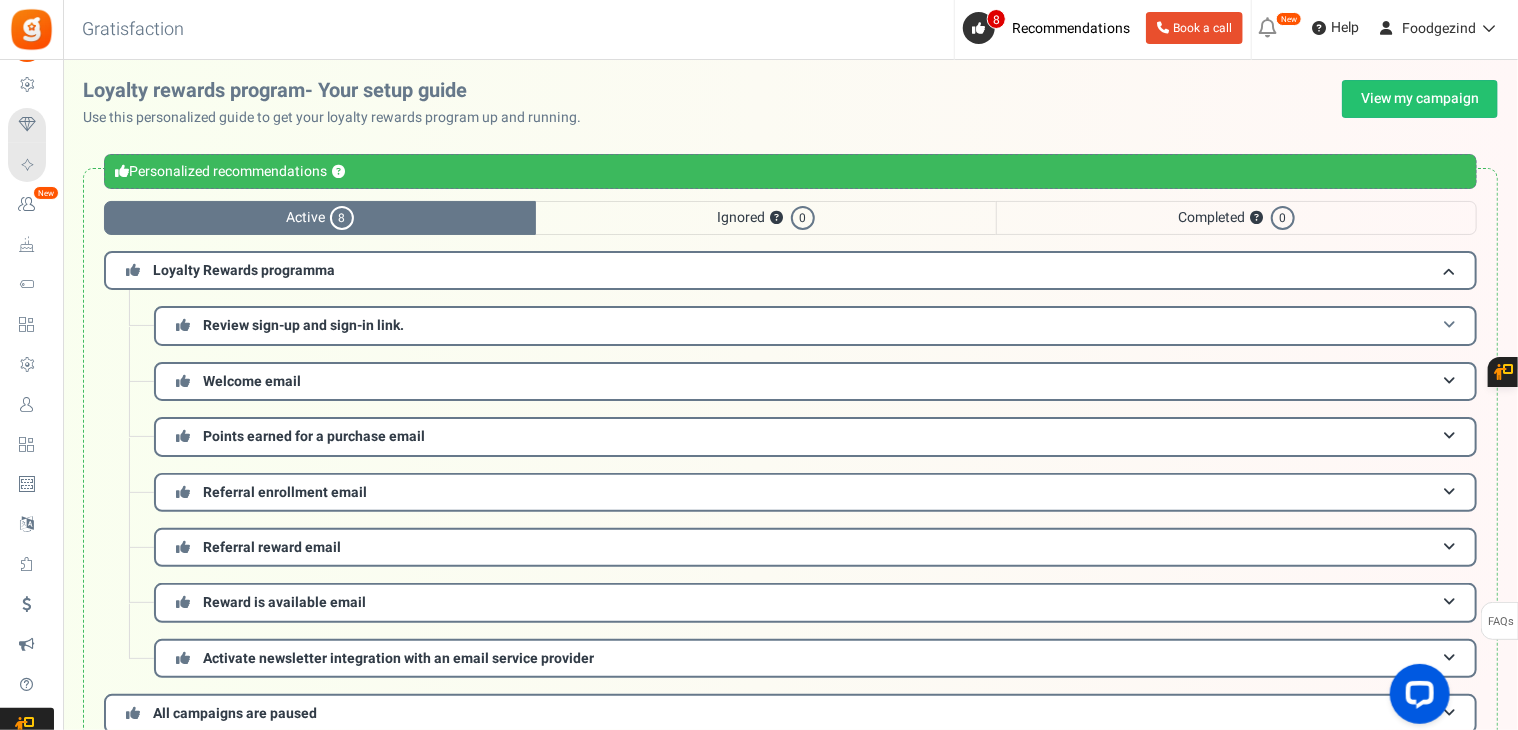 click on "Review sign-up and sign-in link." at bounding box center (815, 325) 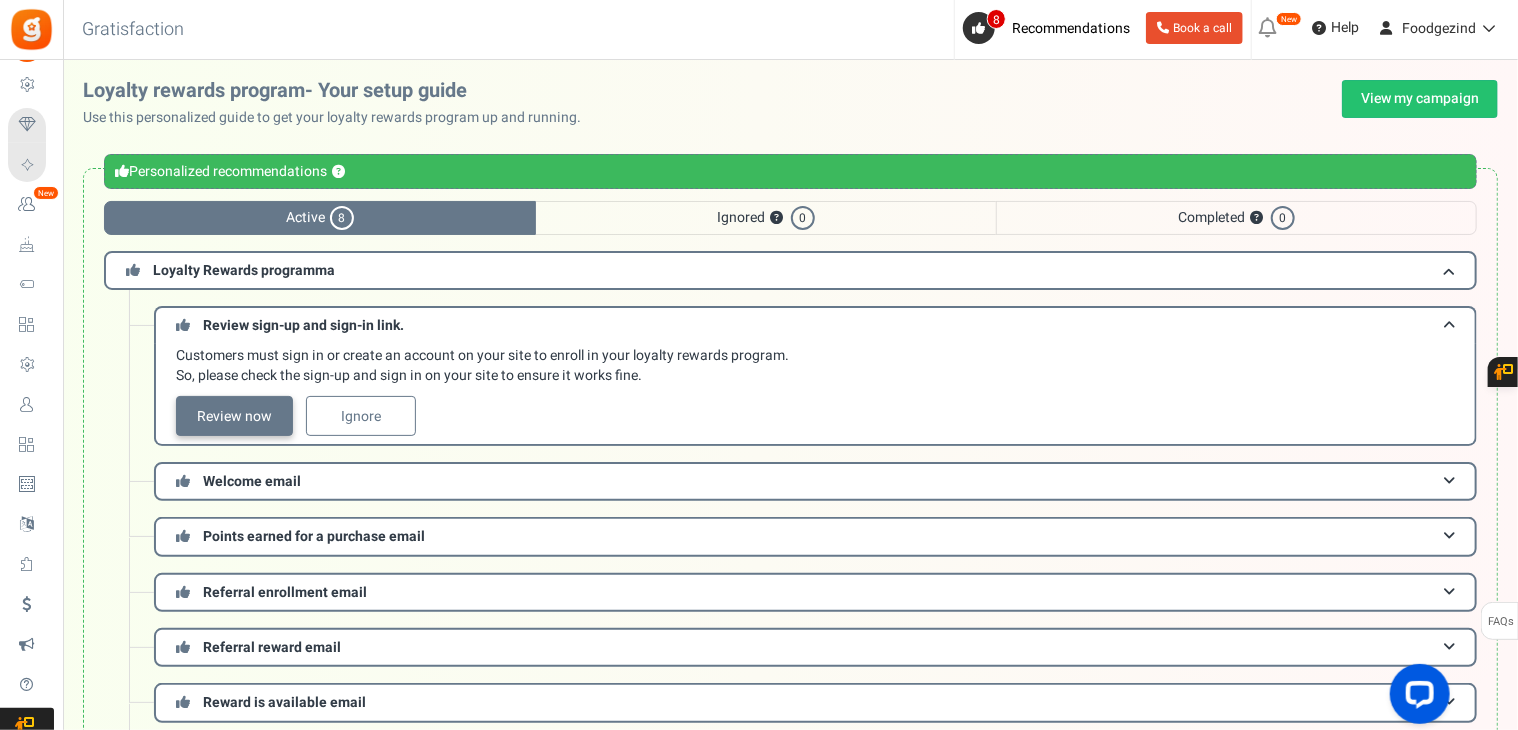 click on "Review now" at bounding box center (234, 416) 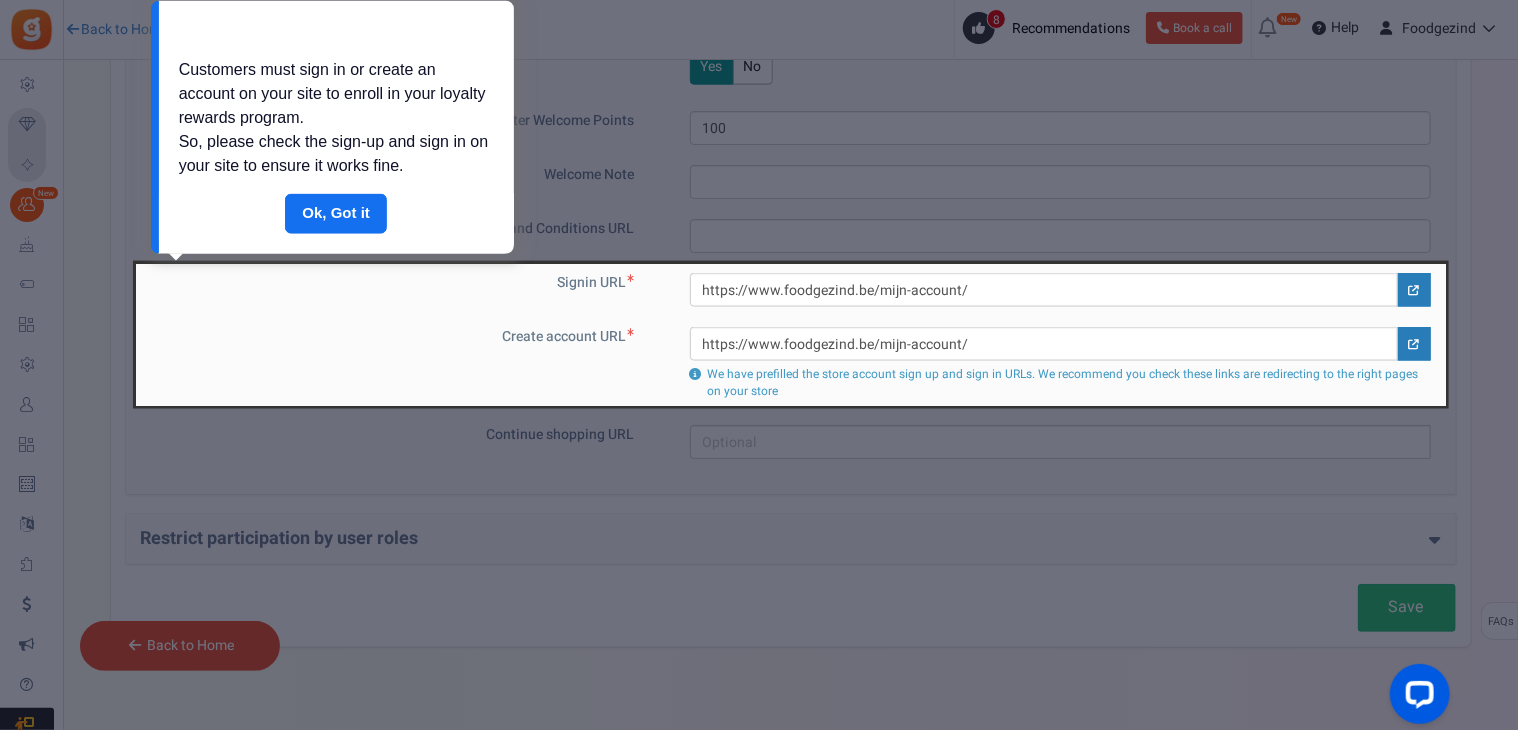 scroll, scrollTop: 0, scrollLeft: 0, axis: both 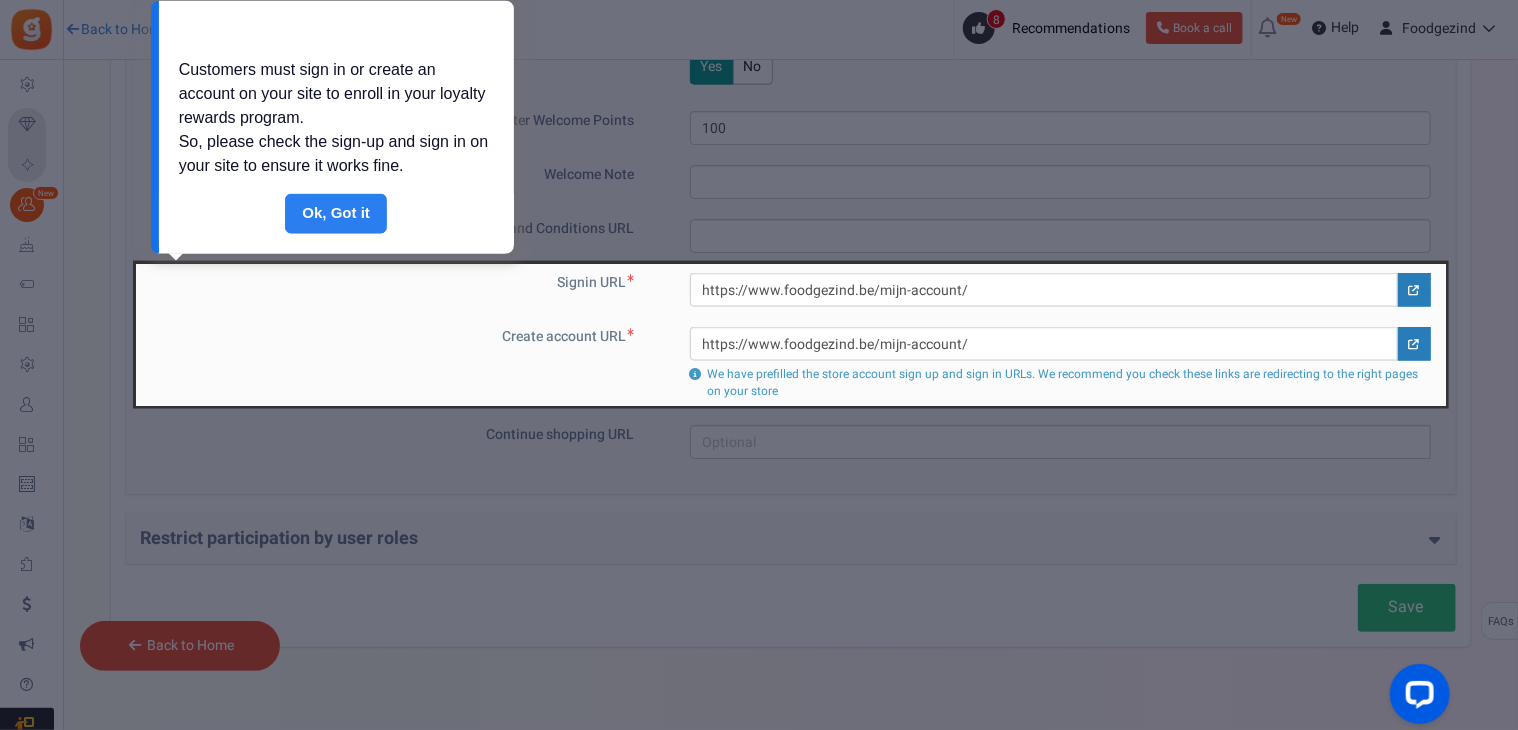 click on "Done" at bounding box center [336, 214] 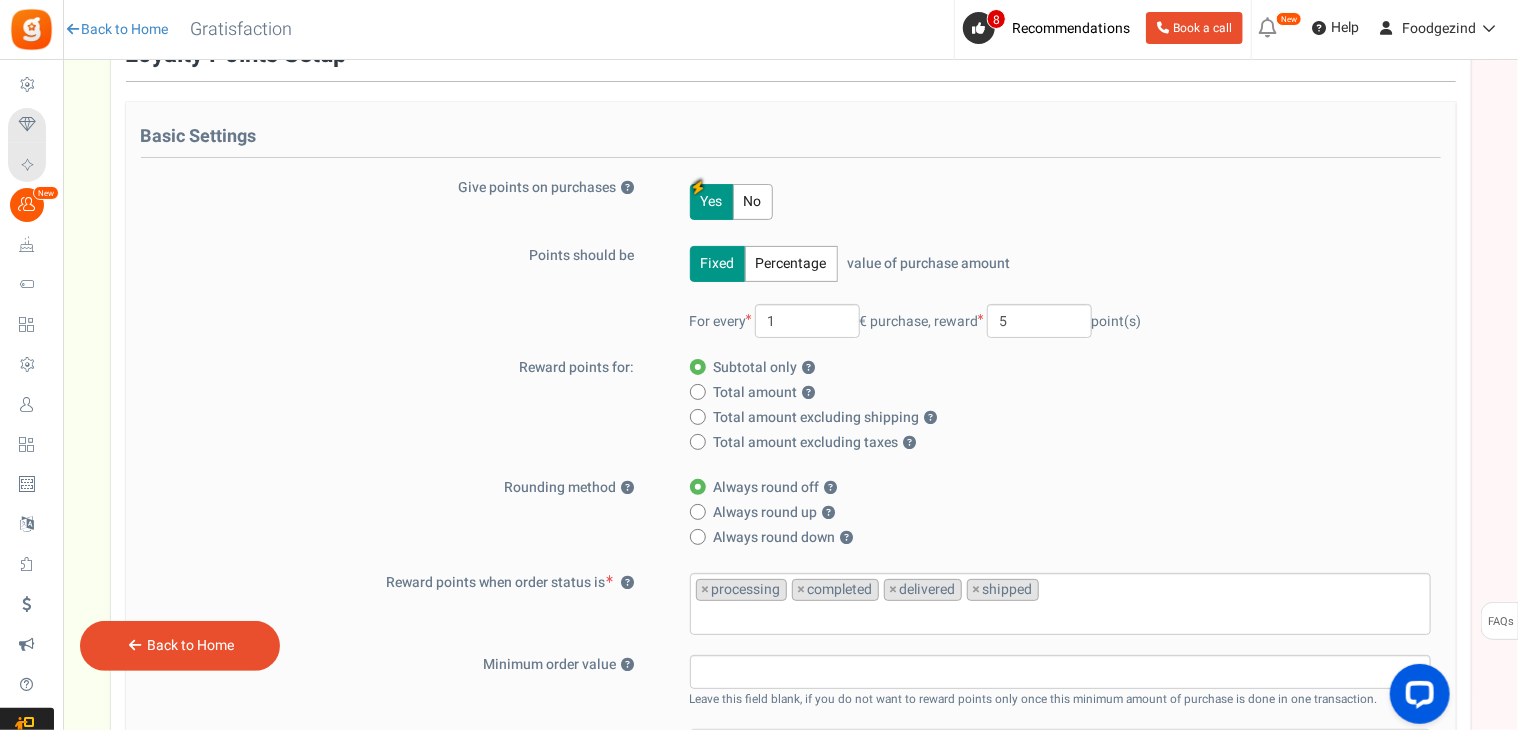 scroll, scrollTop: 65, scrollLeft: 0, axis: vertical 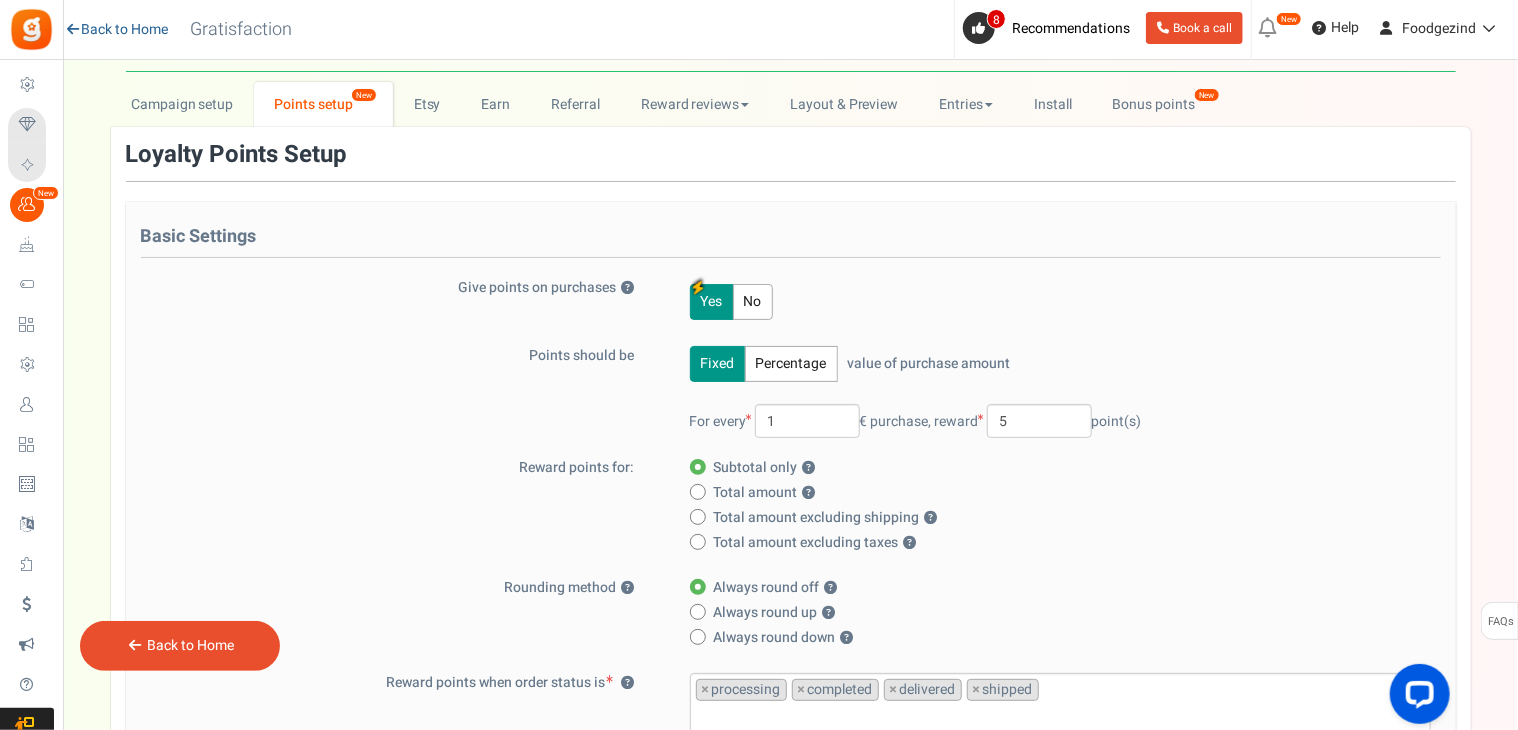 click on "Back to Home" at bounding box center (116, 30) 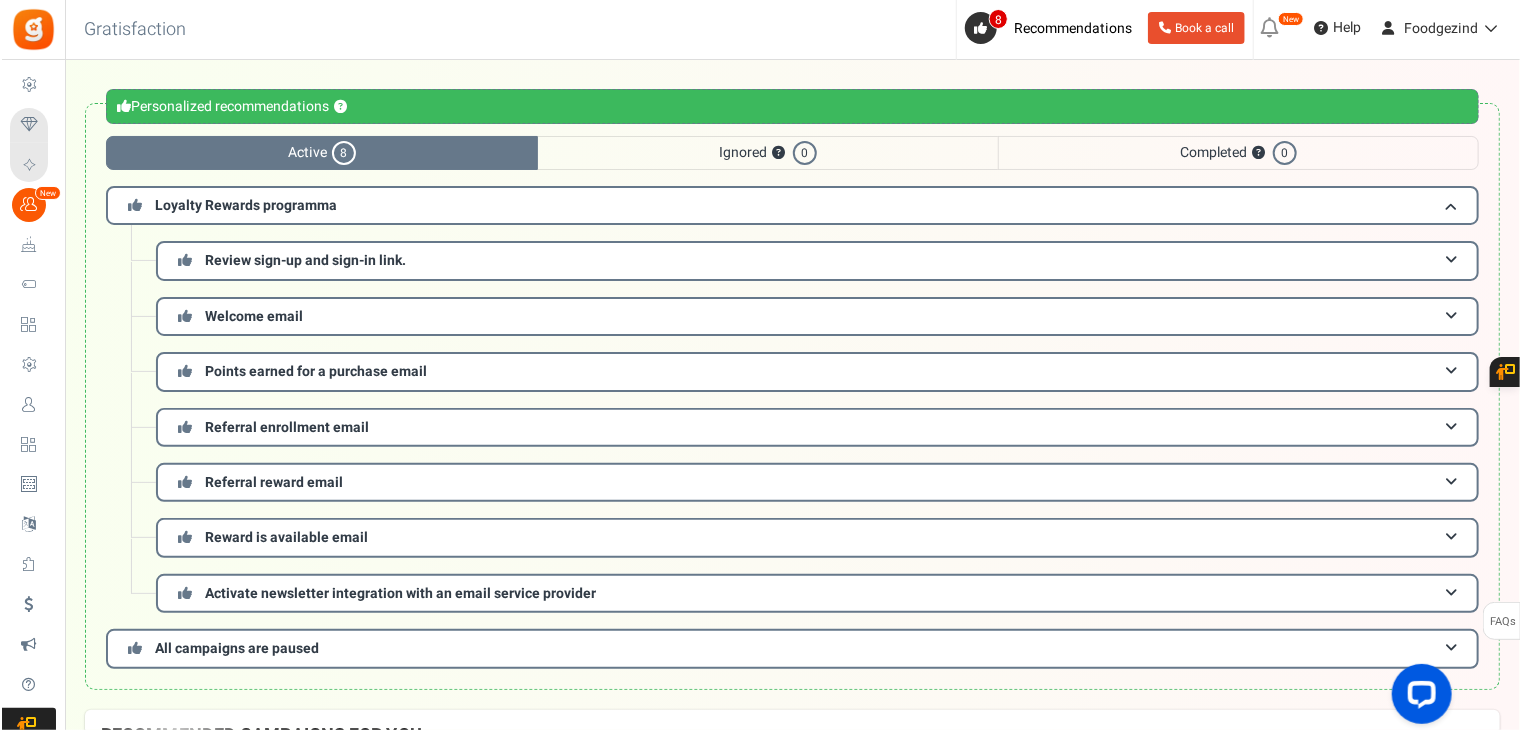 scroll, scrollTop: 0, scrollLeft: 0, axis: both 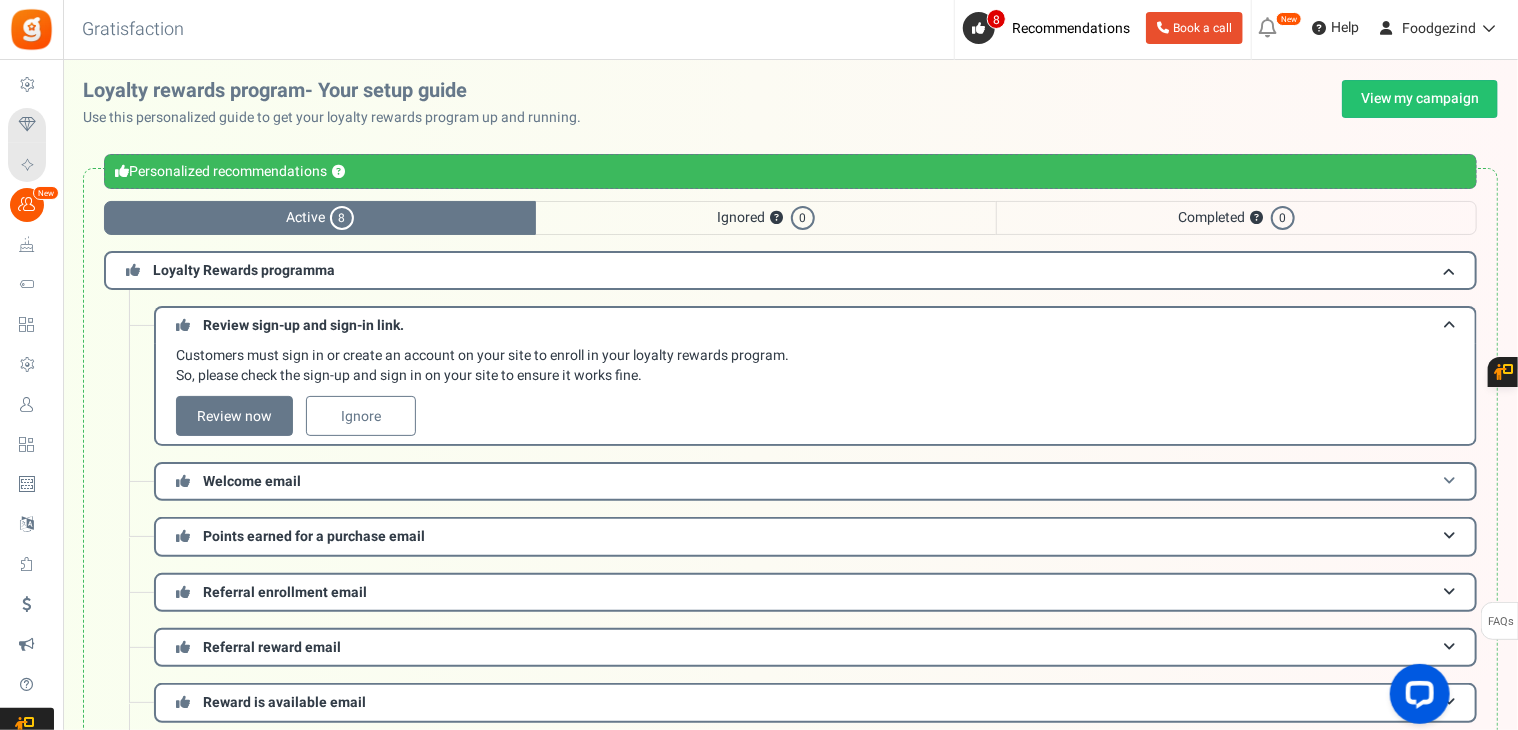 click on "Welcome email" at bounding box center [815, 481] 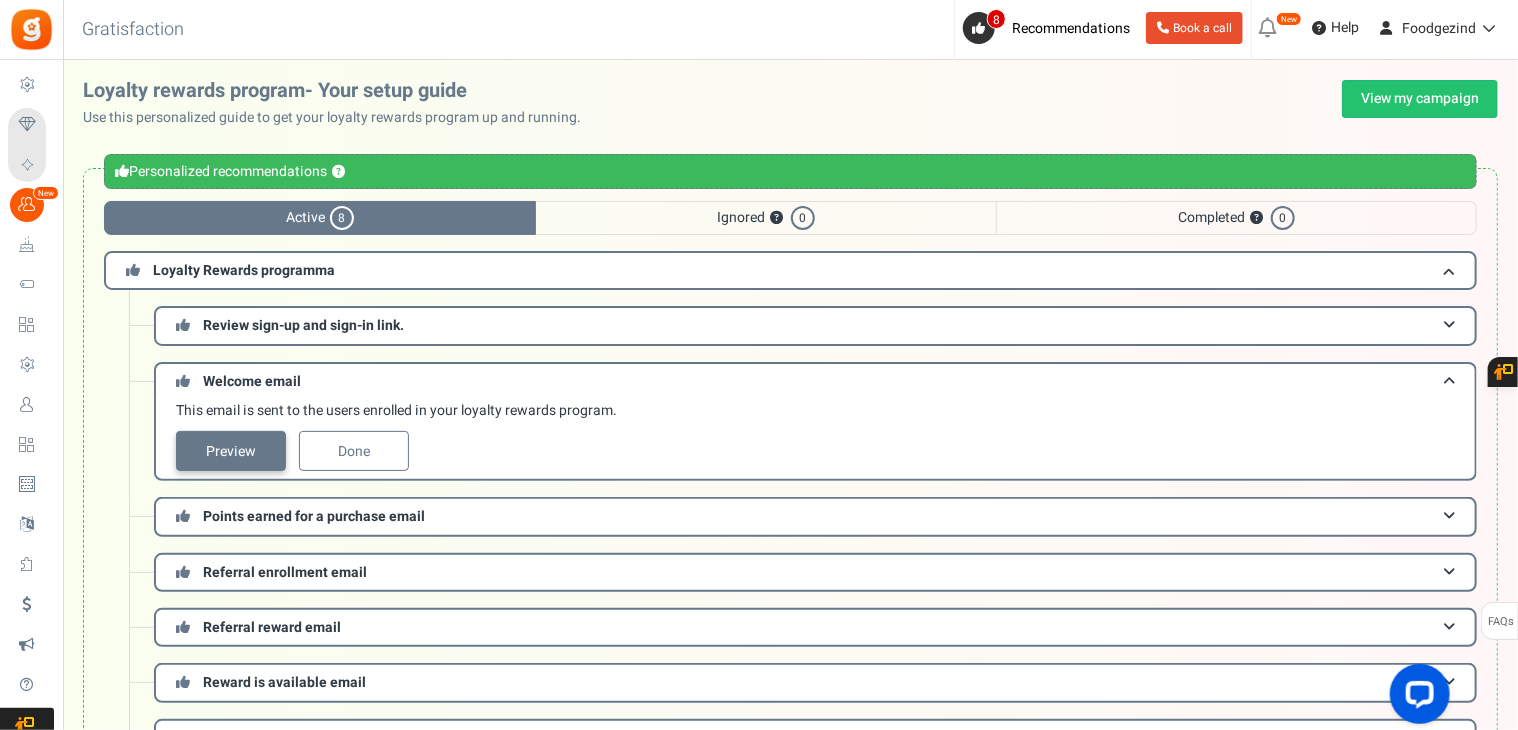 click on "Preview" at bounding box center (231, 451) 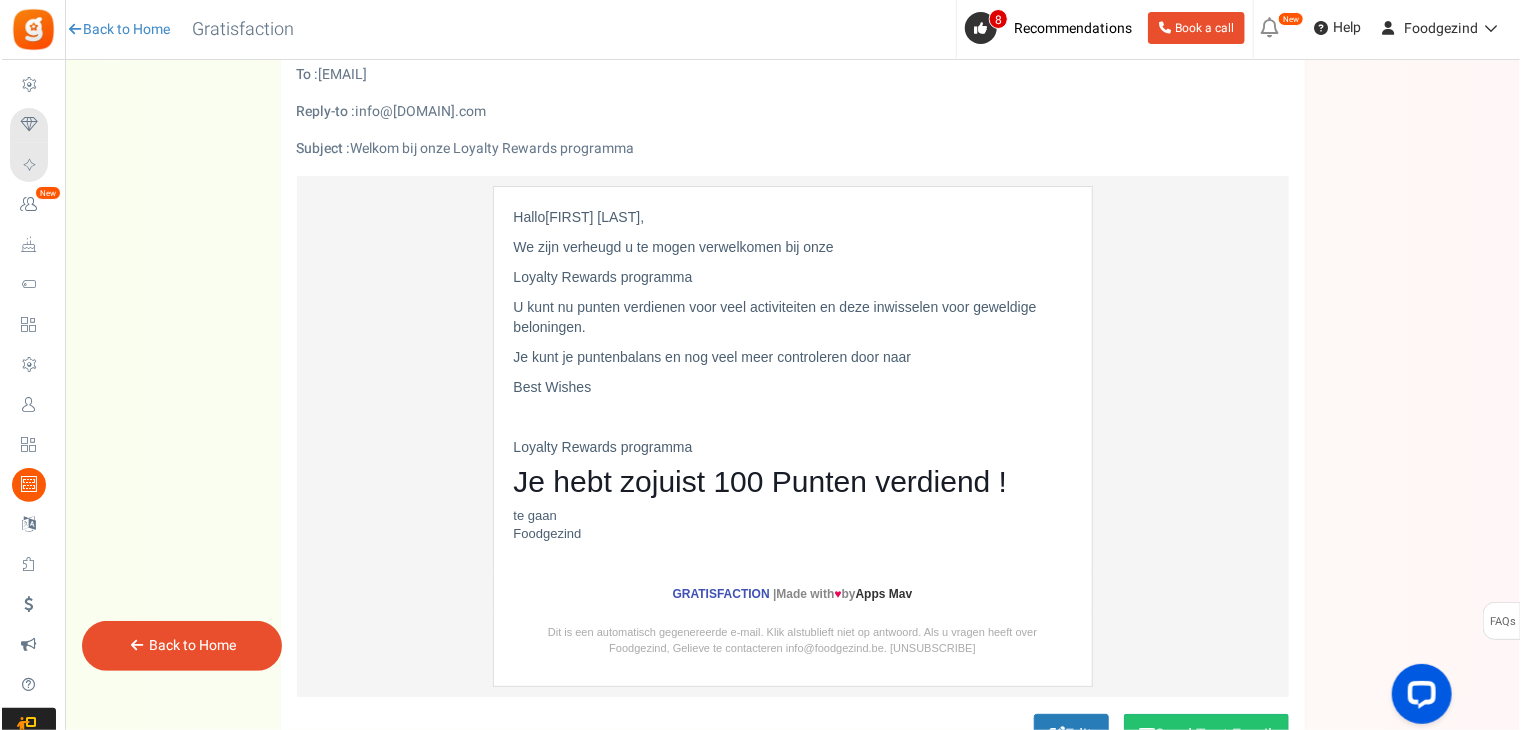 scroll, scrollTop: 0, scrollLeft: 0, axis: both 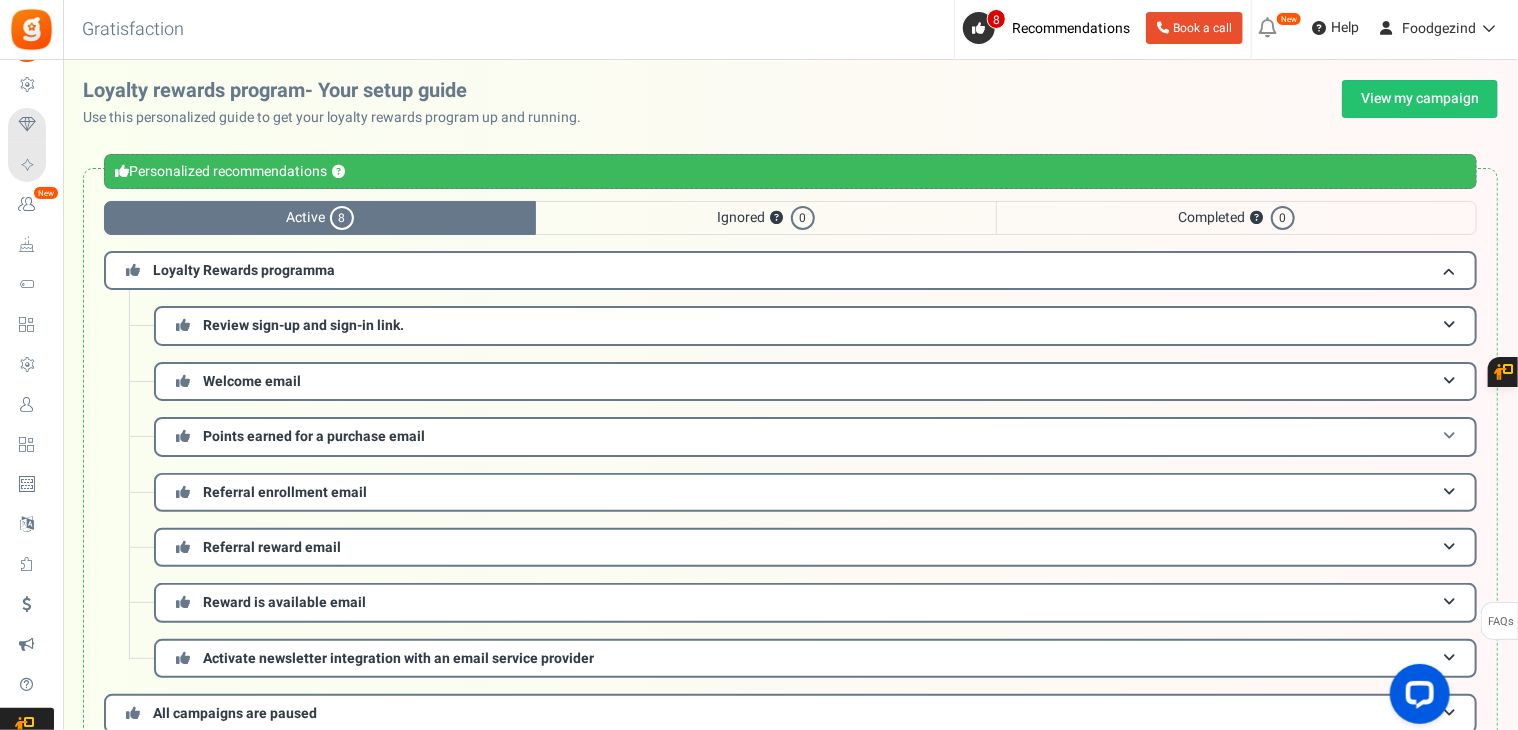 click on "Points earned for a purchase email" at bounding box center (314, 436) 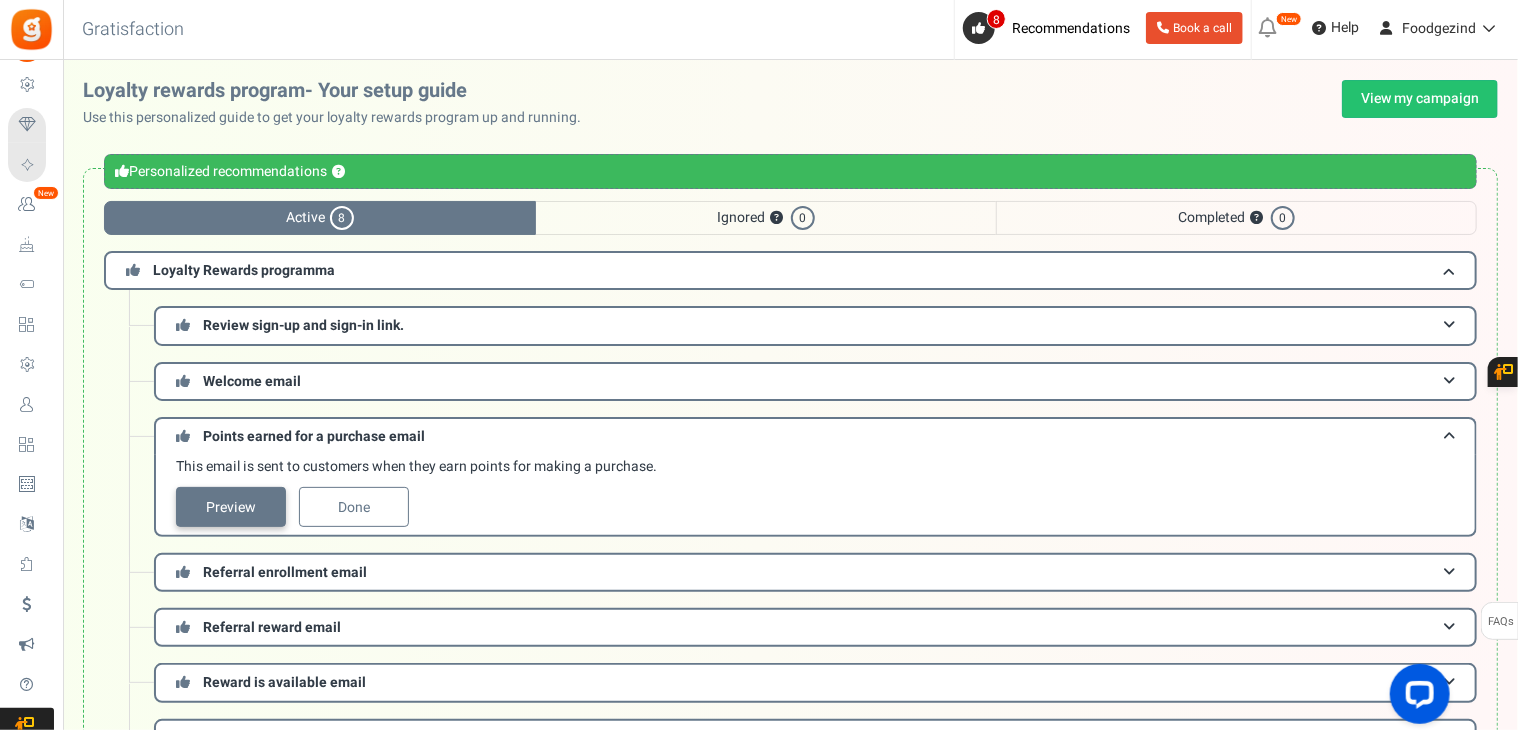 click on "Preview" at bounding box center [231, 507] 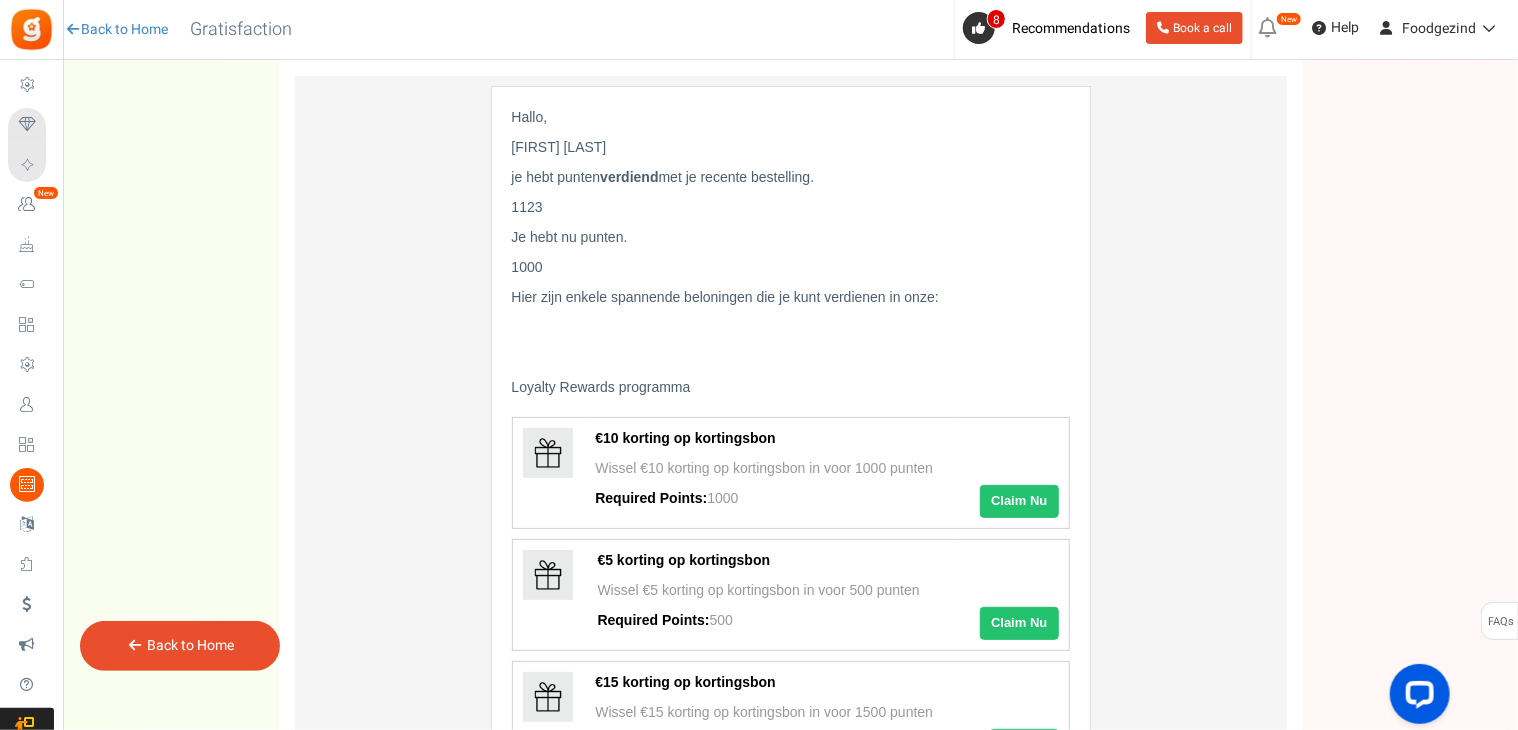 scroll, scrollTop: 0, scrollLeft: 0, axis: both 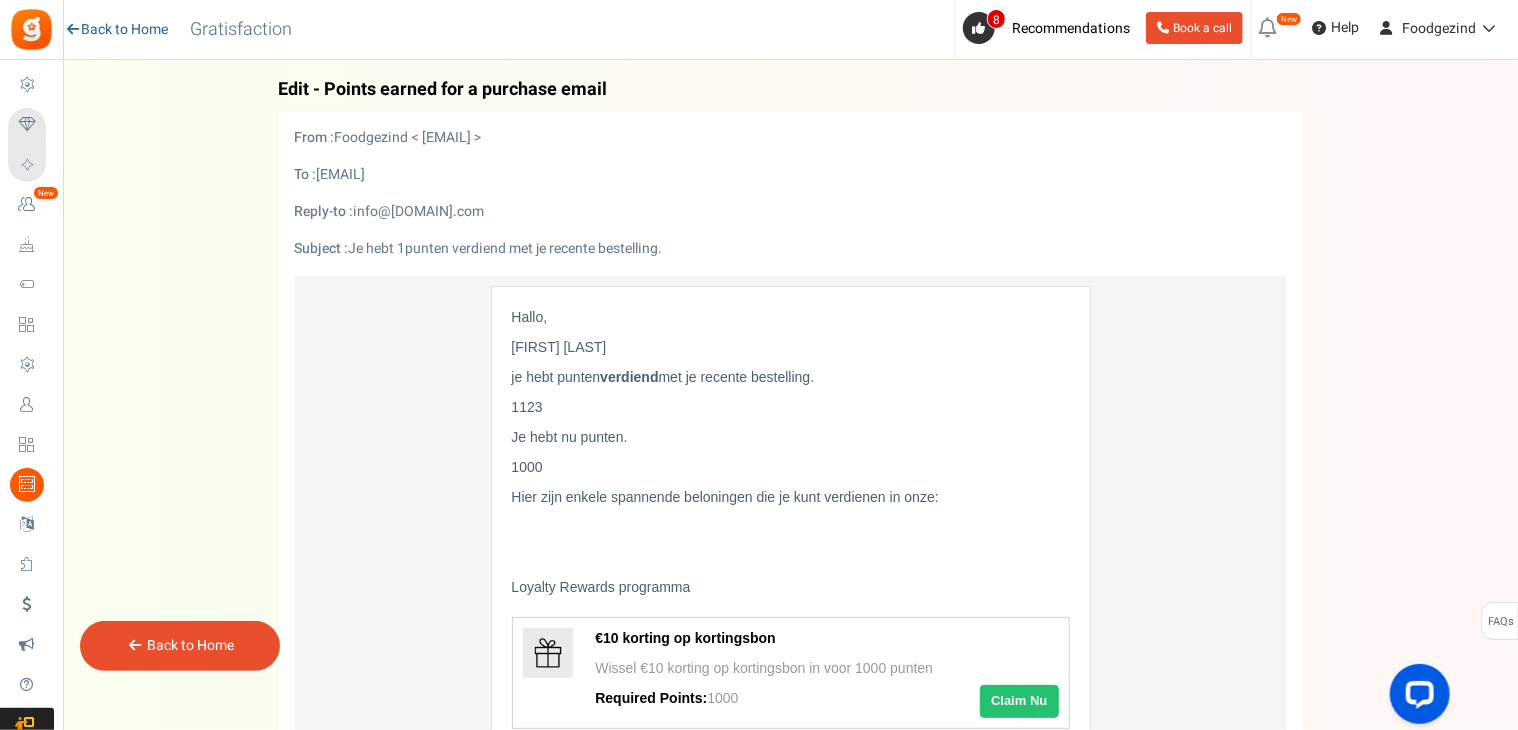 click on "Back to Home" at bounding box center [116, 30] 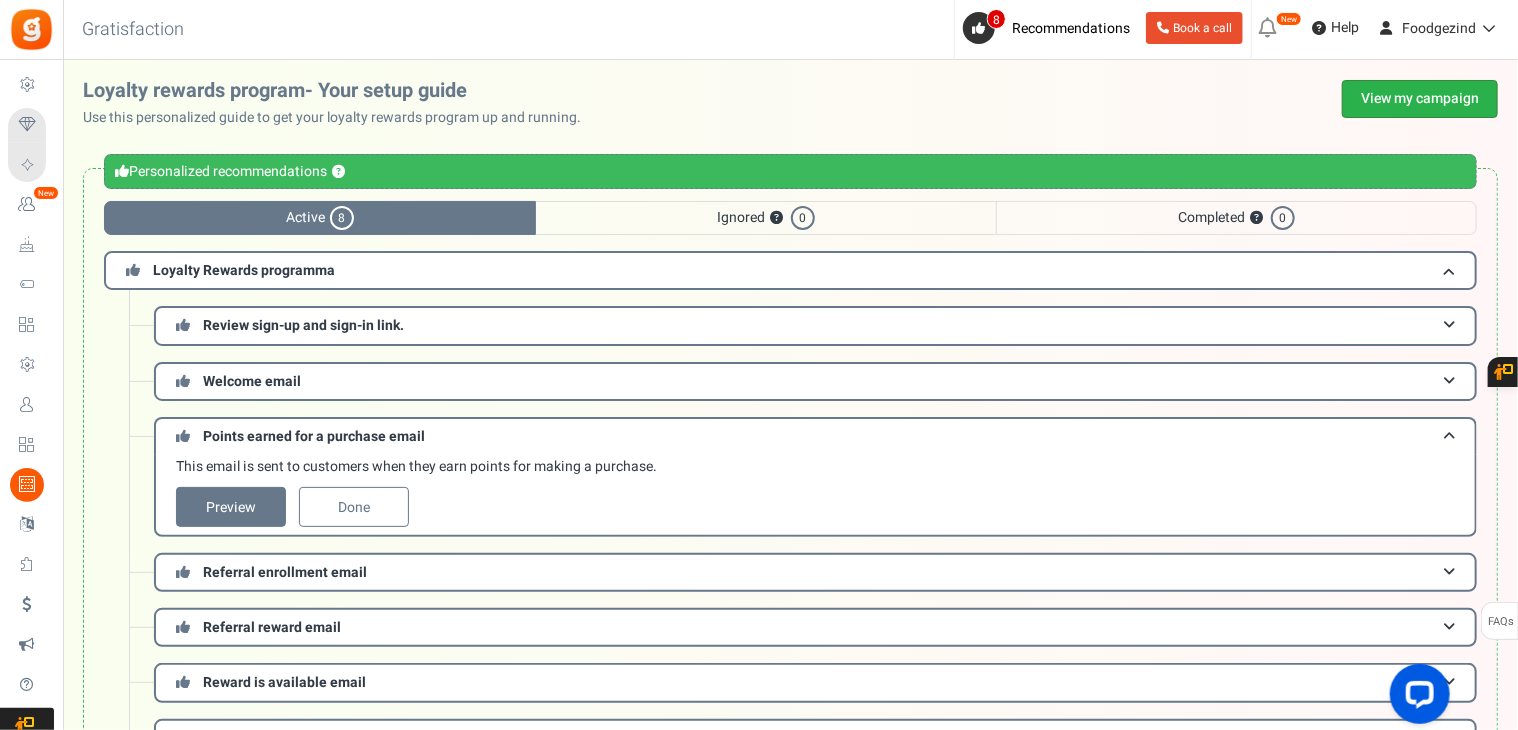 click on "View my campaign" at bounding box center [1420, 99] 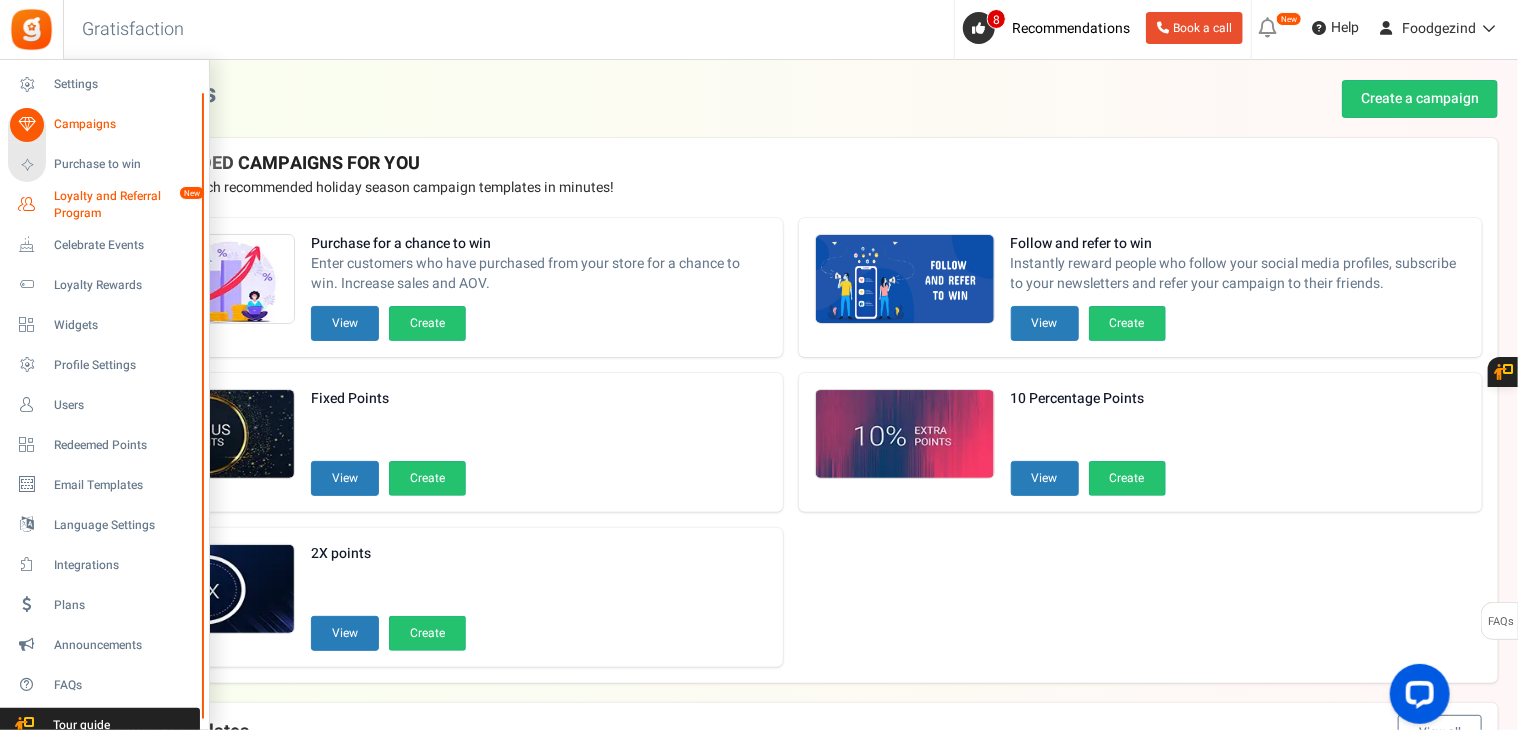 click on "Loyalty and Referral Program" at bounding box center (127, 205) 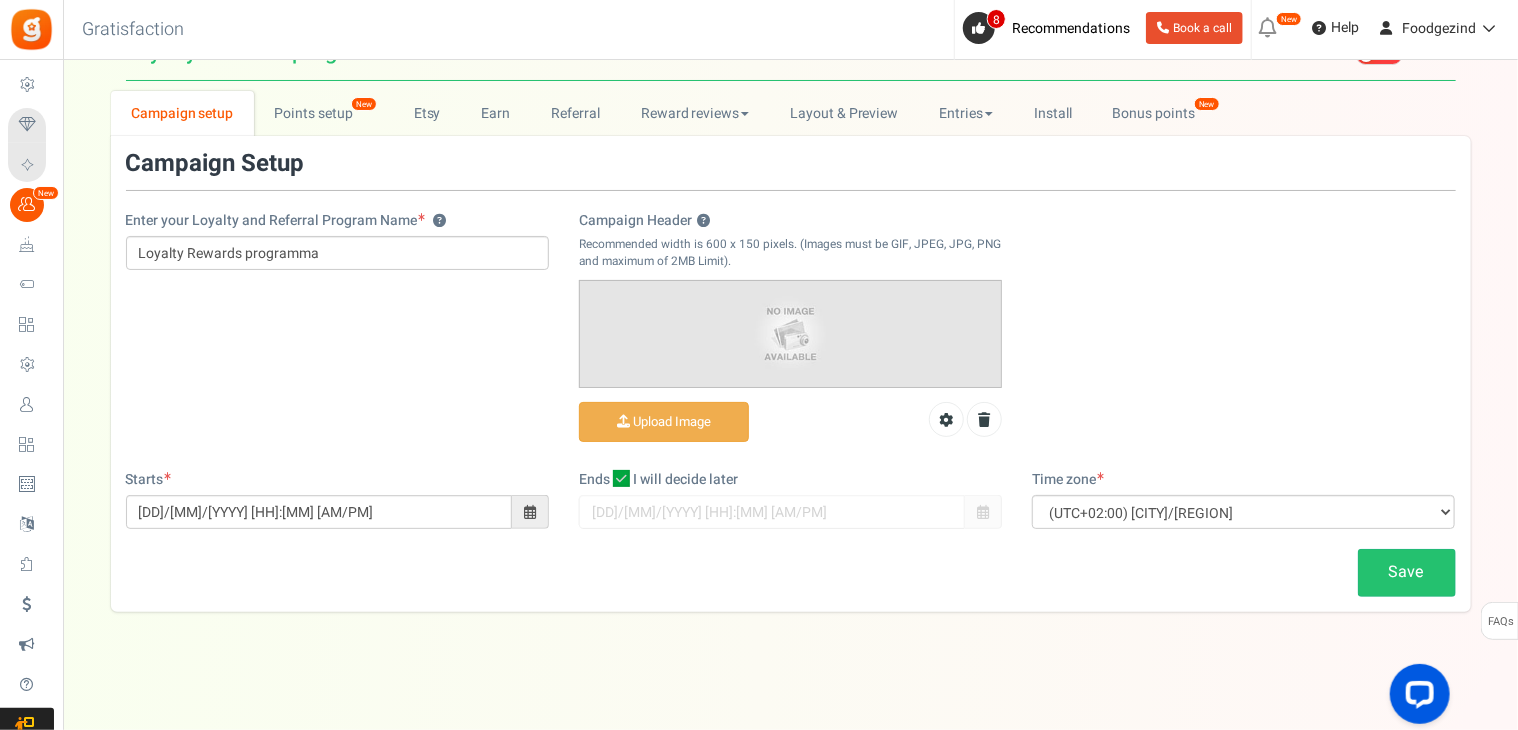 scroll, scrollTop: 0, scrollLeft: 0, axis: both 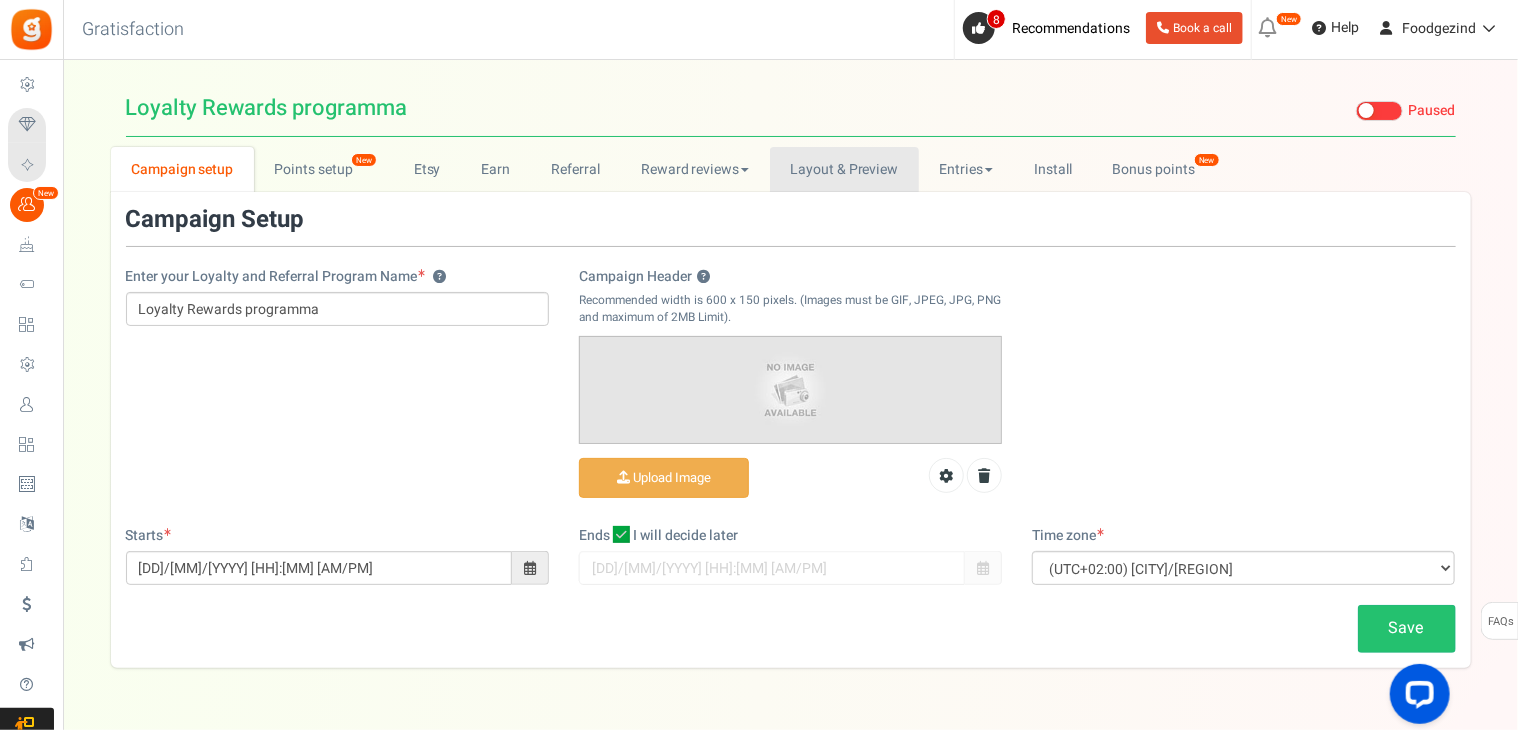 click on "Layout & Preview" at bounding box center (844, 169) 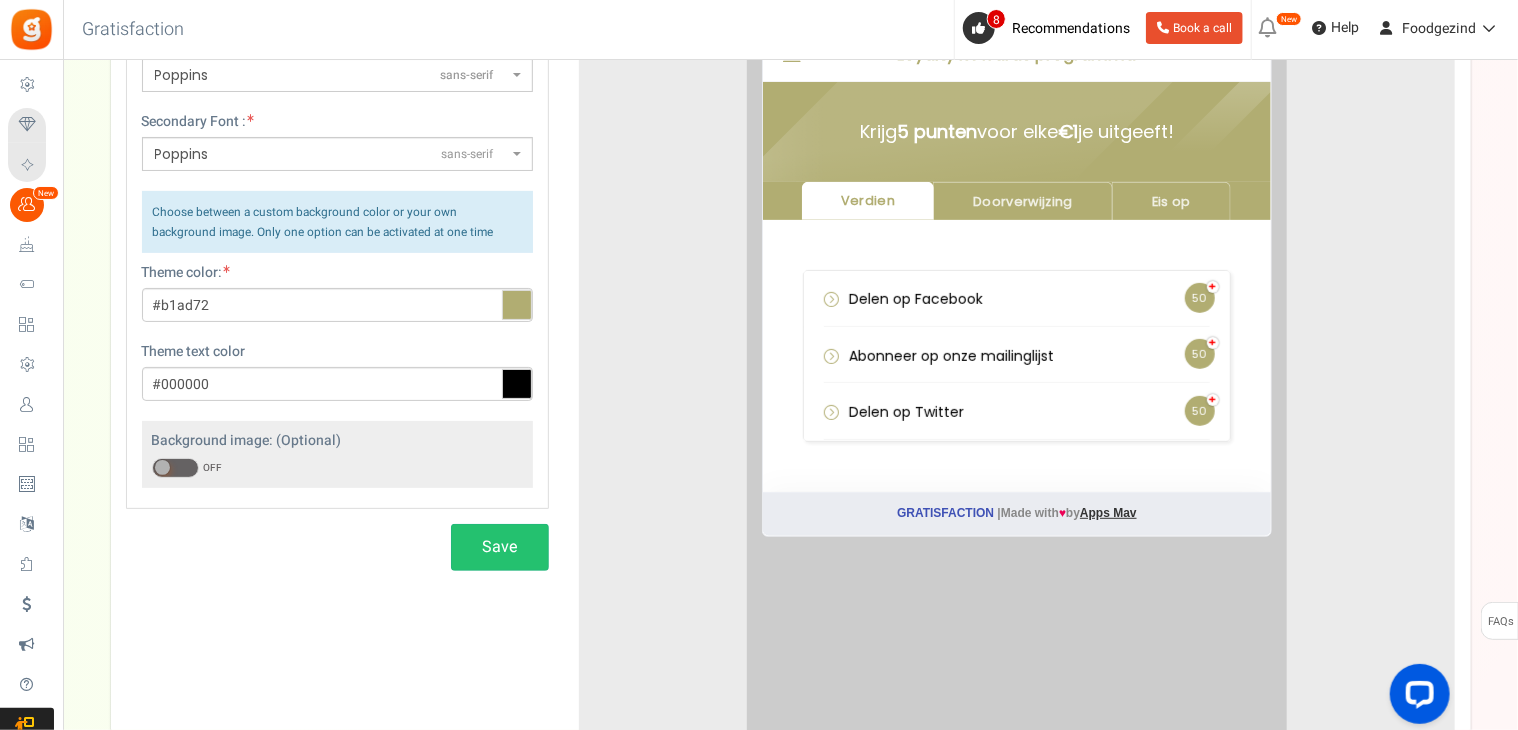 scroll, scrollTop: 100, scrollLeft: 0, axis: vertical 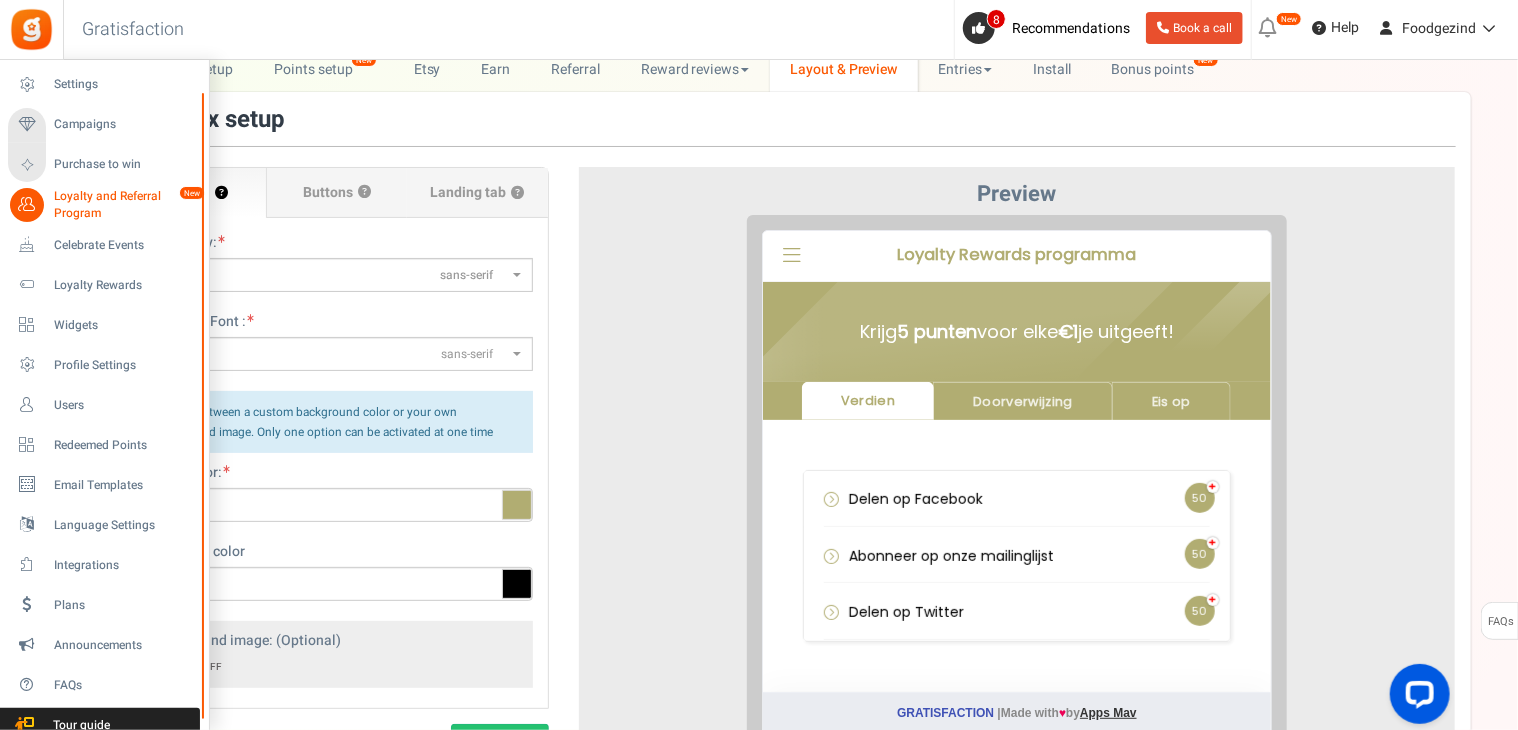 click on "Loyalty and Referral Program" at bounding box center [127, 205] 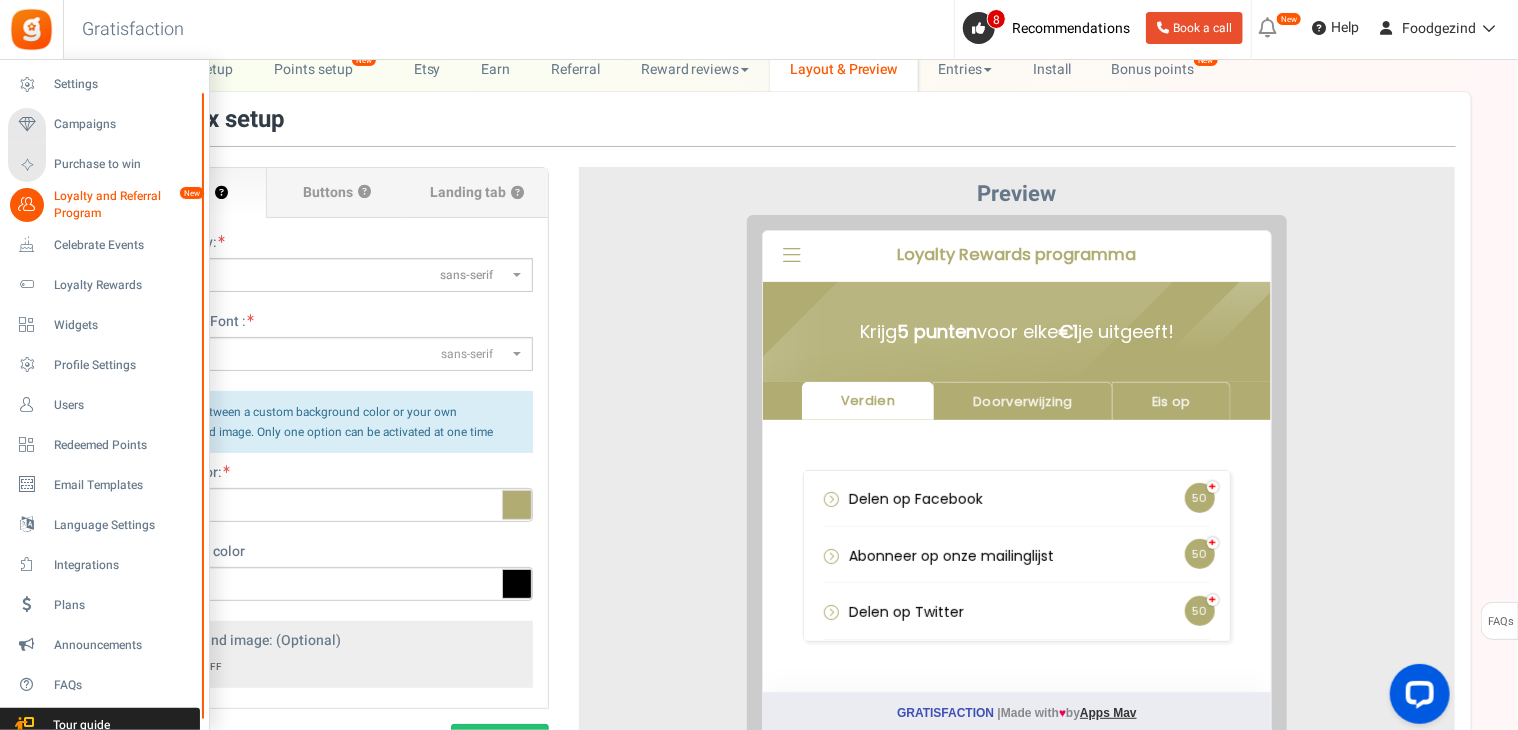 click on "Loyalty and Referral Program" at bounding box center [127, 205] 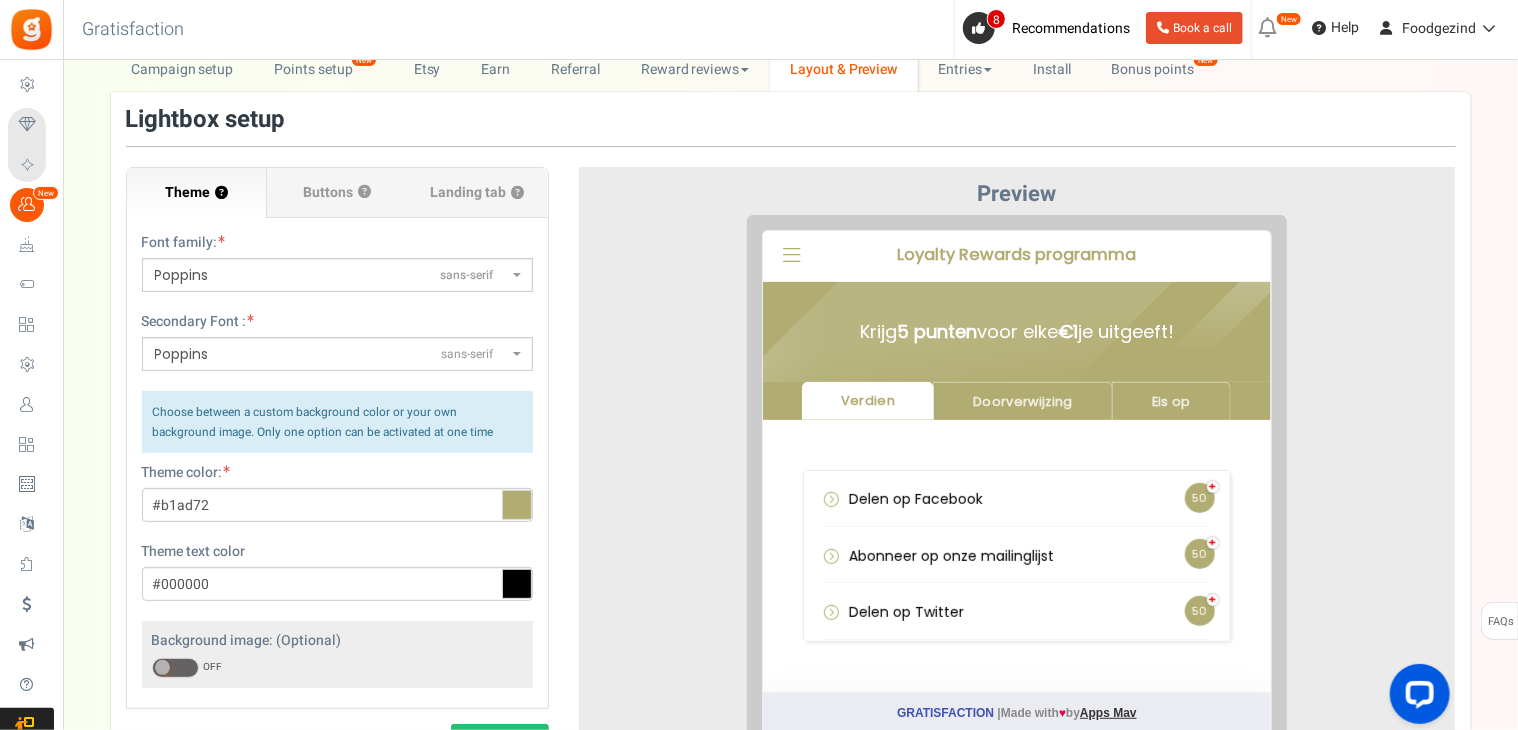 scroll, scrollTop: 0, scrollLeft: 0, axis: both 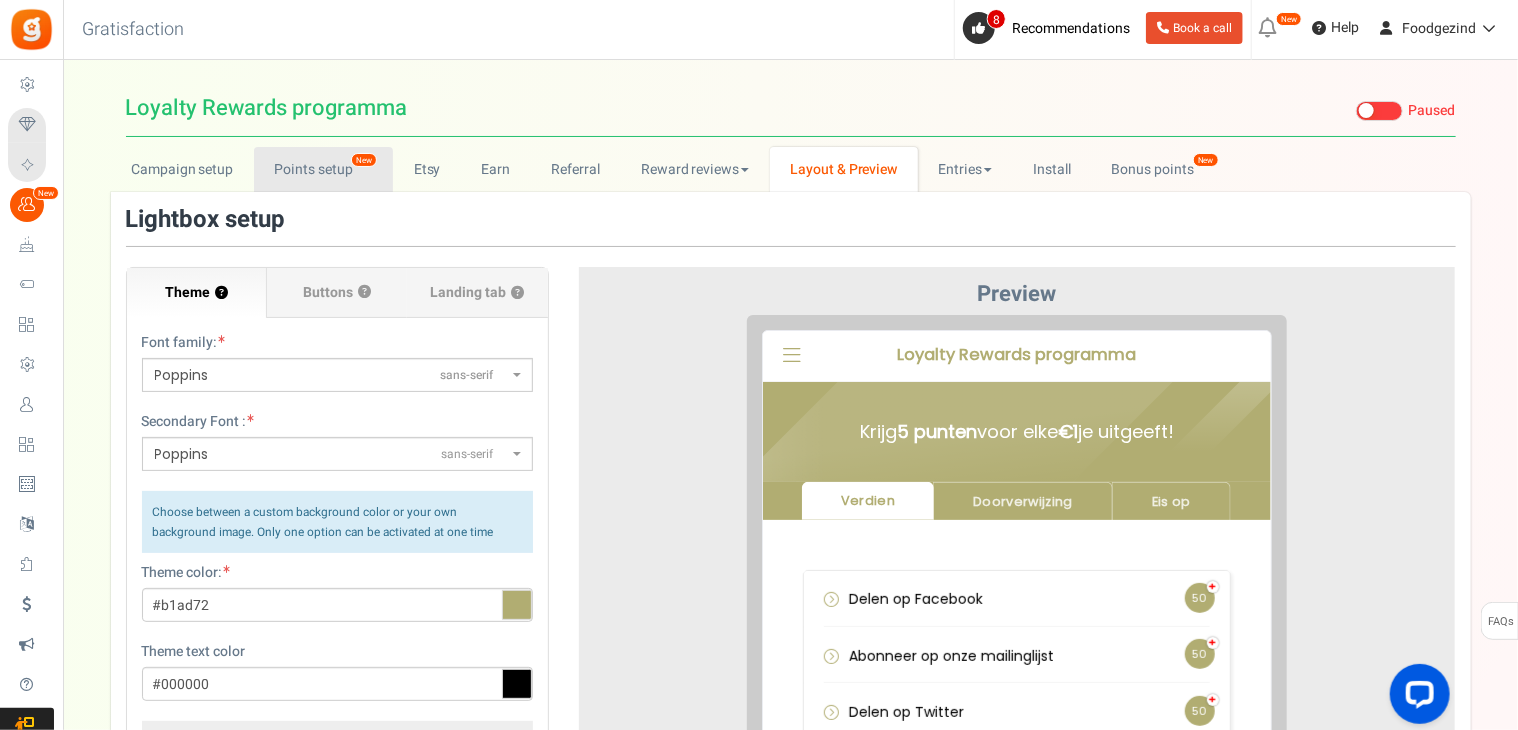 click on "Points setup
New" at bounding box center [323, 169] 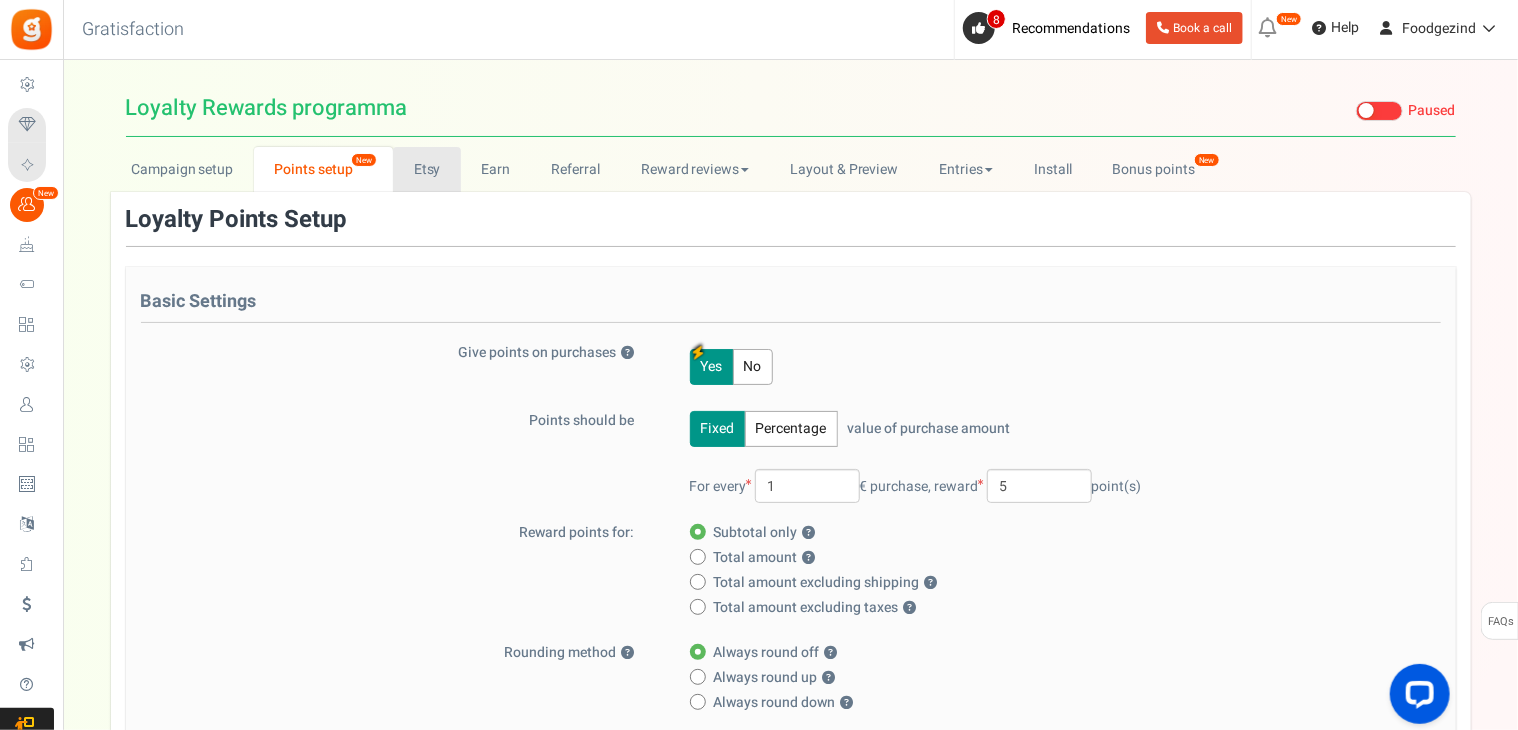 click on "Etsy" at bounding box center (427, 169) 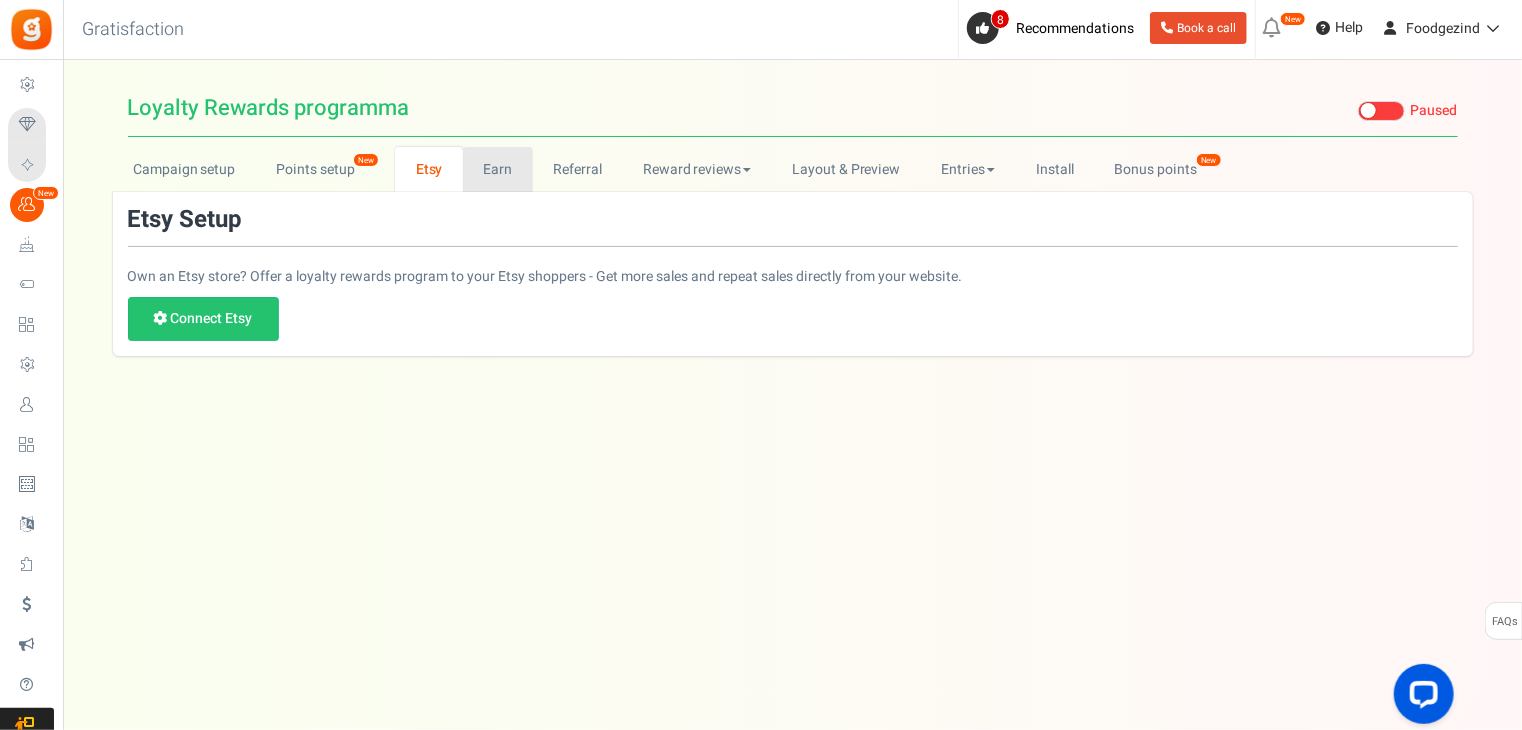 click on "Earn" at bounding box center [498, 169] 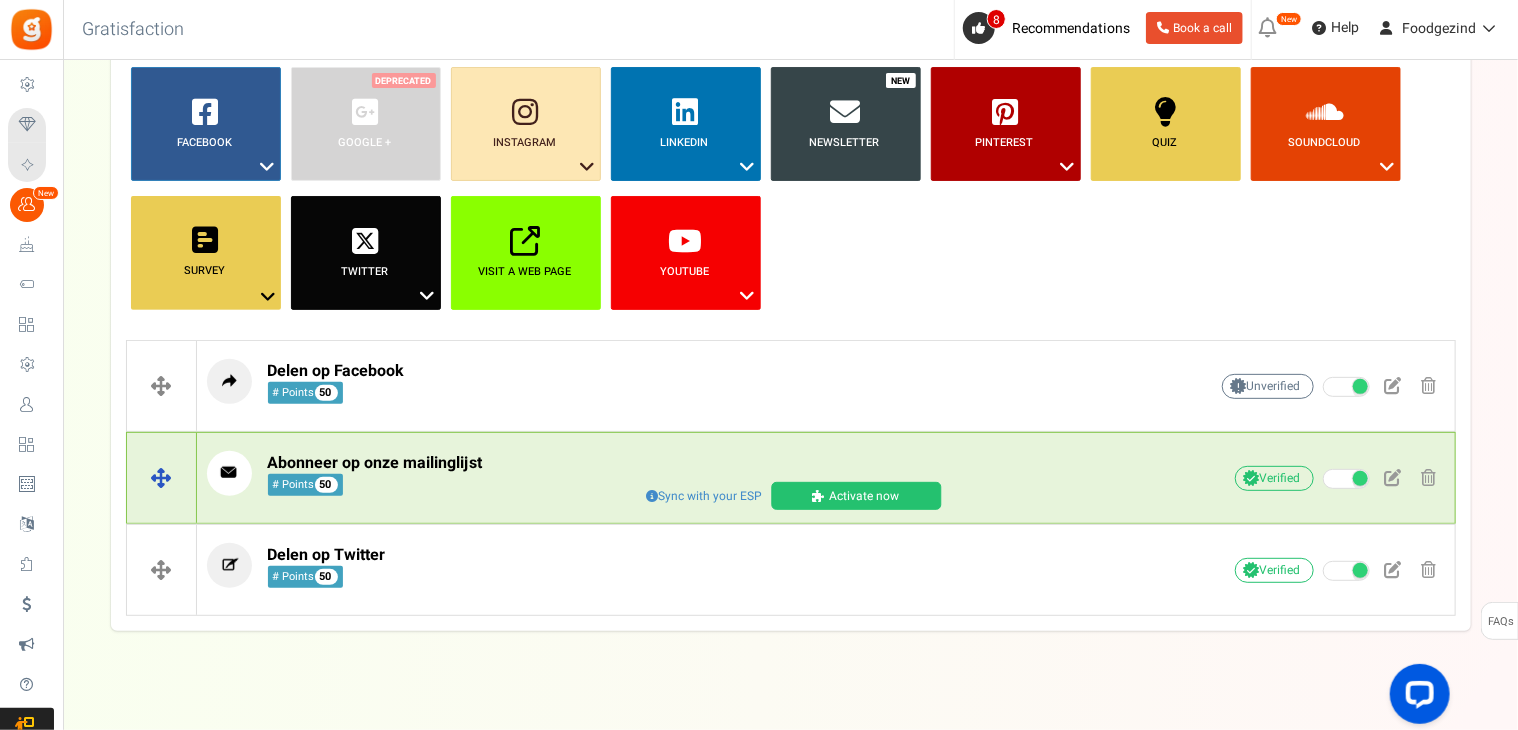 scroll, scrollTop: 220, scrollLeft: 0, axis: vertical 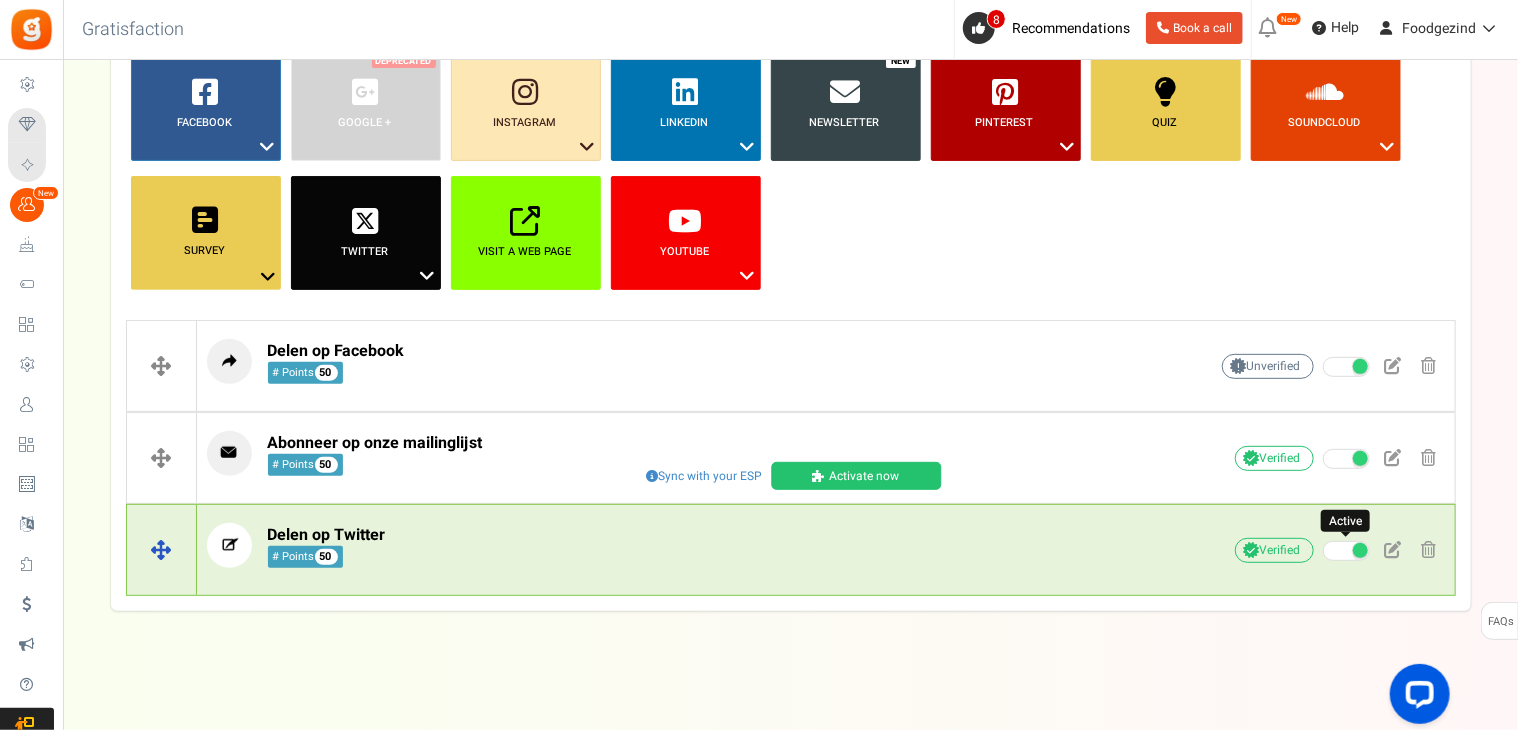 click at bounding box center [1360, 550] 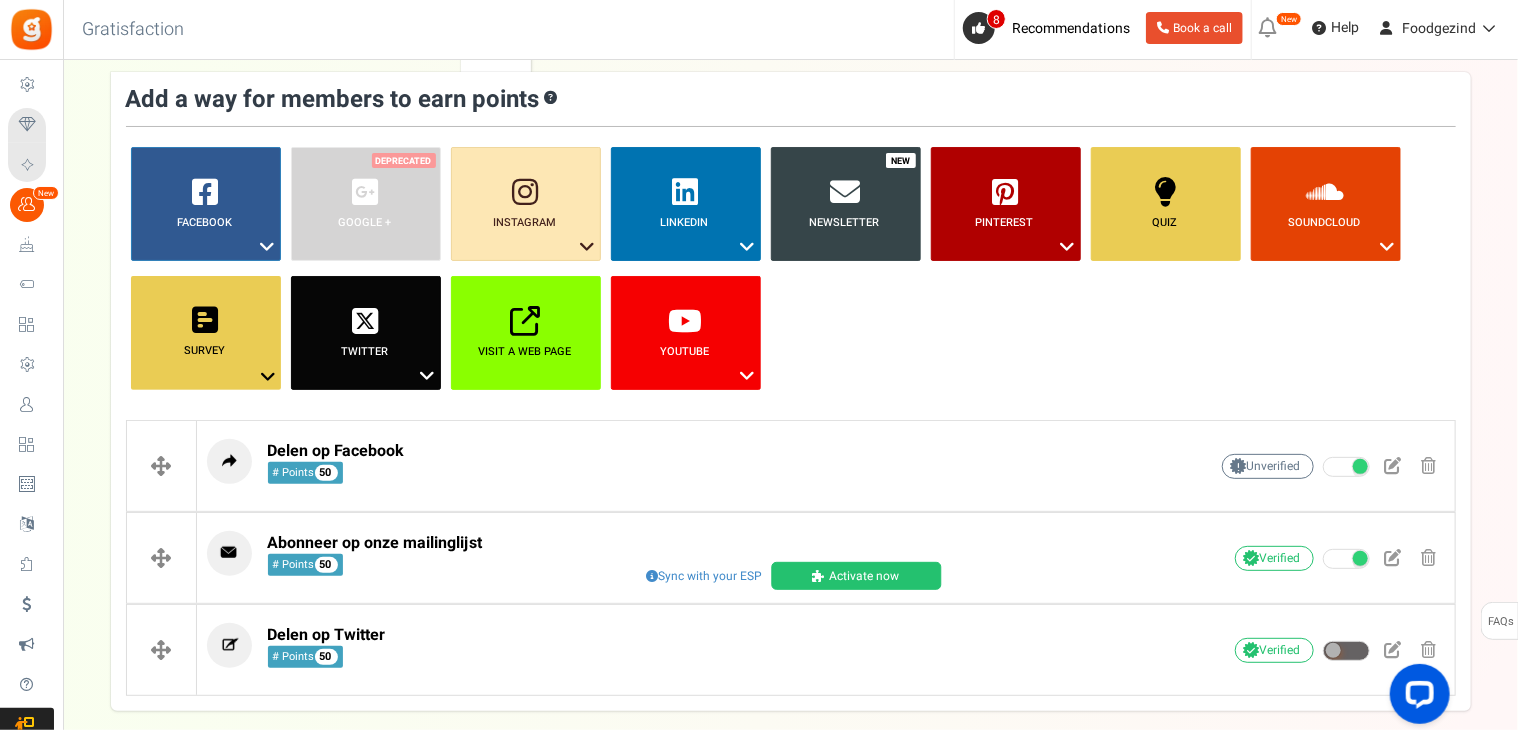 scroll, scrollTop: 20, scrollLeft: 0, axis: vertical 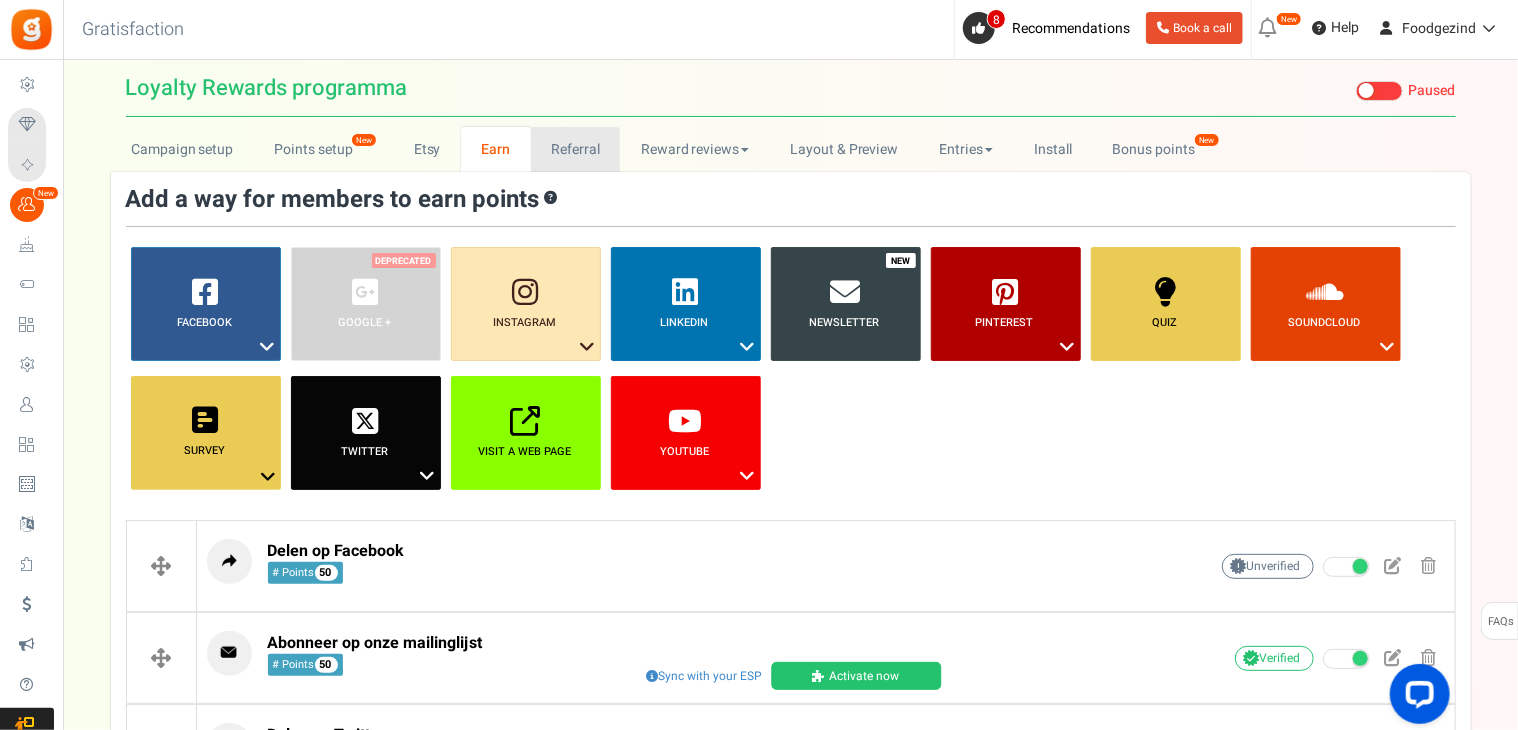 click on "Referral" at bounding box center [576, 149] 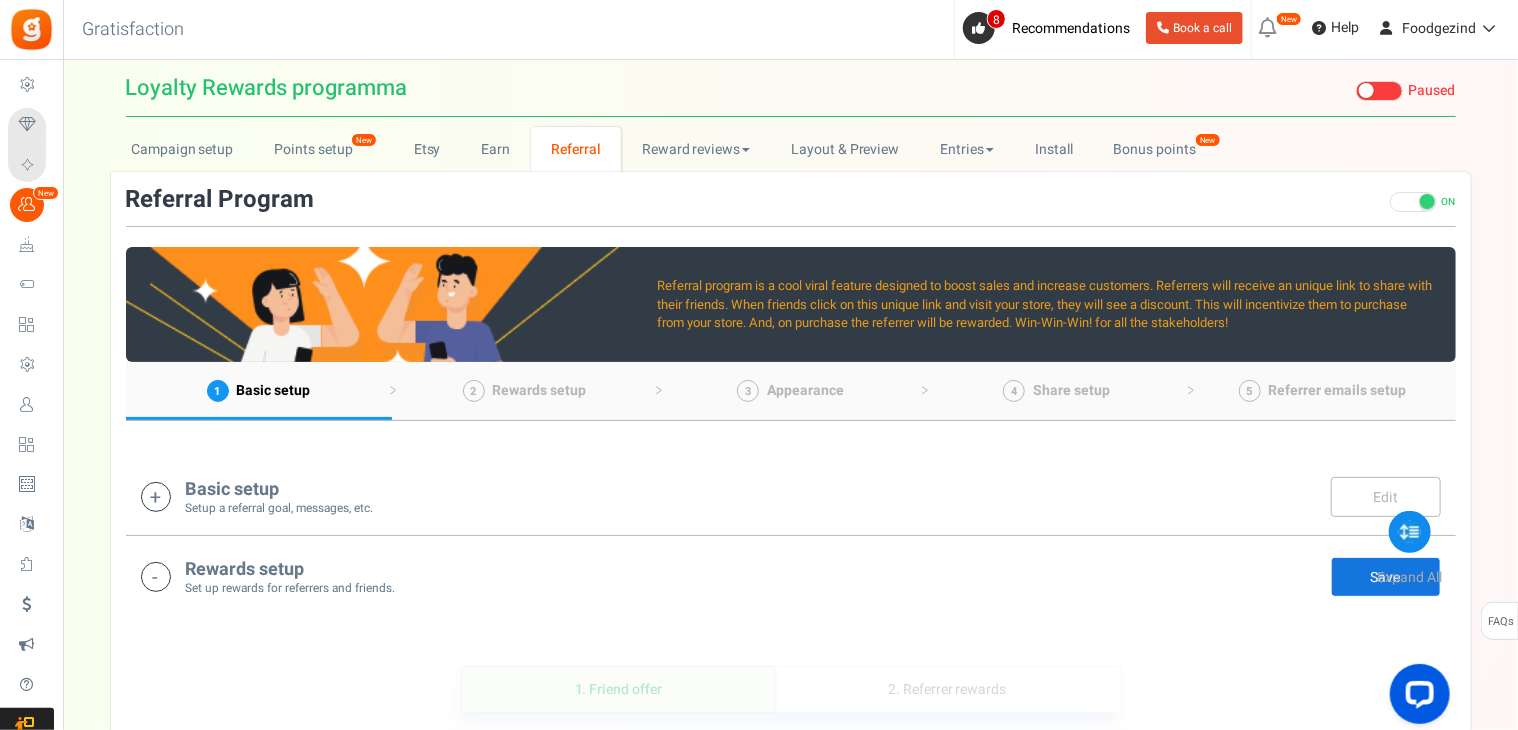 click on "Set up rewards for referrers and friends." at bounding box center (291, 588) 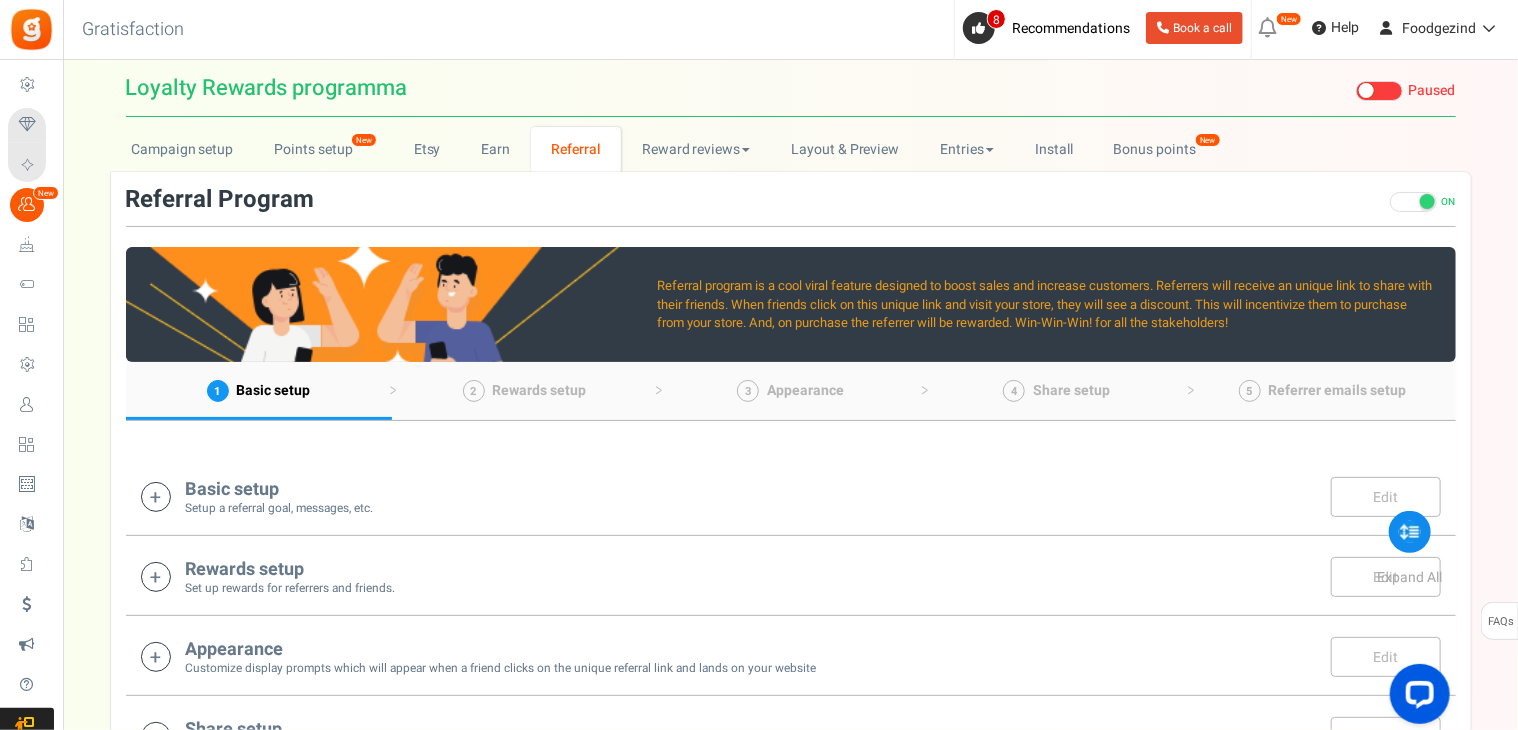 scroll, scrollTop: 120, scrollLeft: 0, axis: vertical 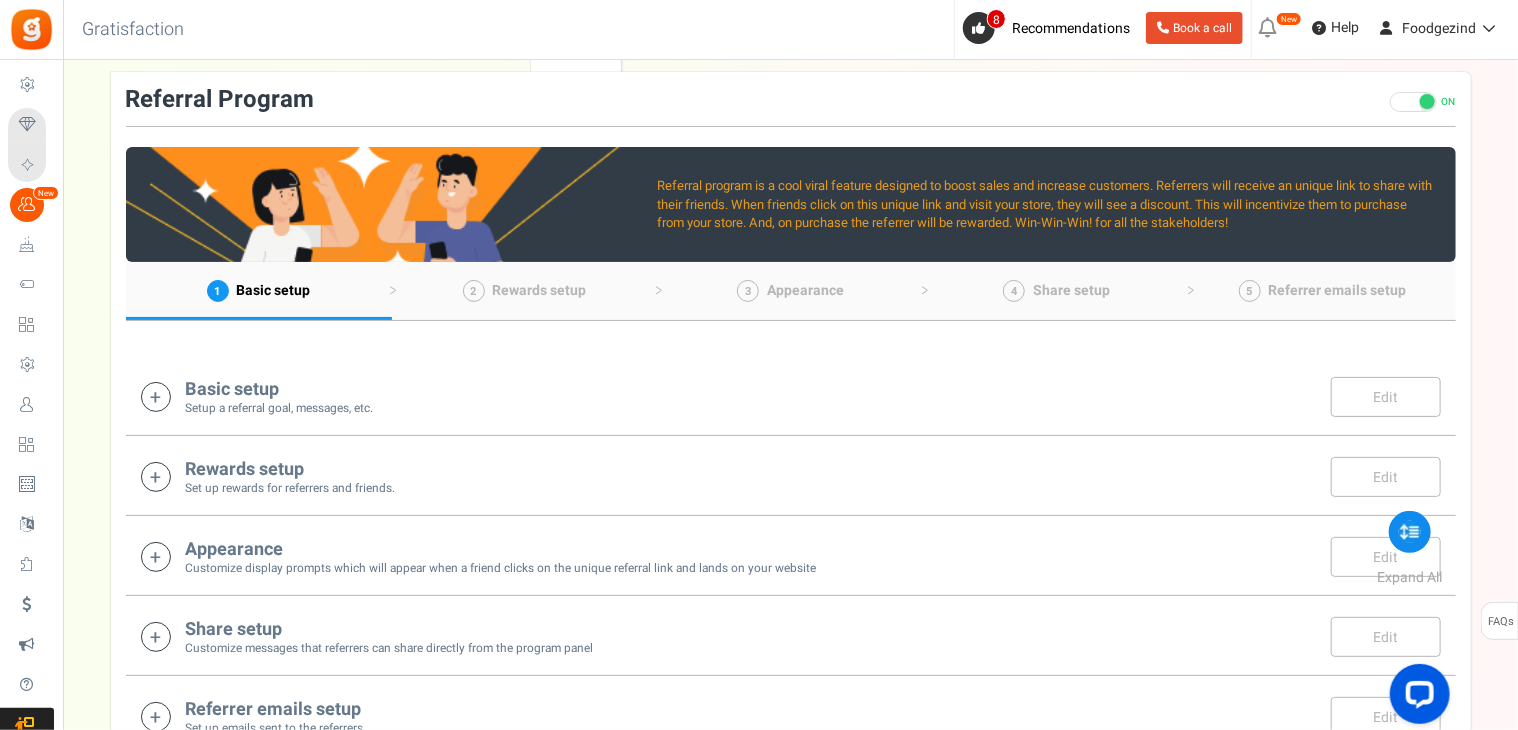 click on "Rewards setup" at bounding box center [291, 470] 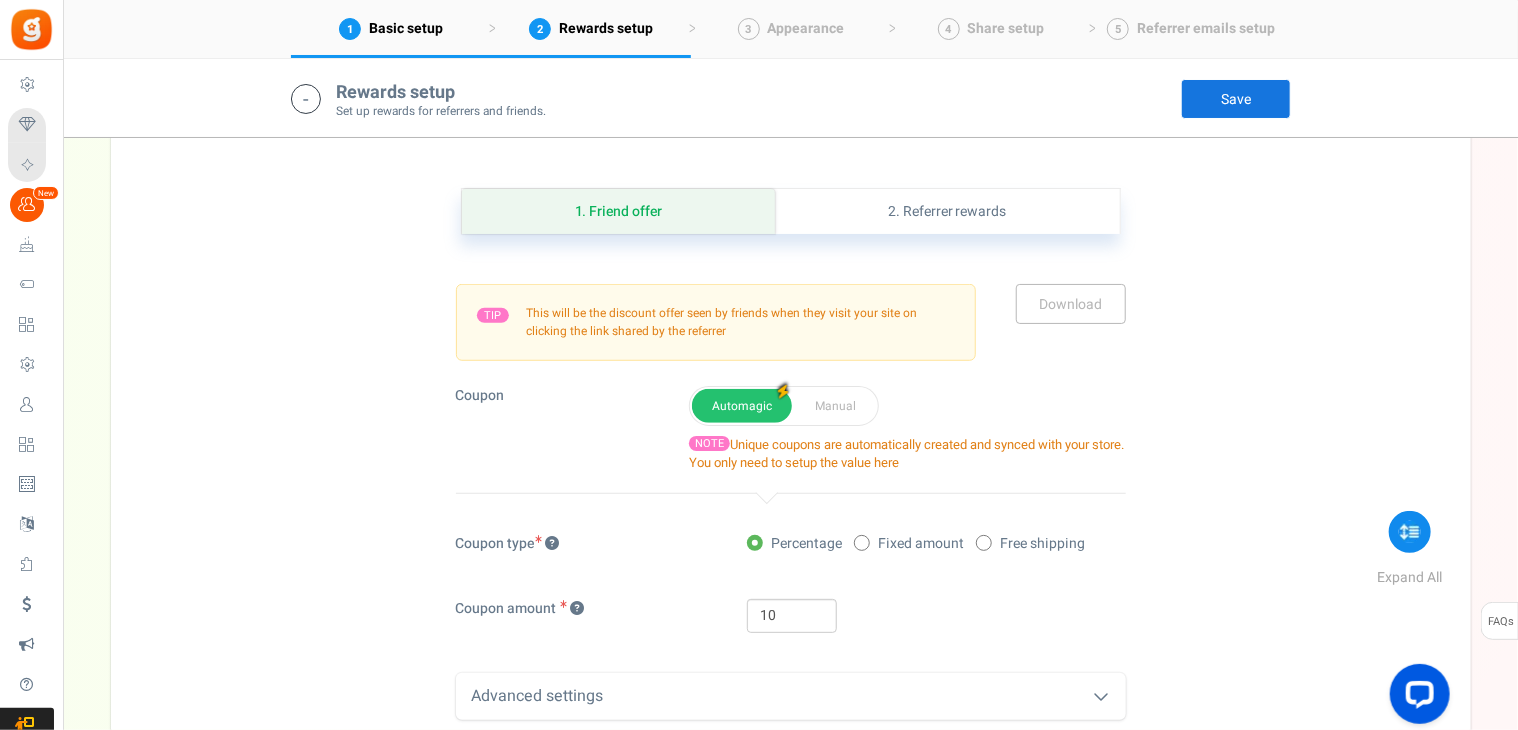 scroll, scrollTop: 698, scrollLeft: 0, axis: vertical 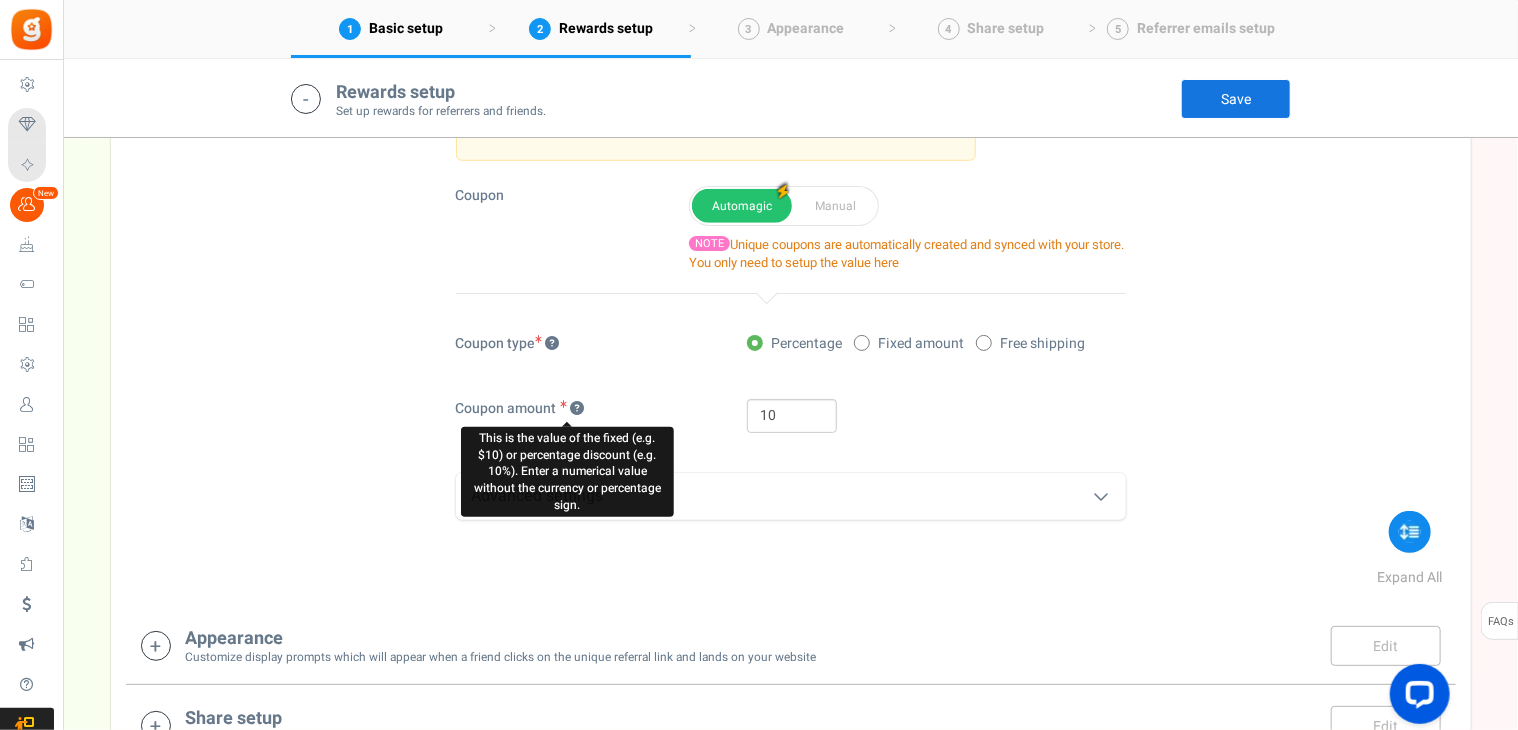 click at bounding box center (578, 408) 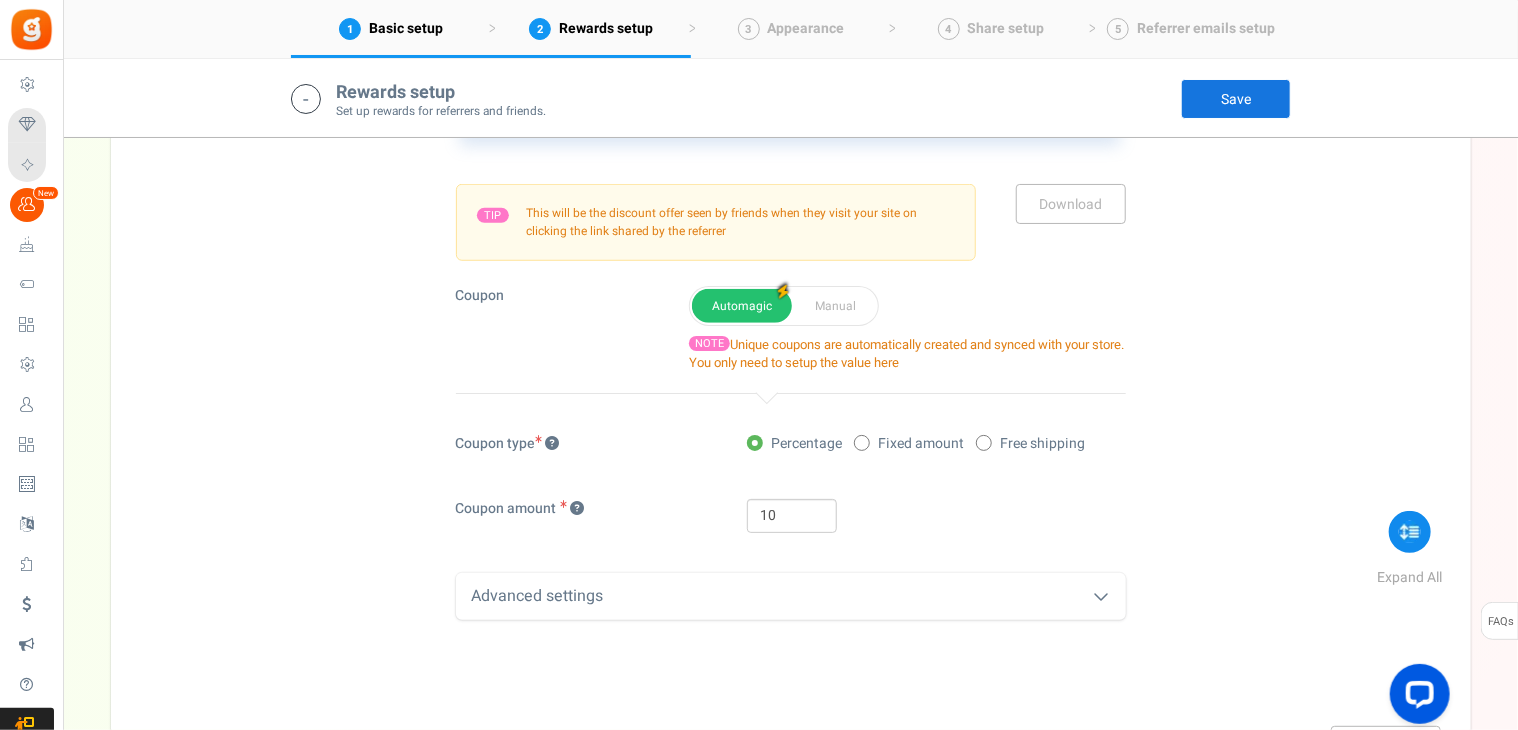 scroll, scrollTop: 498, scrollLeft: 0, axis: vertical 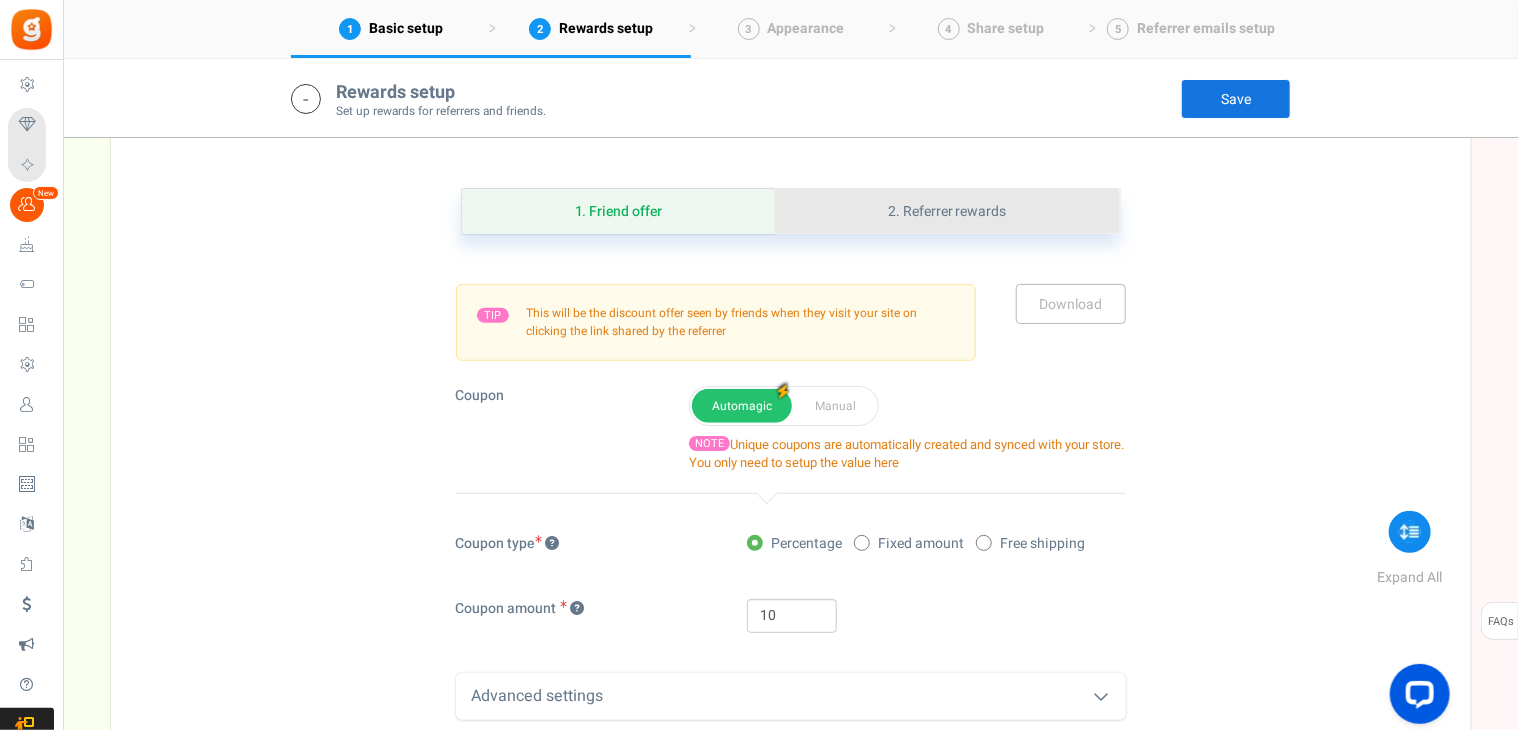 click on "2. Referrer rewards" at bounding box center (947, 211) 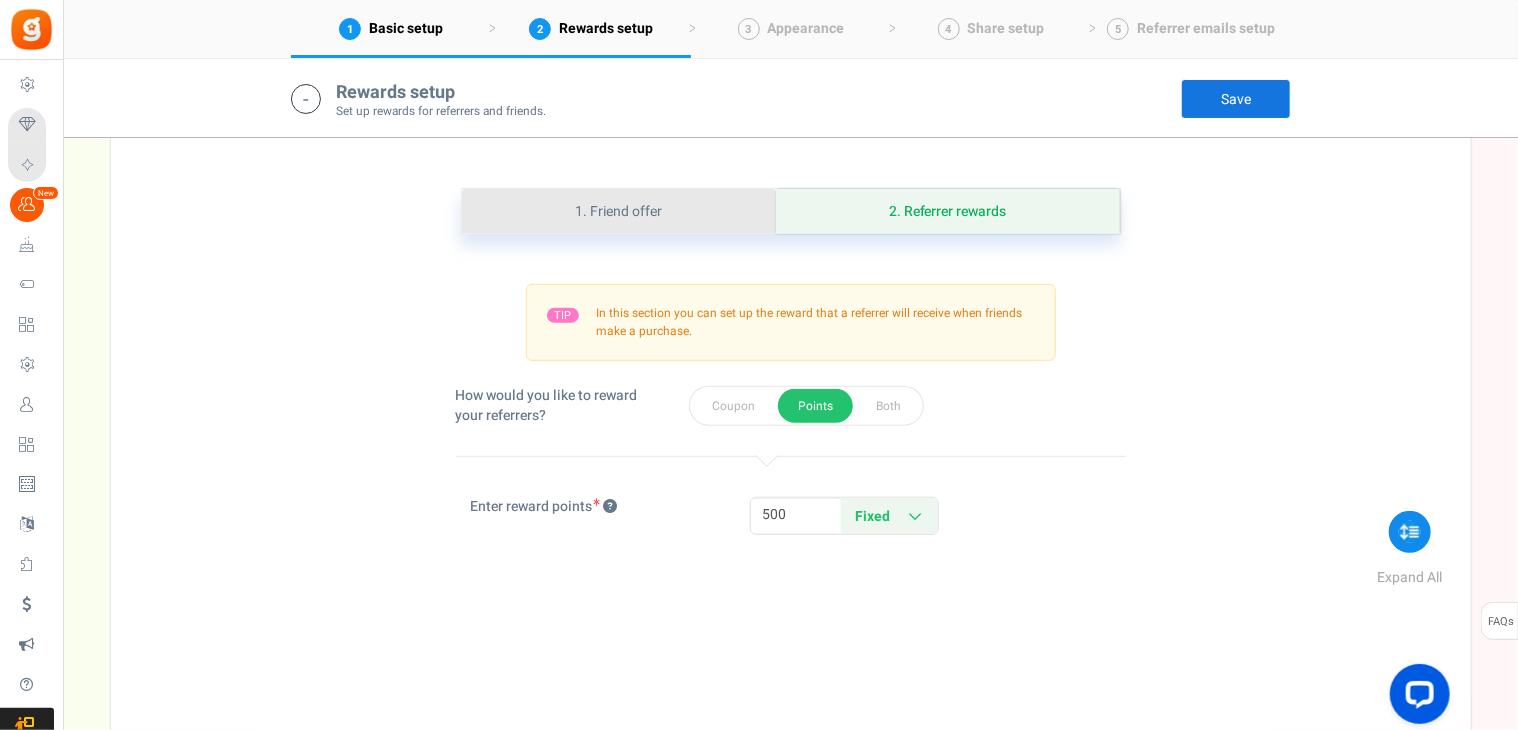click on "1. Friend offer" at bounding box center [619, 211] 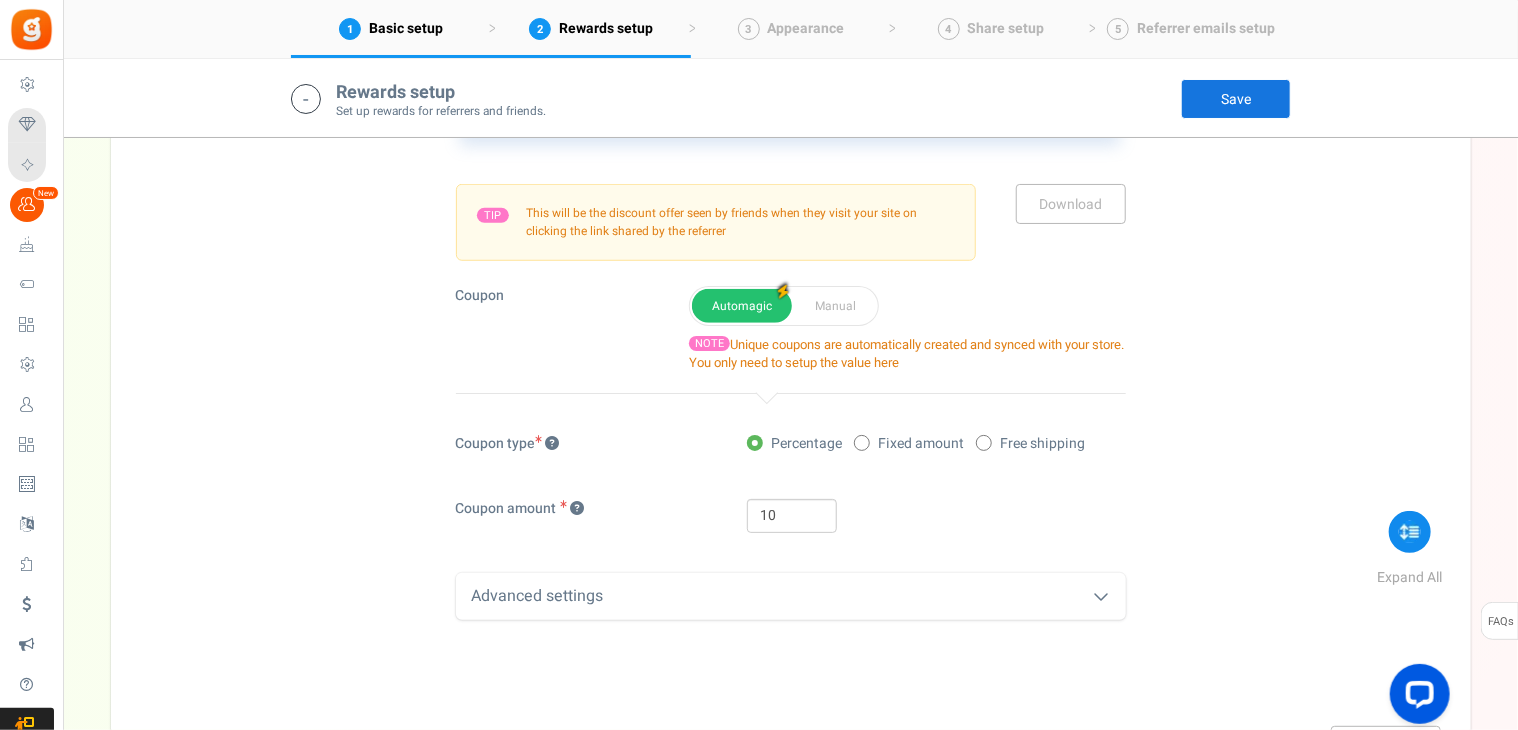 scroll, scrollTop: 498, scrollLeft: 0, axis: vertical 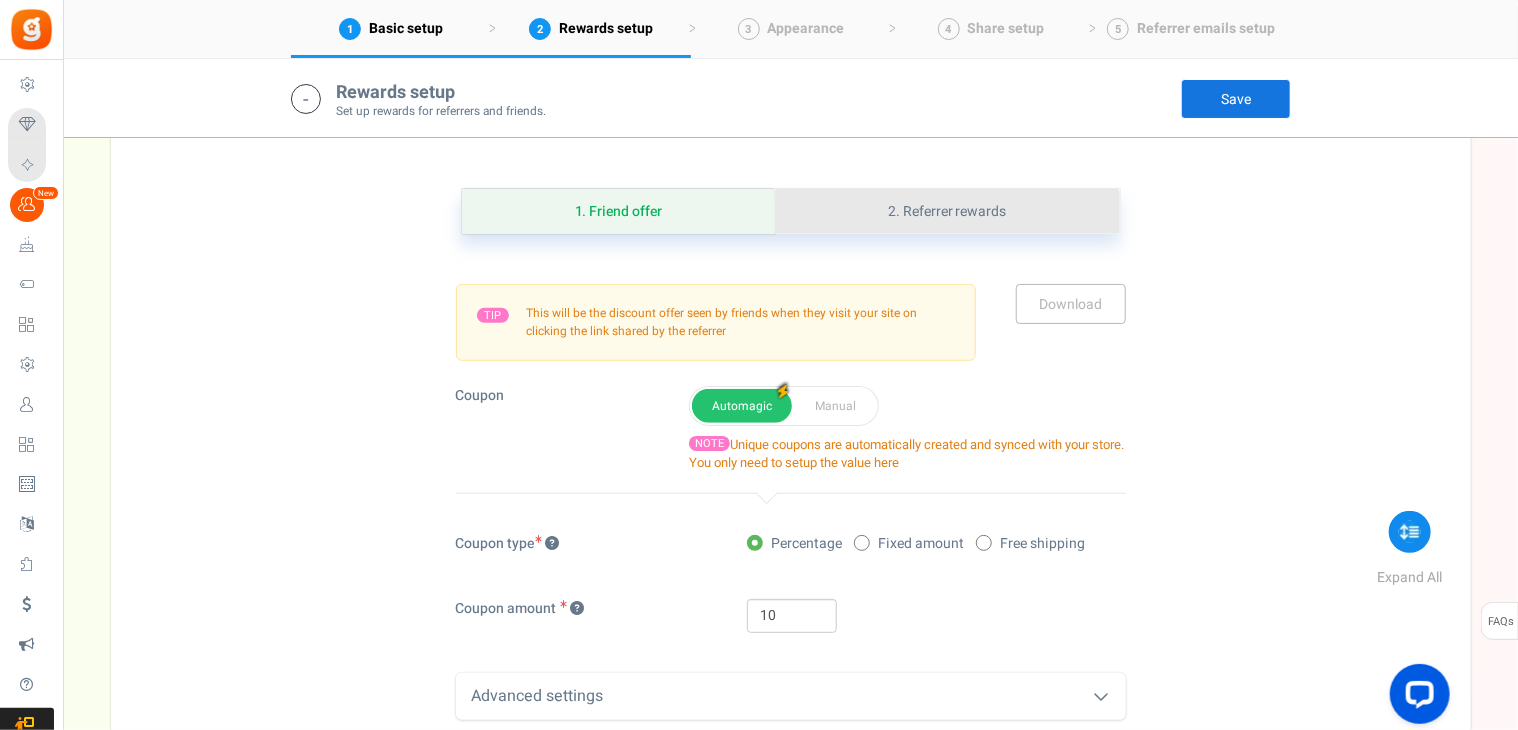 click on "2. Referrer rewards" at bounding box center (947, 211) 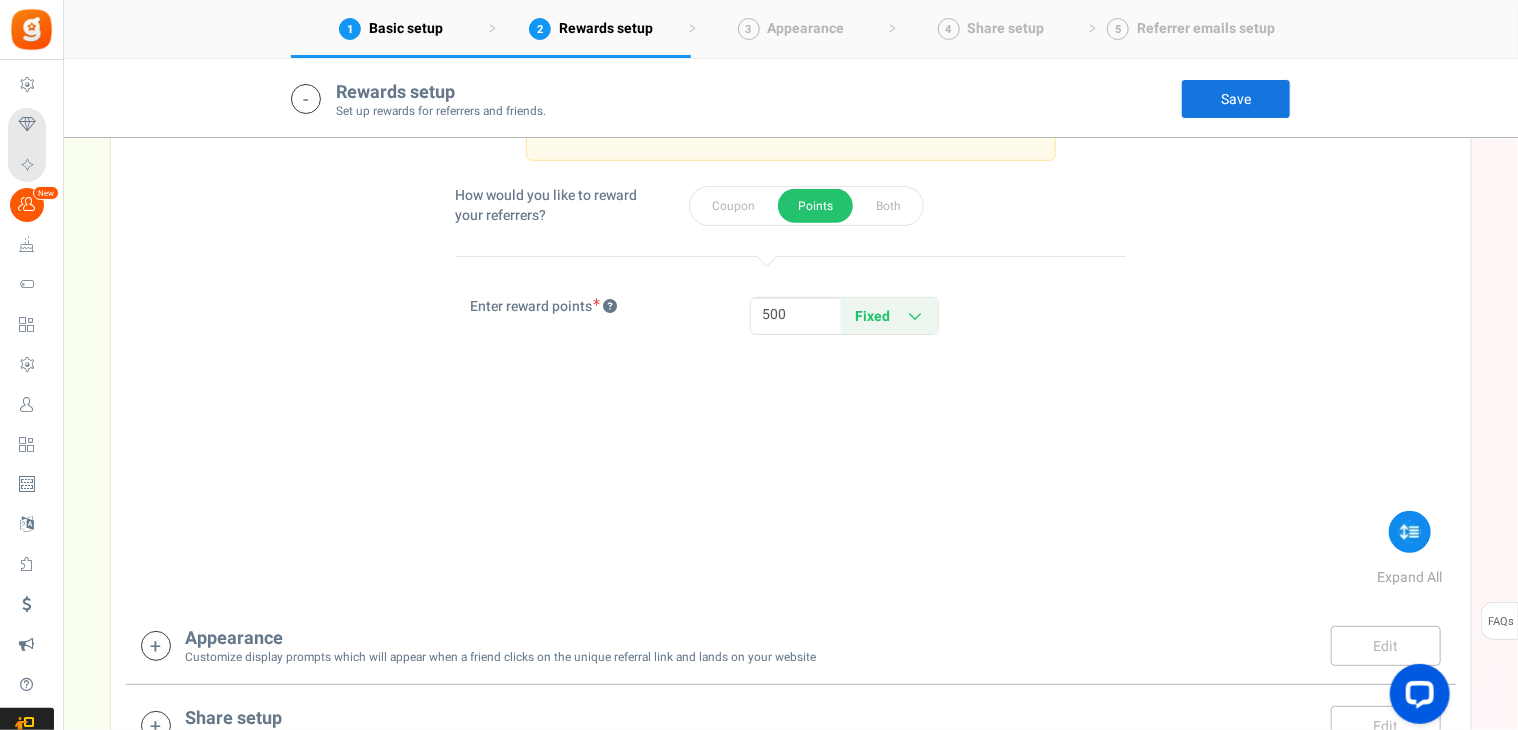scroll, scrollTop: 898, scrollLeft: 0, axis: vertical 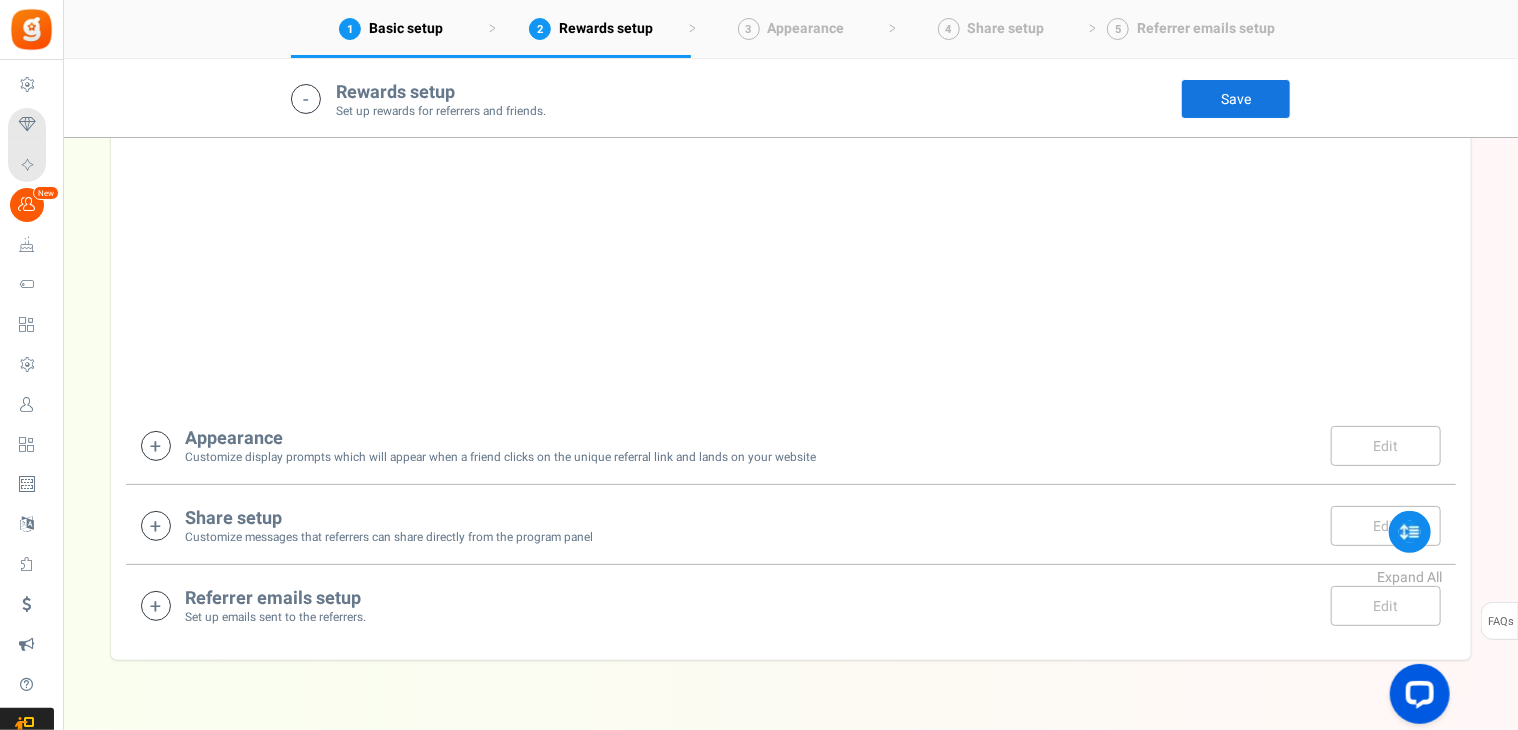 click on "Appearance" at bounding box center [501, 439] 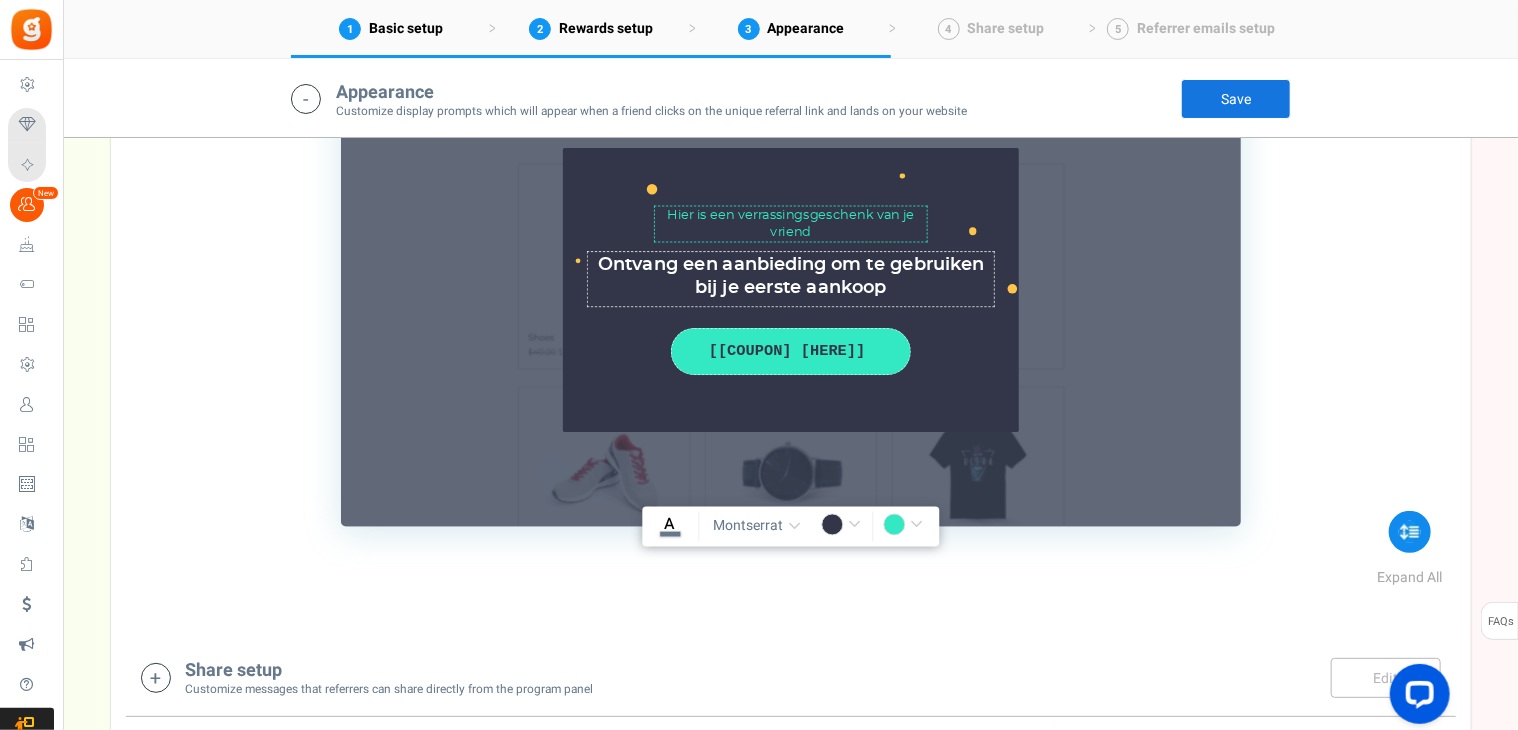 scroll, scrollTop: 1545, scrollLeft: 0, axis: vertical 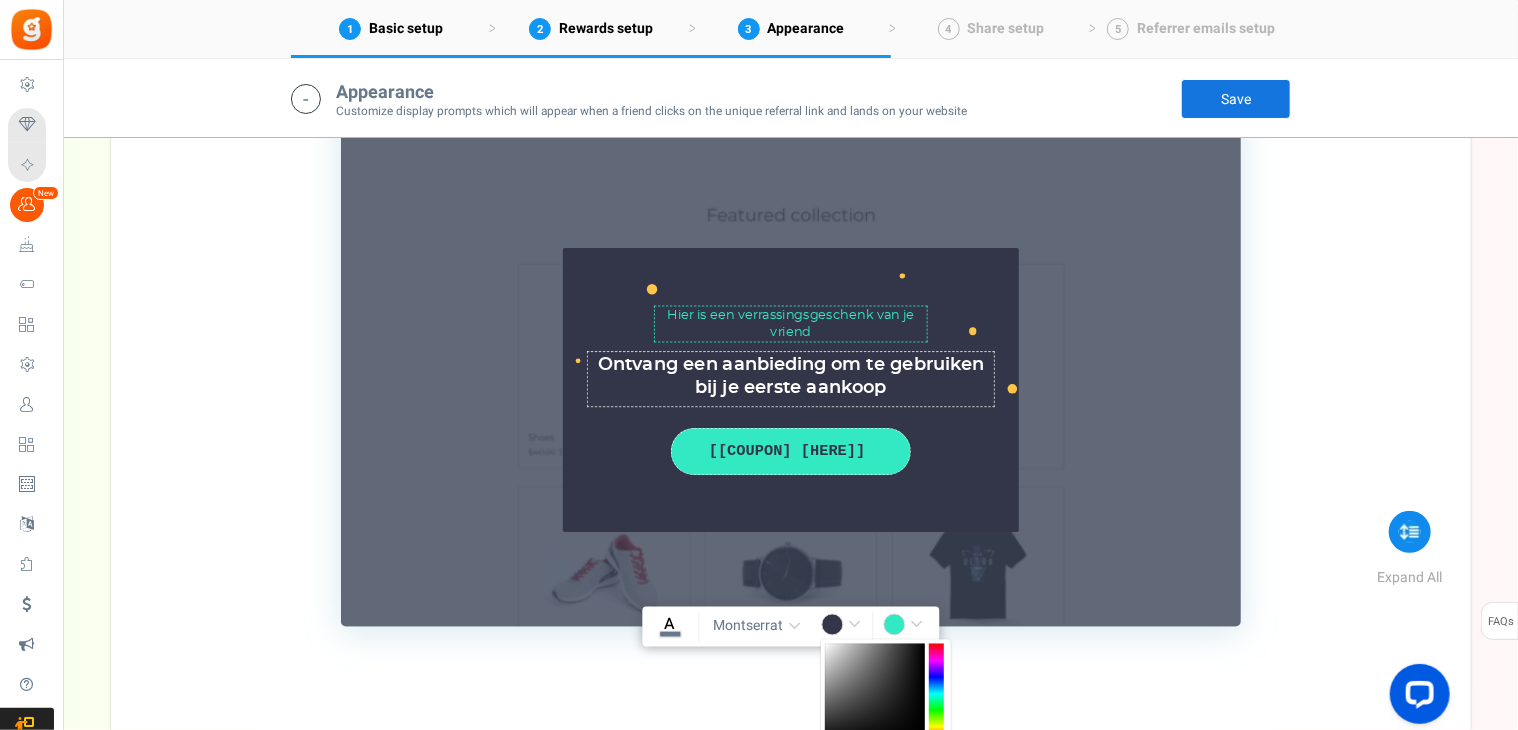 click on "#[HEXCODE]" at bounding box center (844, 627) 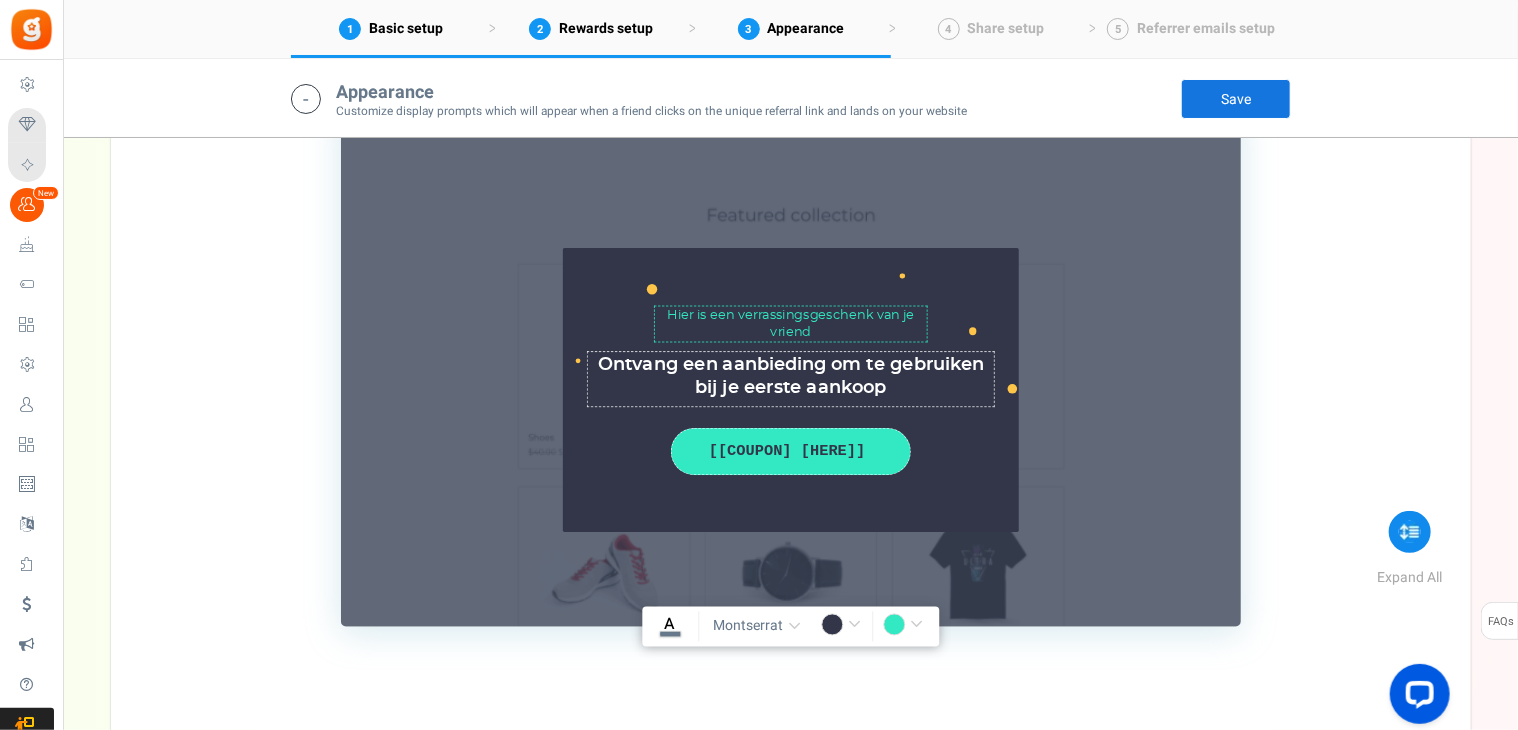 click on "rgba(0,0,0,1)" at bounding box center (844, 627) 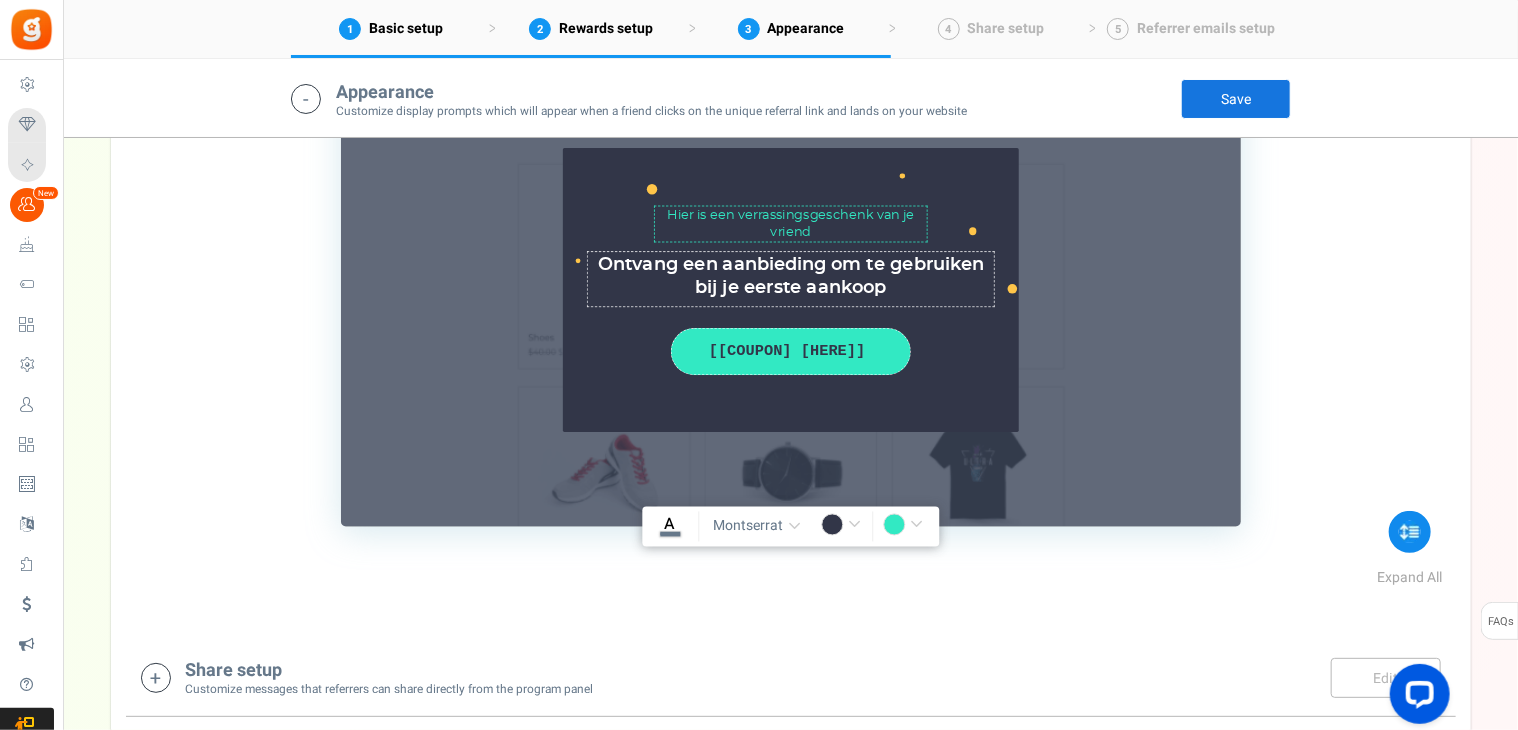 scroll, scrollTop: 1745, scrollLeft: 0, axis: vertical 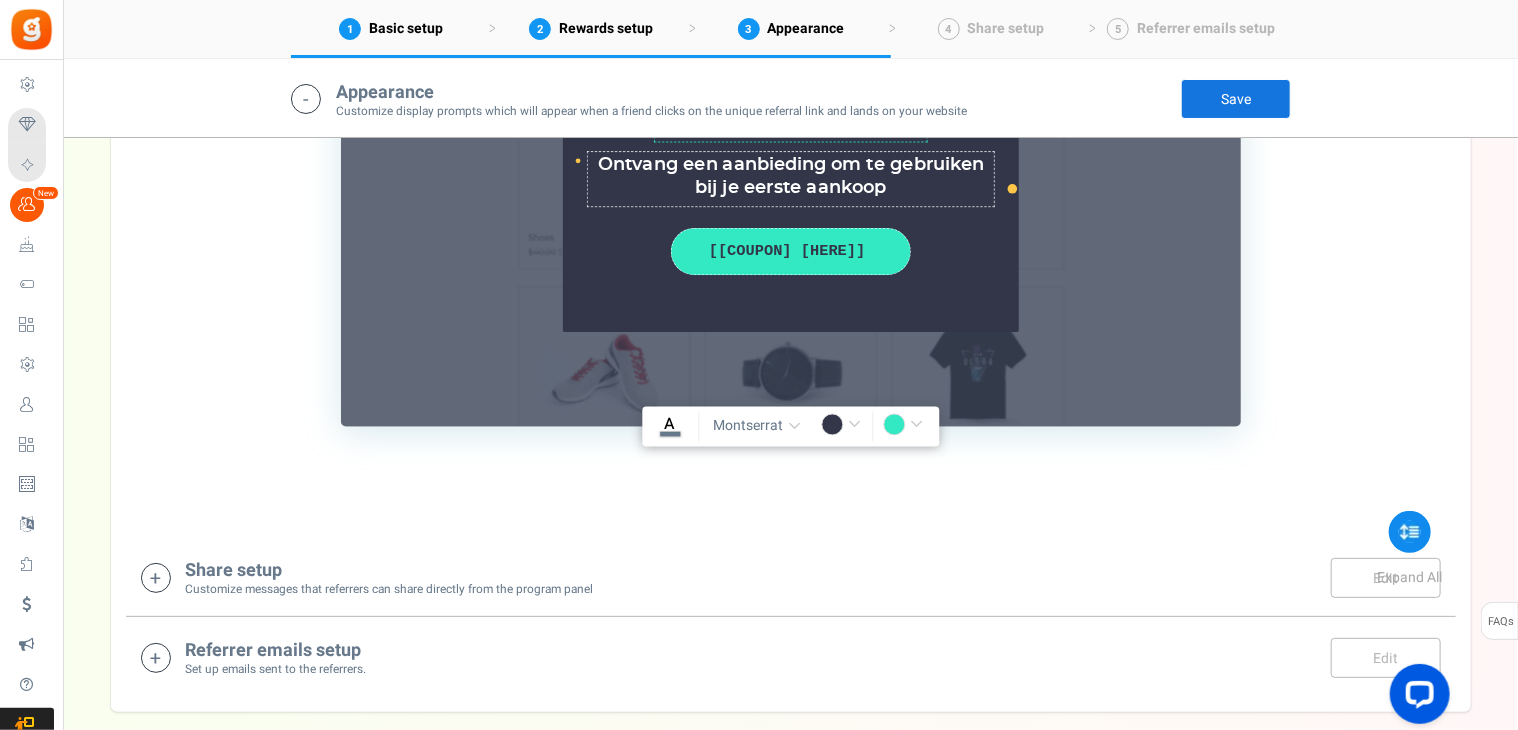 click on "Share setup
Customize messages that referrers can share directly from the program panel
Edit
Save
There are unsaved changes!" at bounding box center (791, 577) 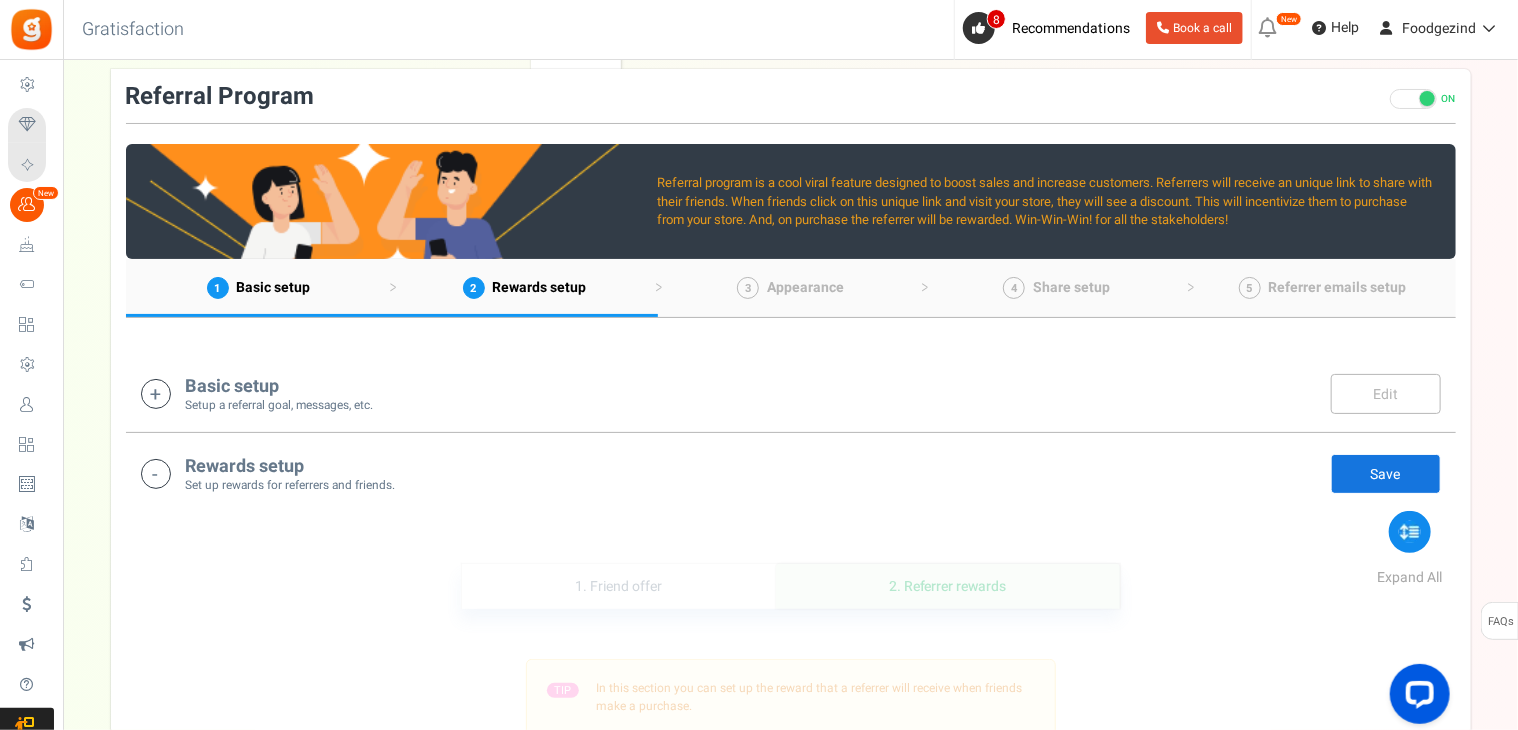 scroll, scrollTop: 0, scrollLeft: 0, axis: both 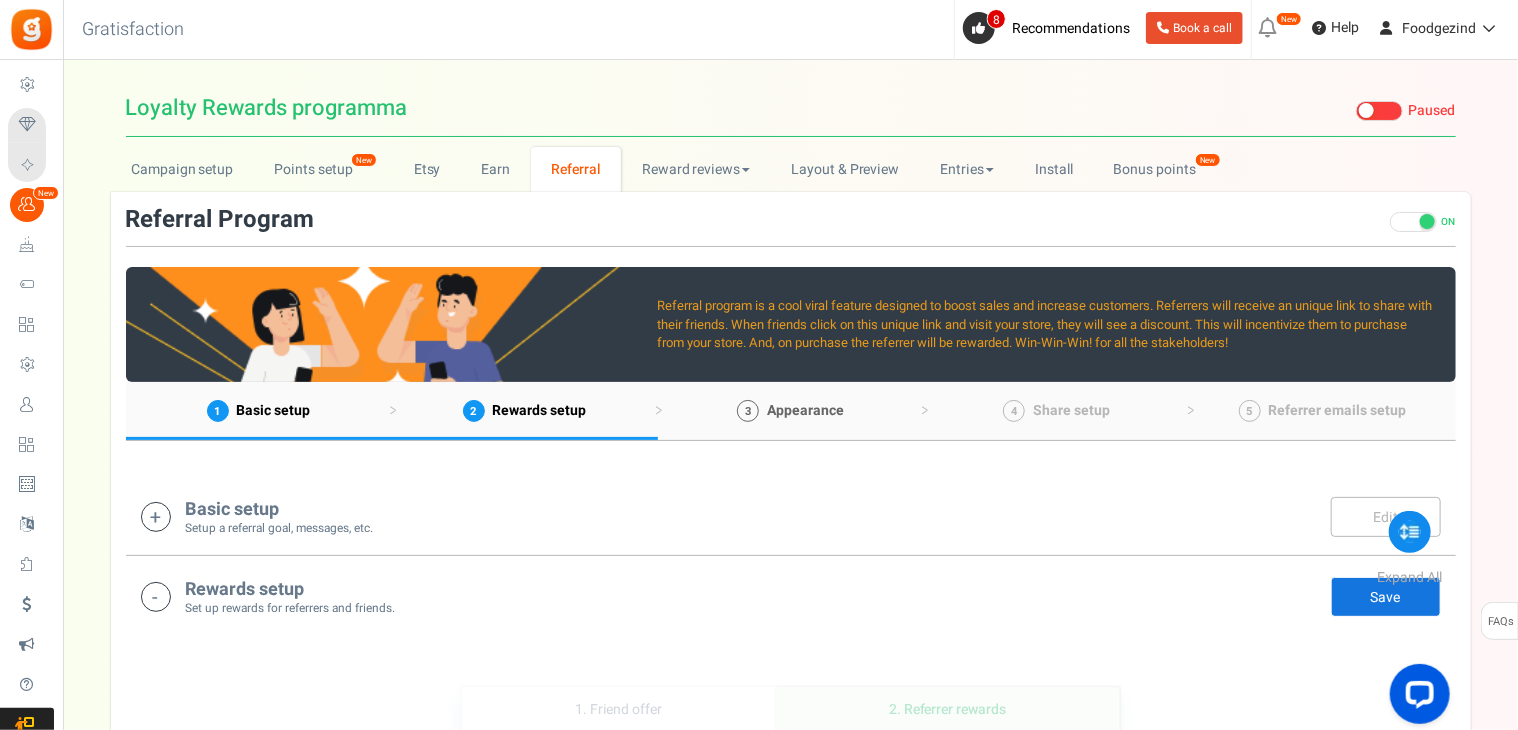 click on "3   Appearance" at bounding box center [791, 411] 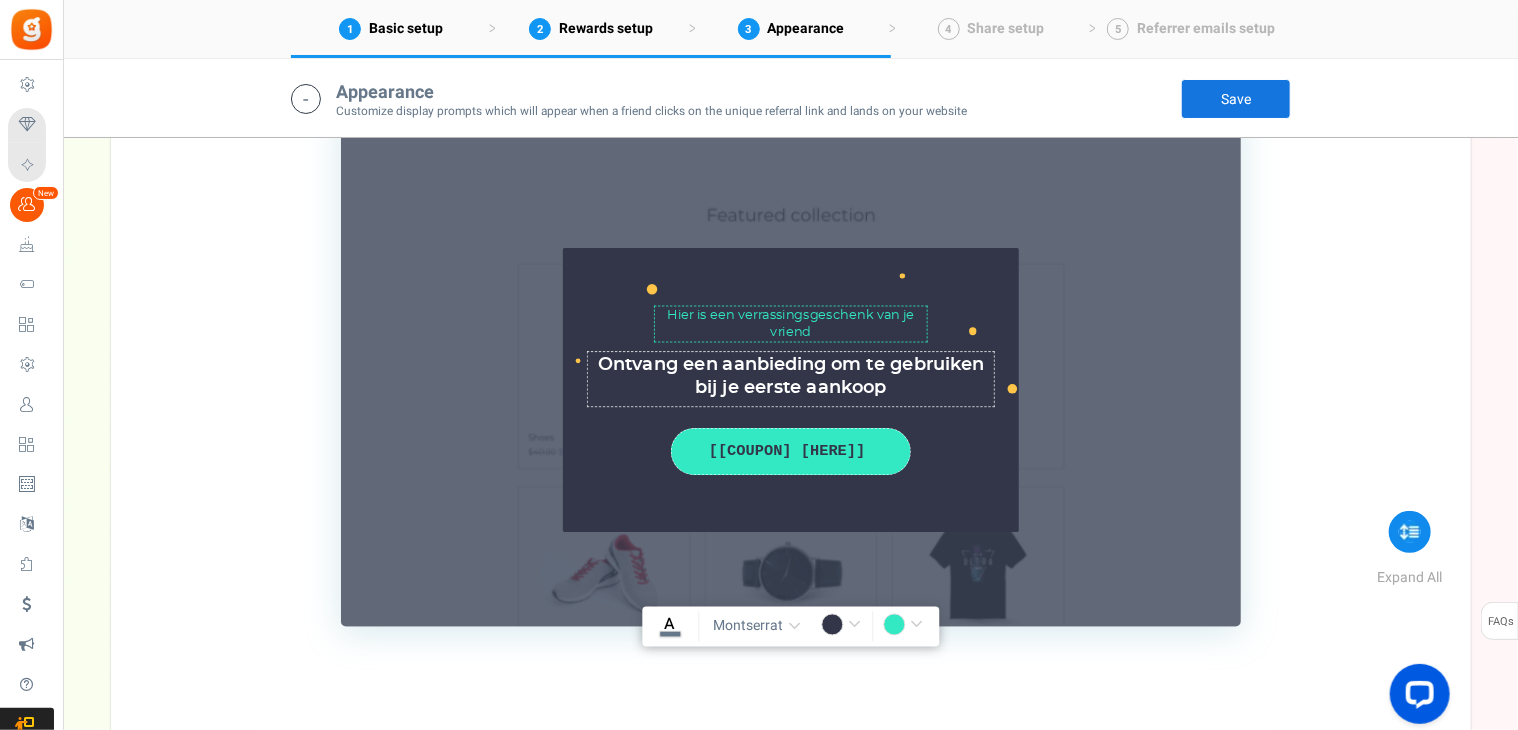 scroll, scrollTop: 1845, scrollLeft: 0, axis: vertical 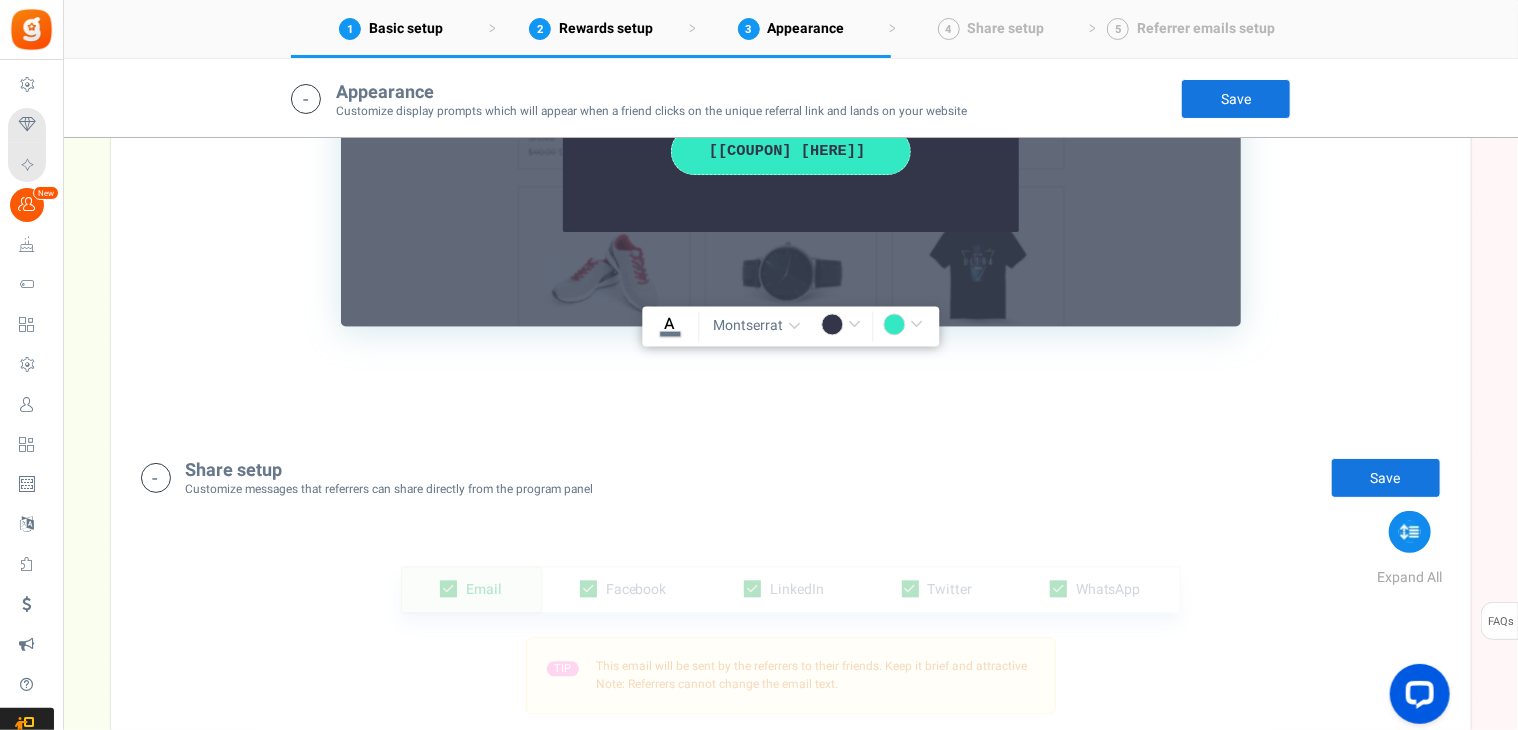 click on "rgba(0,0,0,1)" at bounding box center [844, 327] 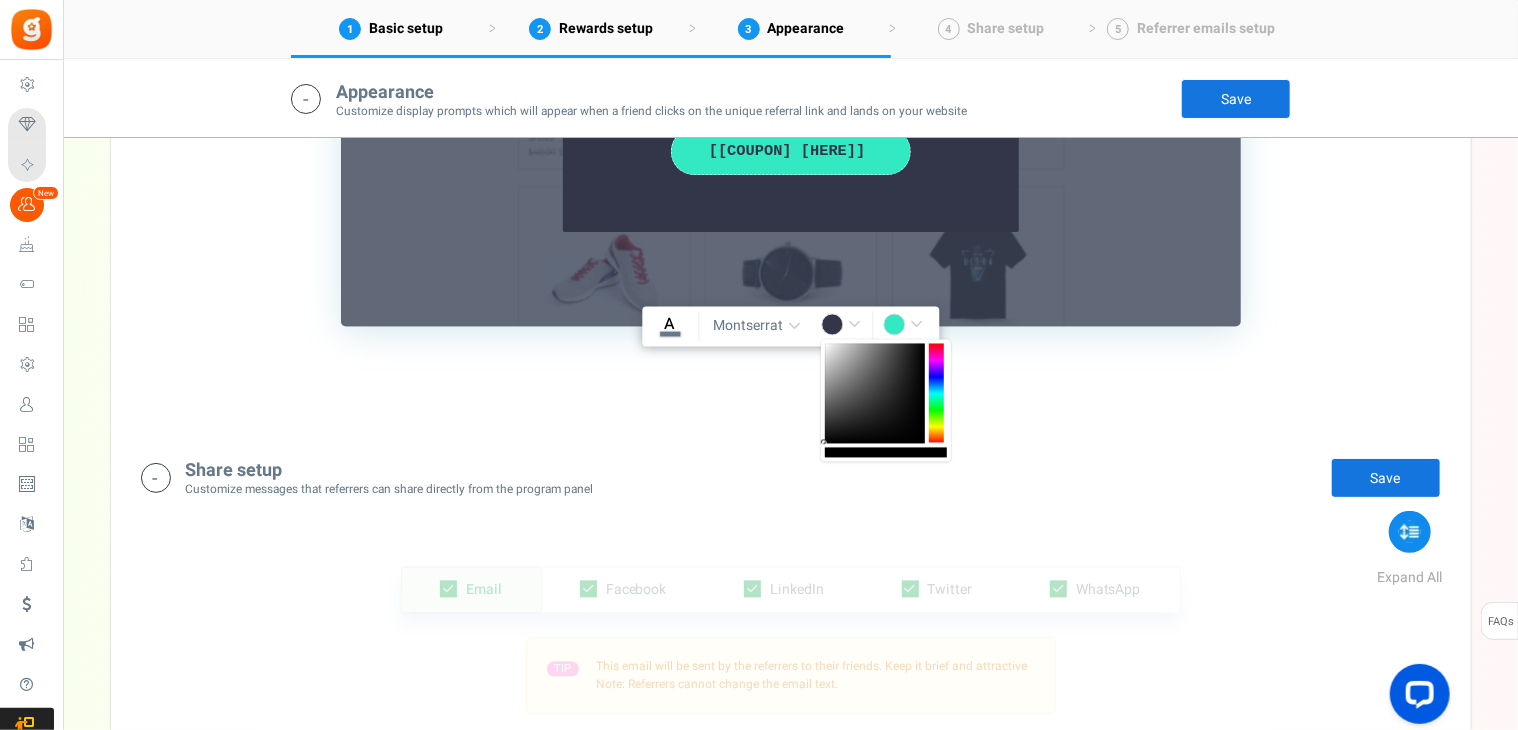 click at bounding box center [936, 394] 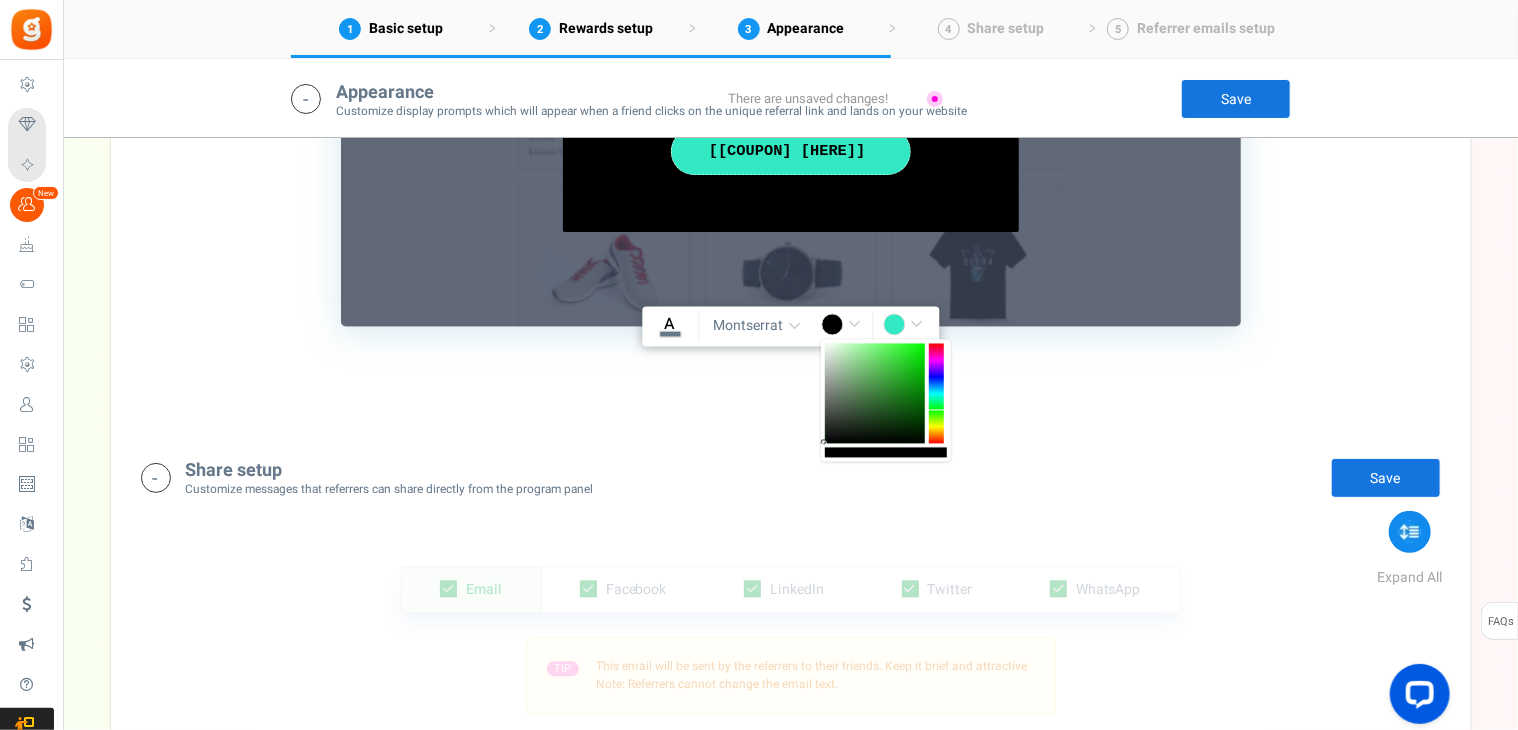 click at bounding box center [936, 394] 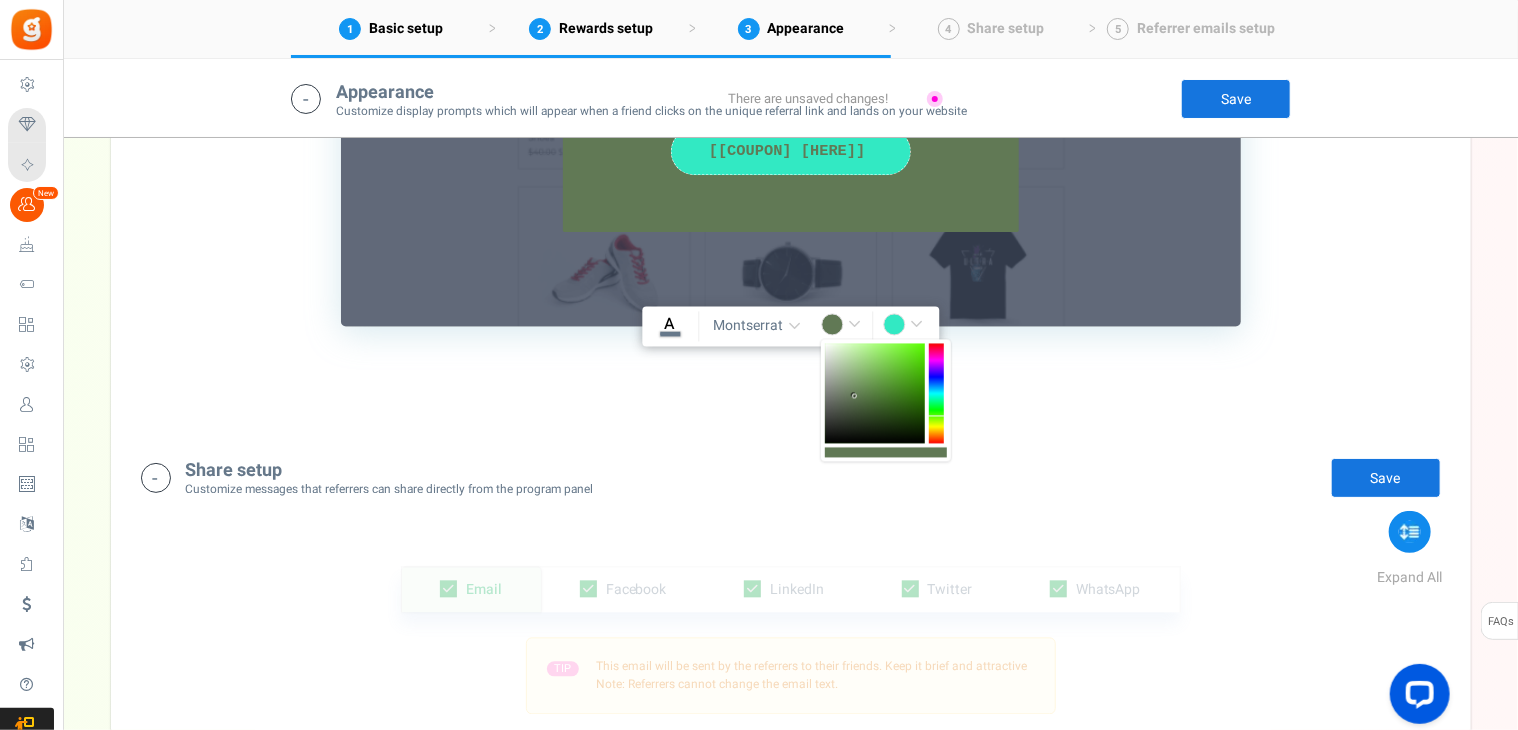 click at bounding box center (875, 394) 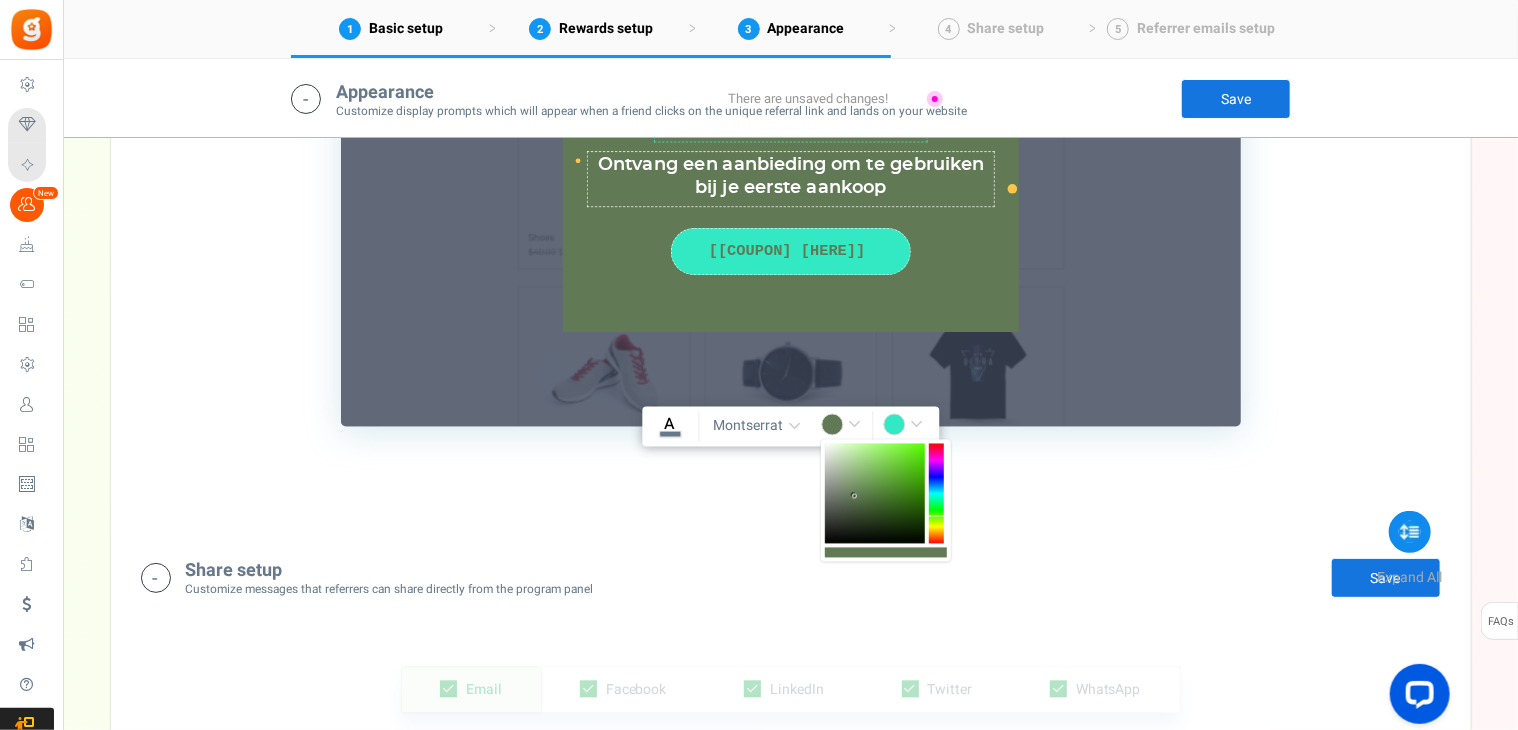 type on "rgba(97,121,85,1)" 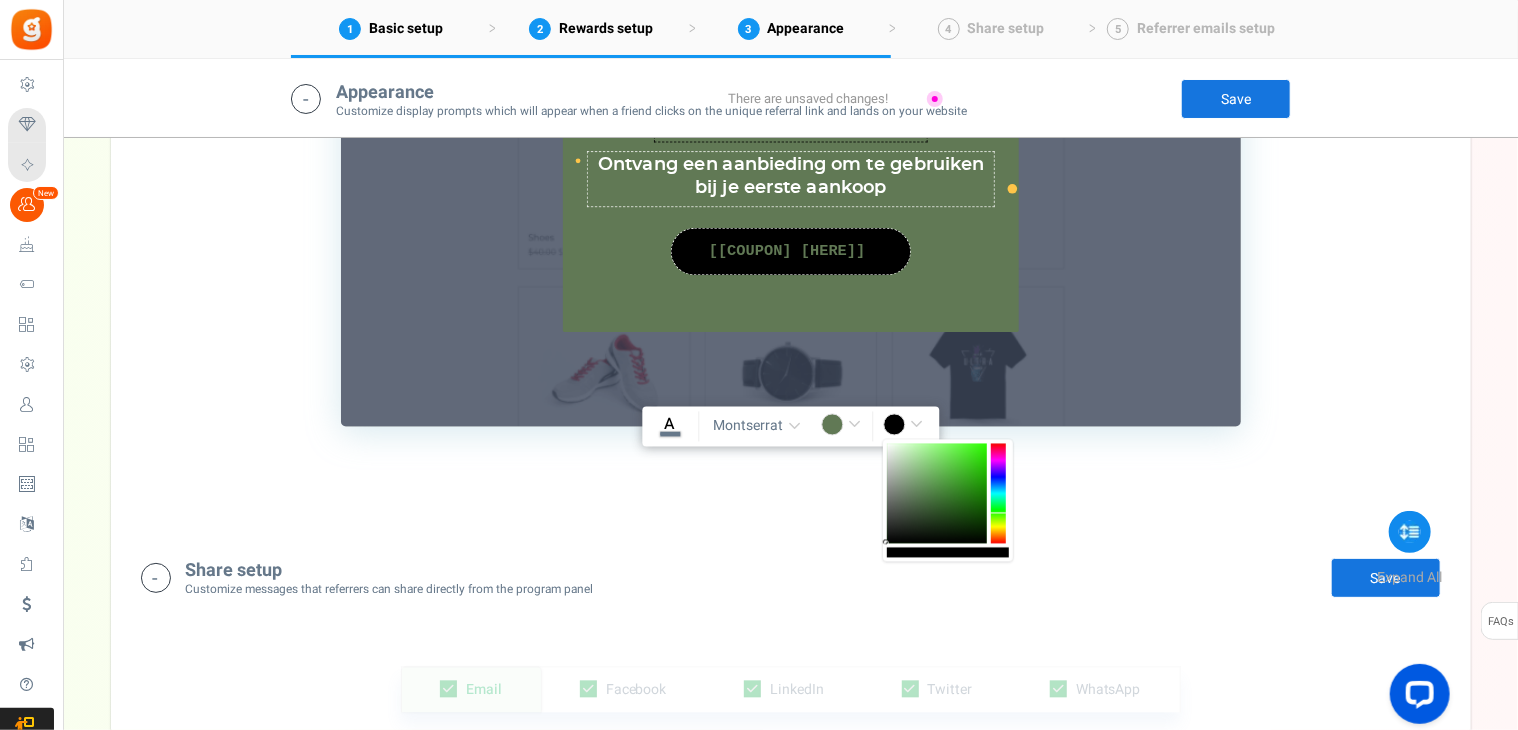 click at bounding box center [998, 494] 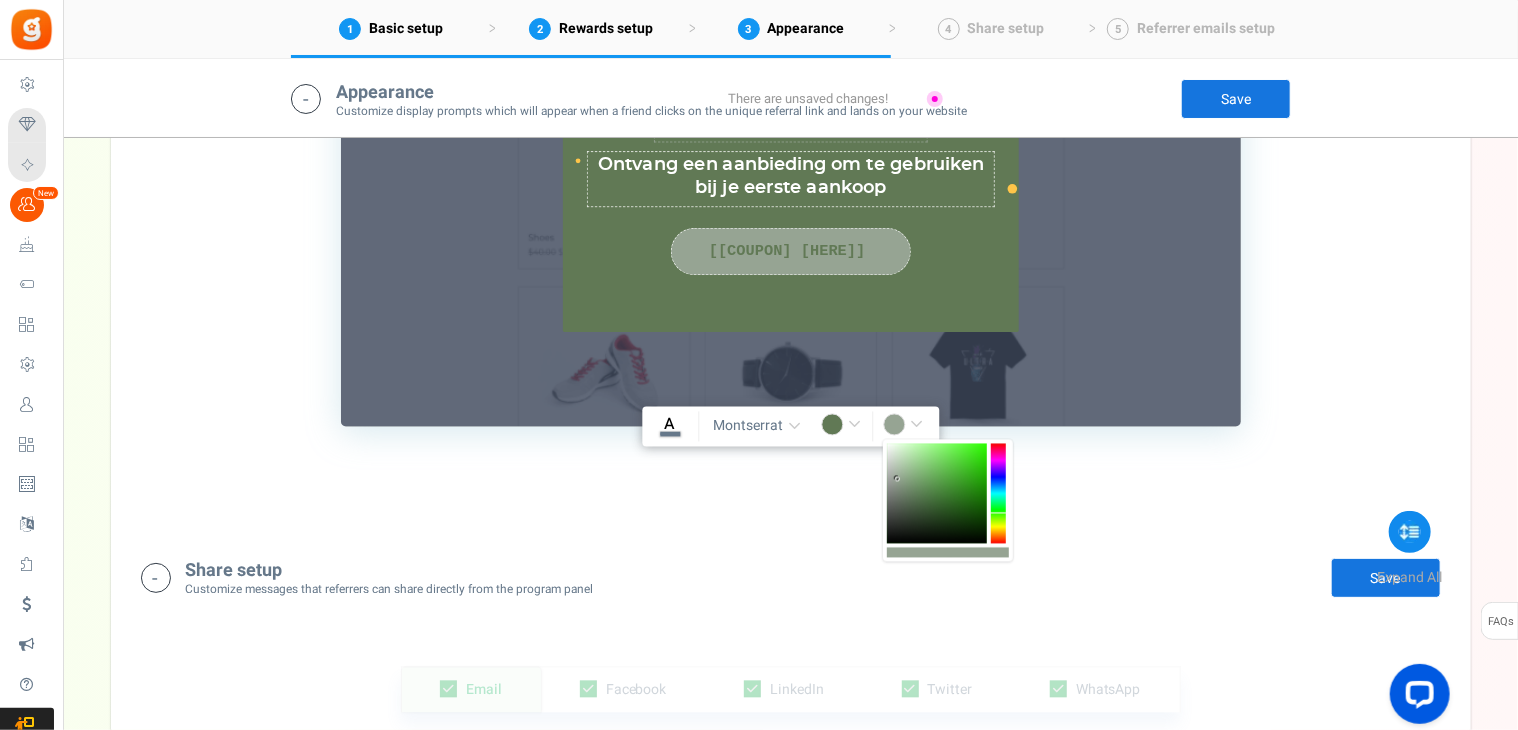 type on "rgba(150,164,147,1)" 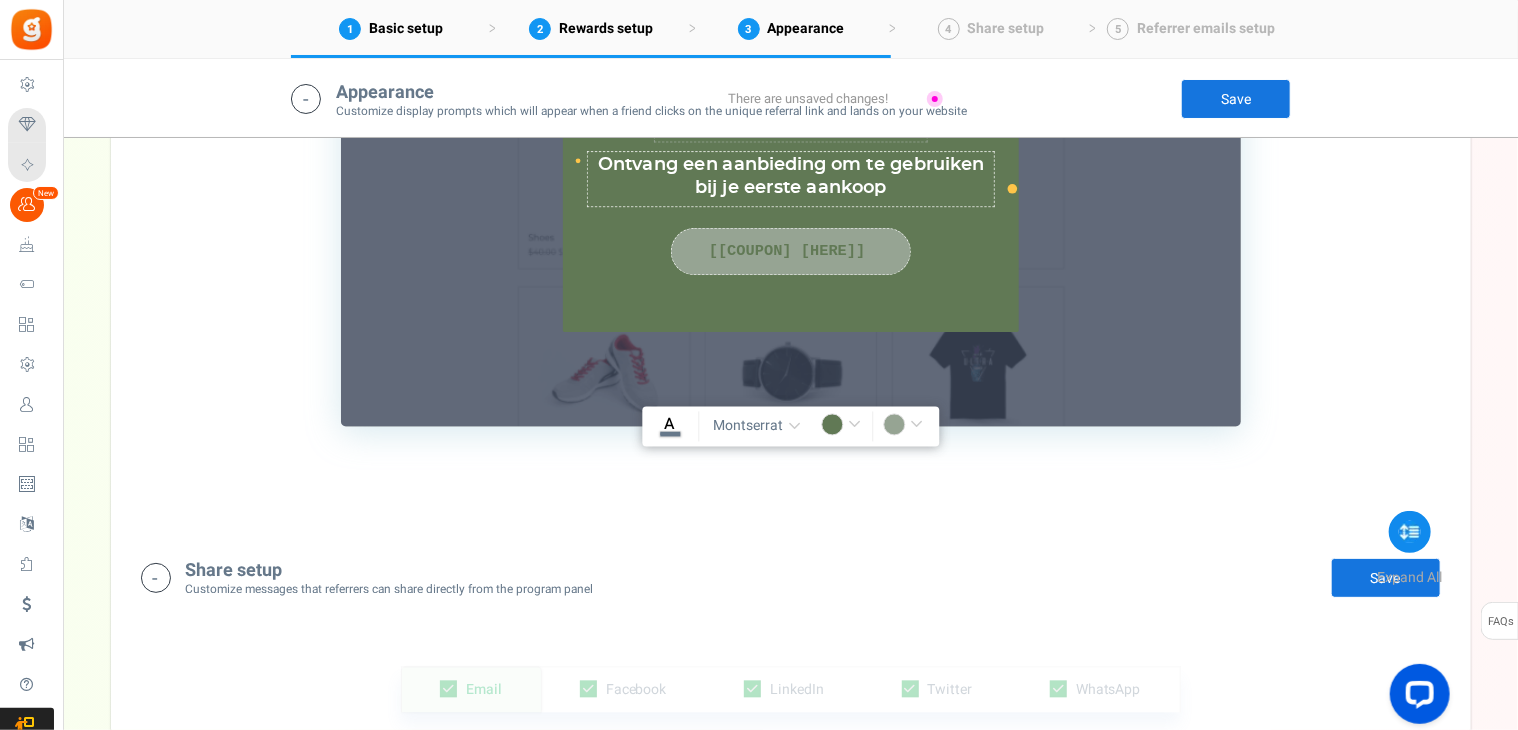click on "1. Friends reward widget
2. Friends notification bar
TIP
Customize the appearance and text directly in the section below. This will how the prompts will appear in your store.
Live preview
Hier is een verrassingsgeschenk van je vriend
Char(s) :  0
Ontvang een aanbieding om te gebruiken bij je eerste aankoop
Char(s) :  0
[[Coupon Here]] COPY
#fffff
A
montserrat
montserrat
Montserrat
Roboto Muli" at bounding box center (791, 82) 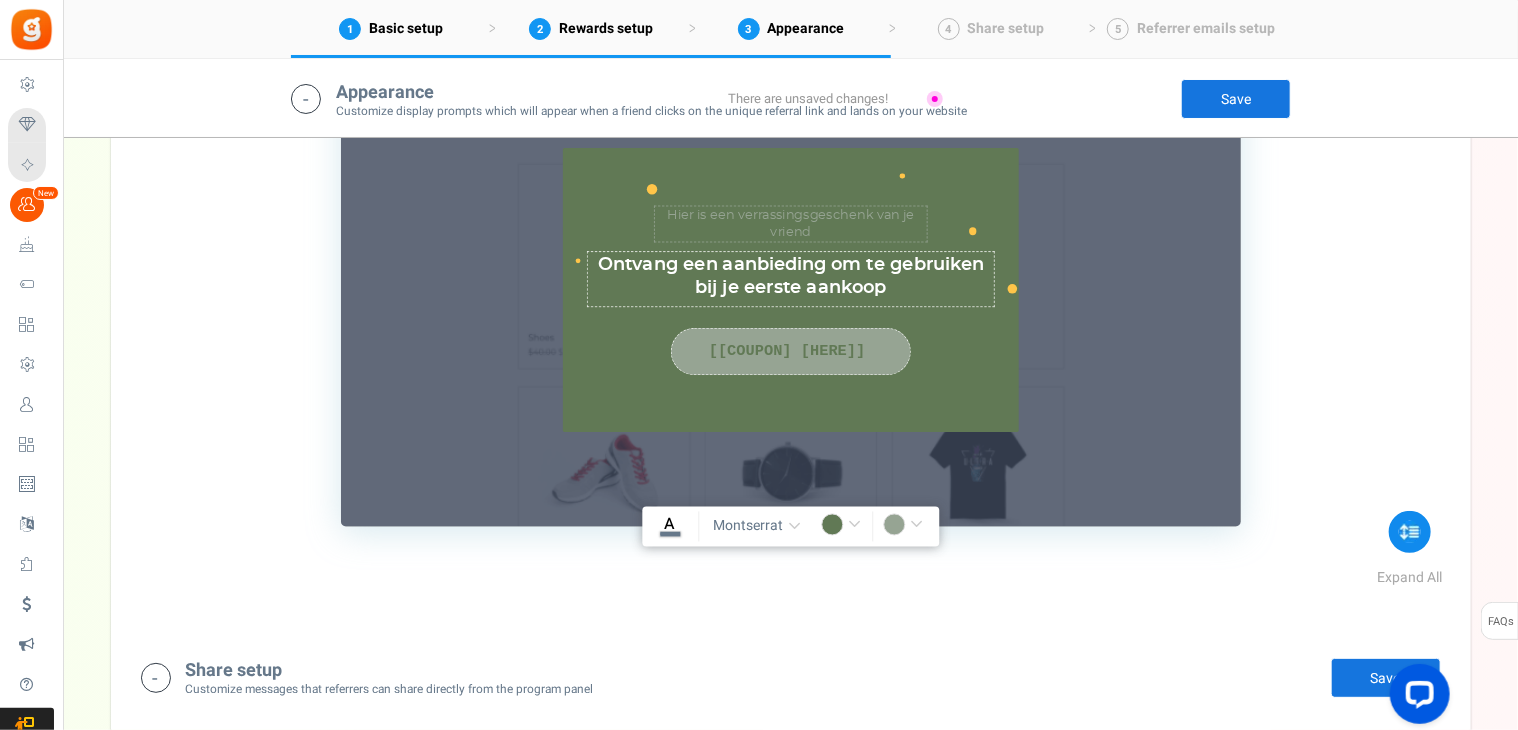 click on "rgba(97,121,85,1)" at bounding box center [844, 527] 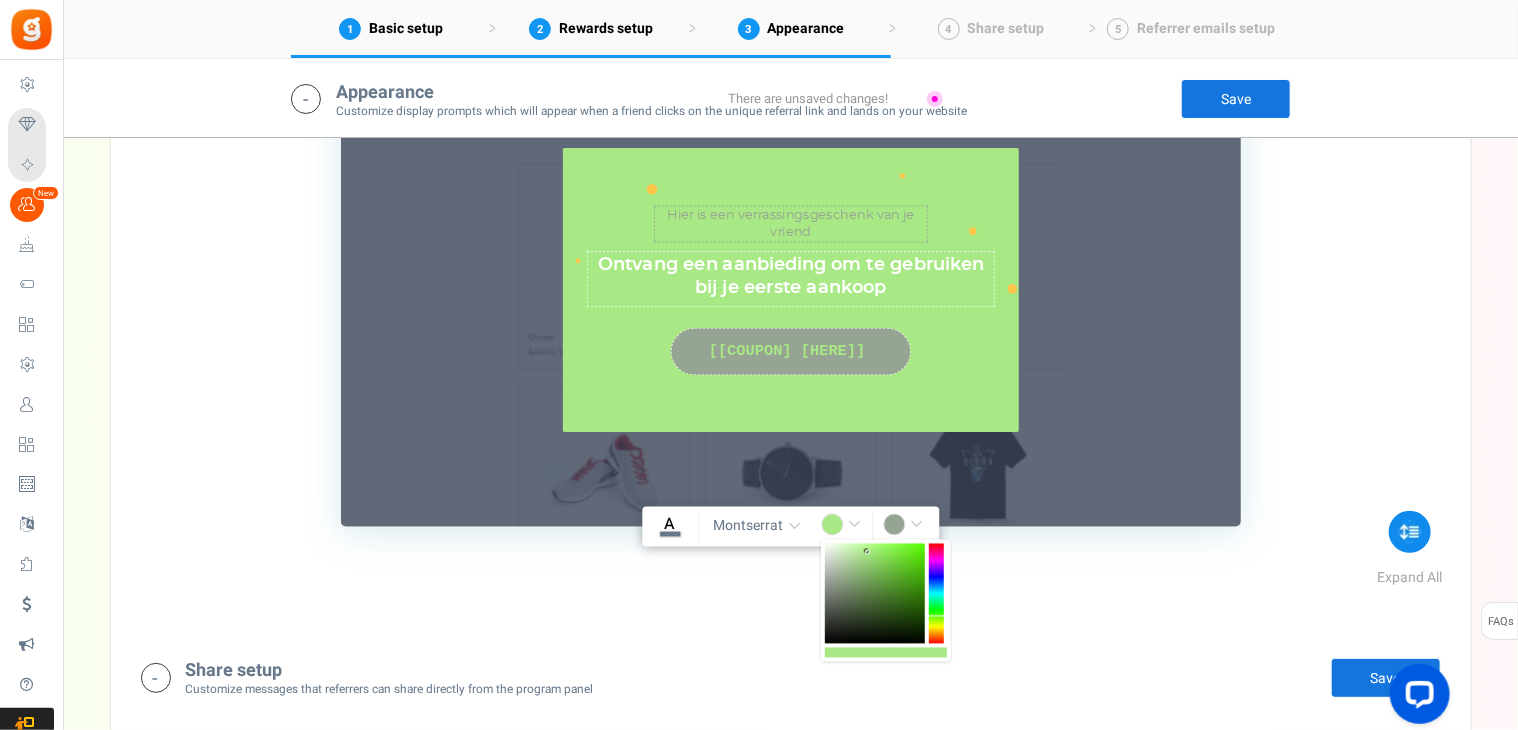 click at bounding box center (875, 594) 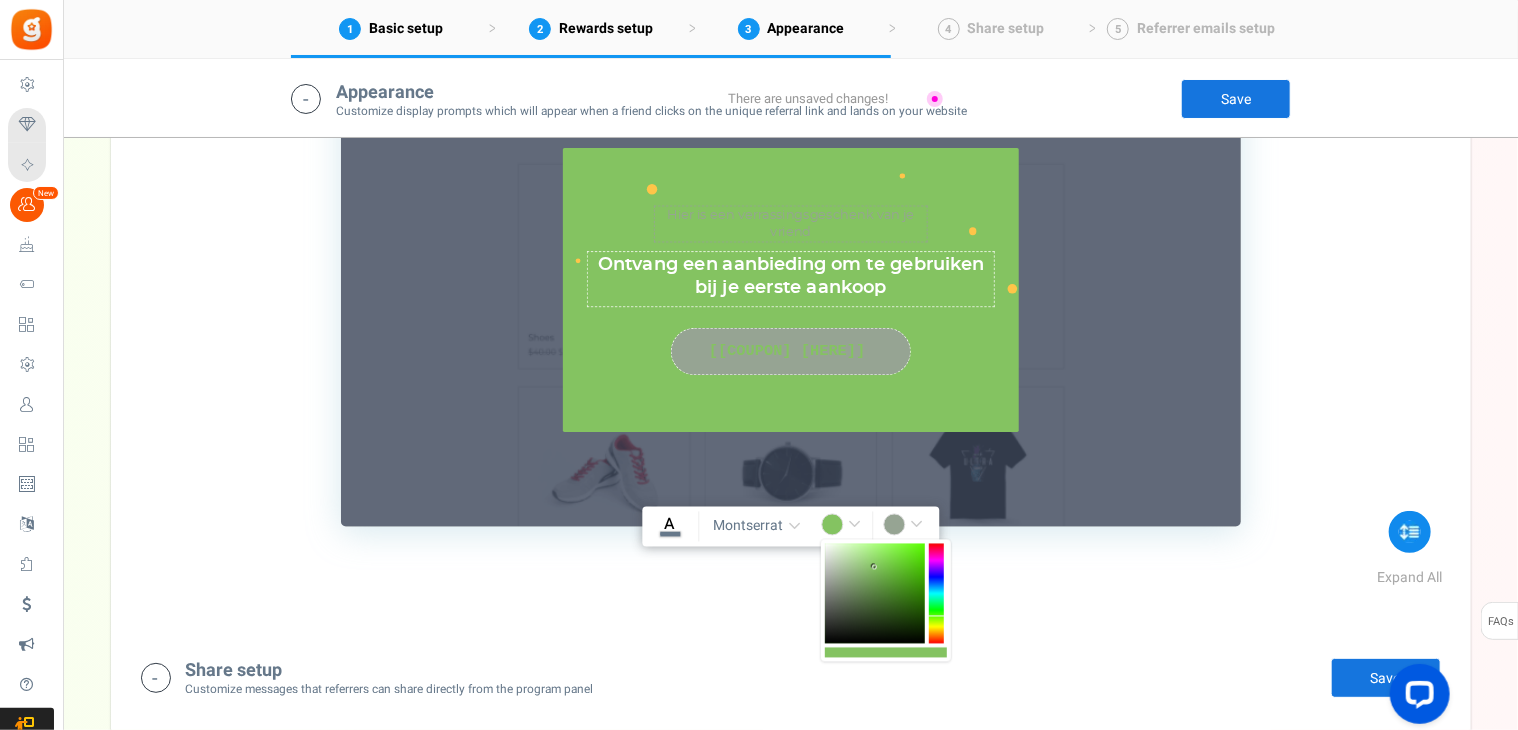 click at bounding box center (875, 594) 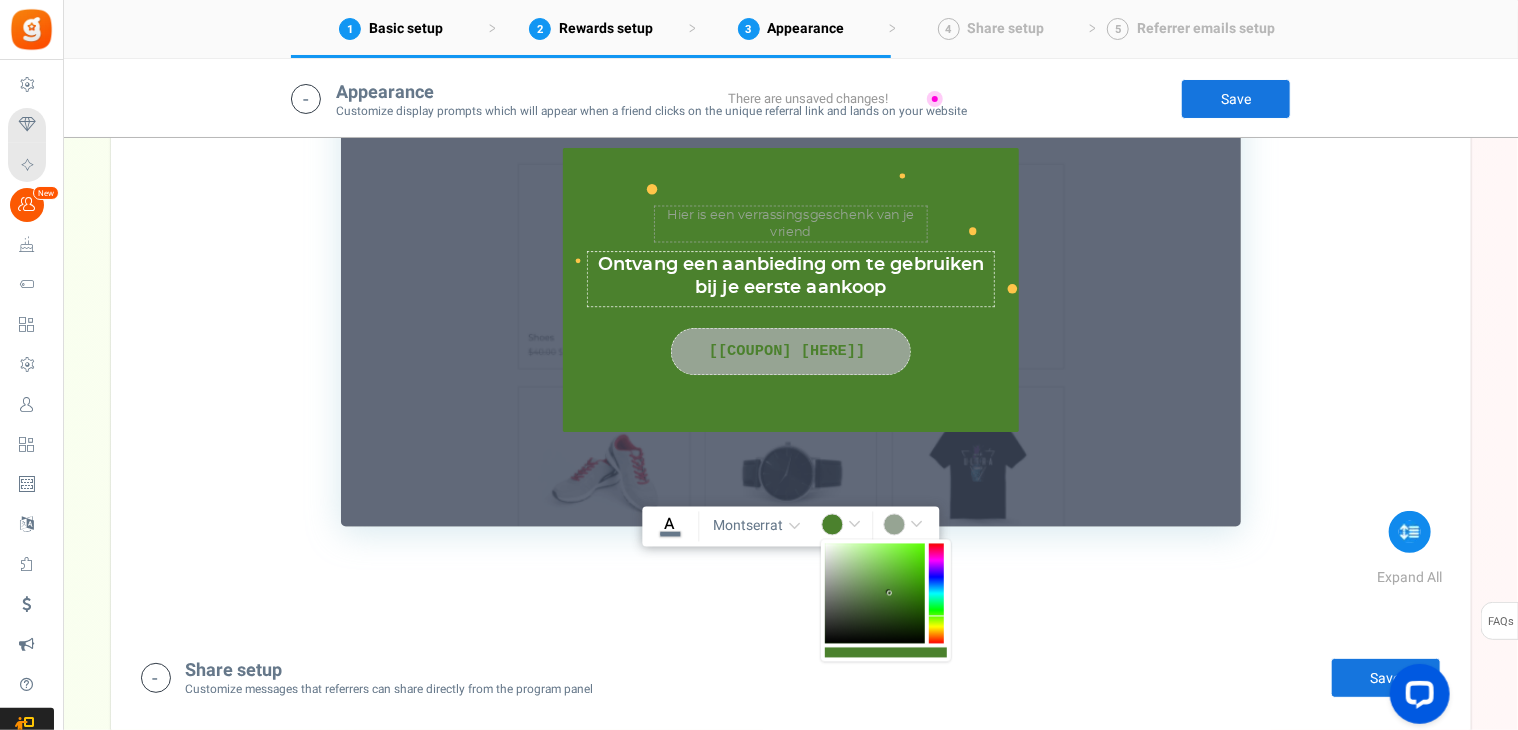 click at bounding box center [875, 594] 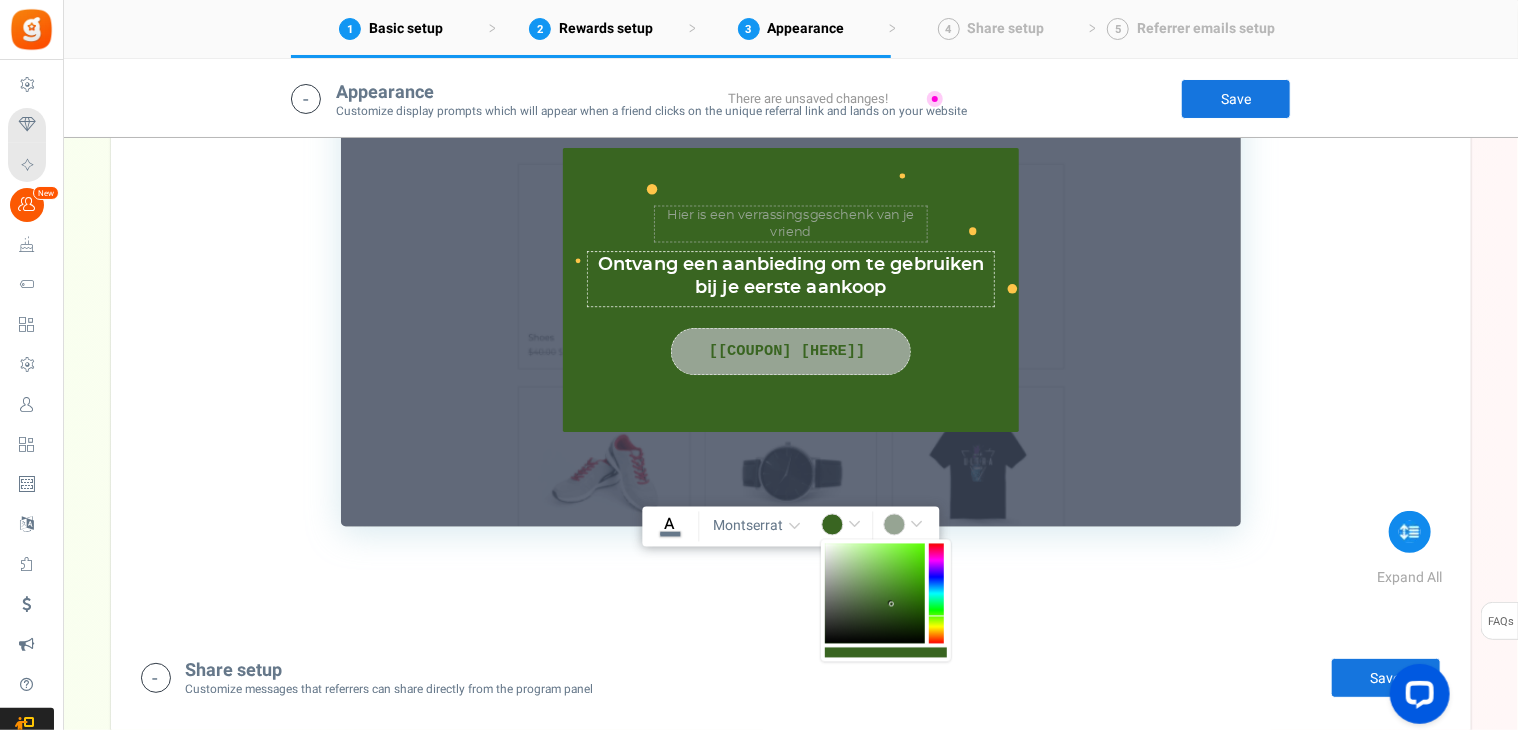 click at bounding box center [875, 594] 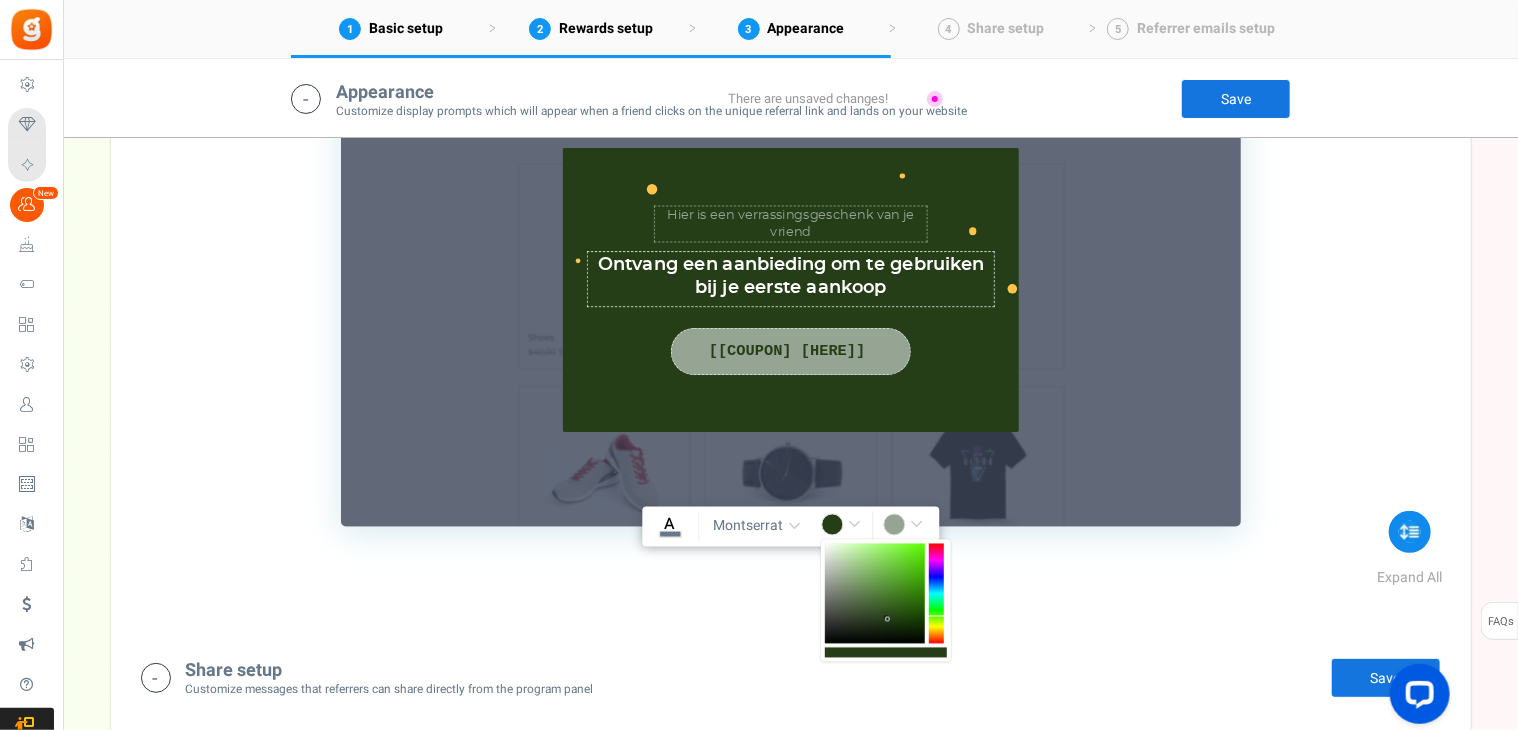 click at bounding box center (875, 594) 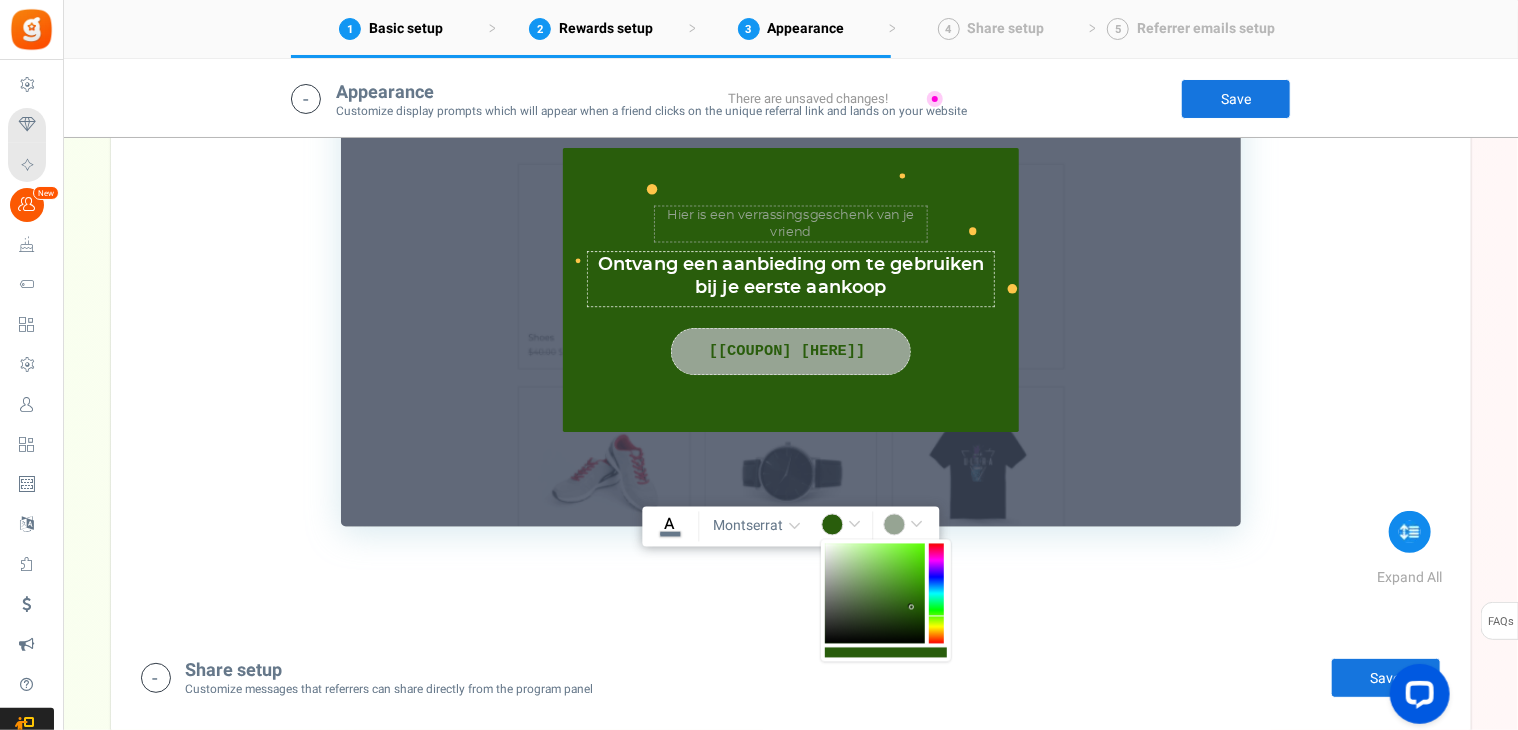 click at bounding box center [875, 594] 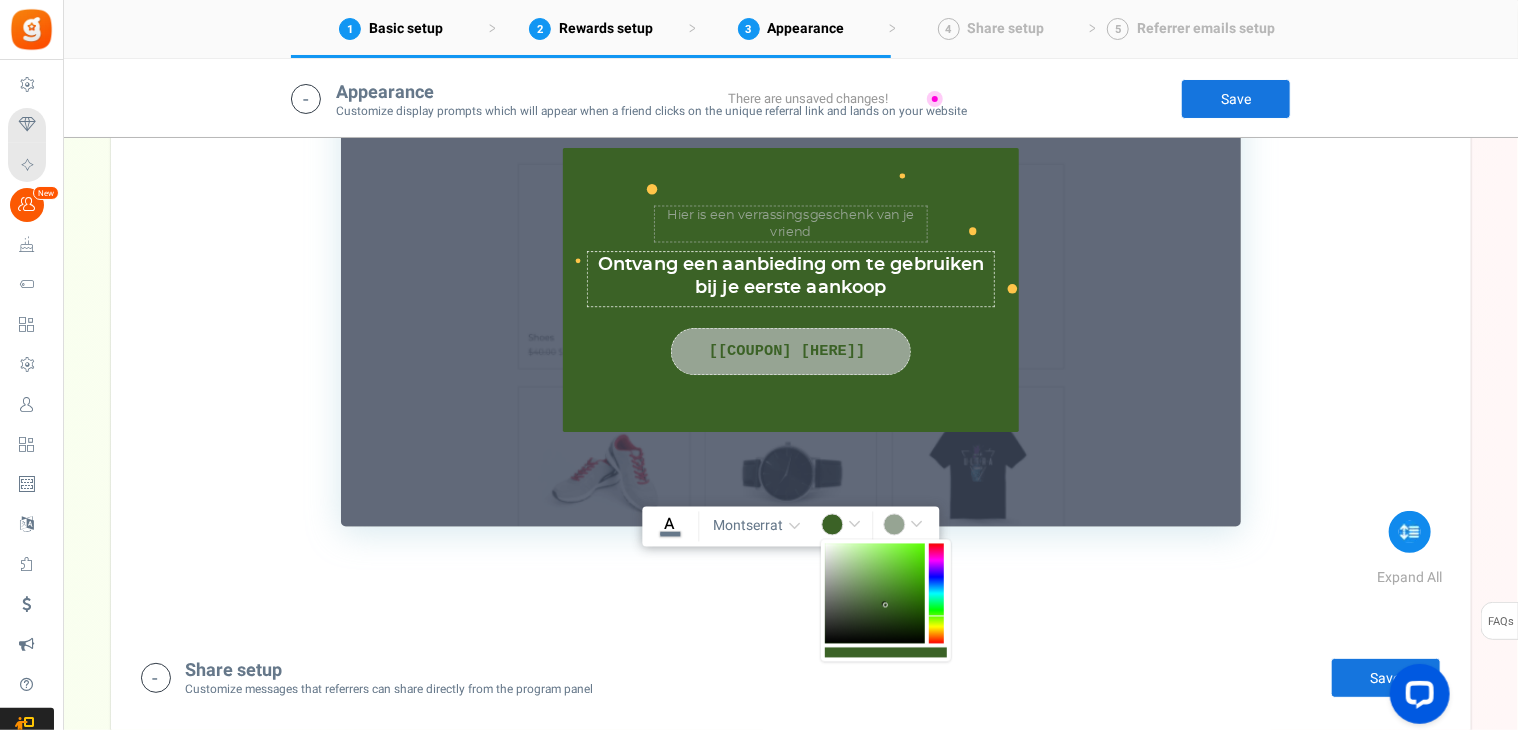 click at bounding box center (875, 594) 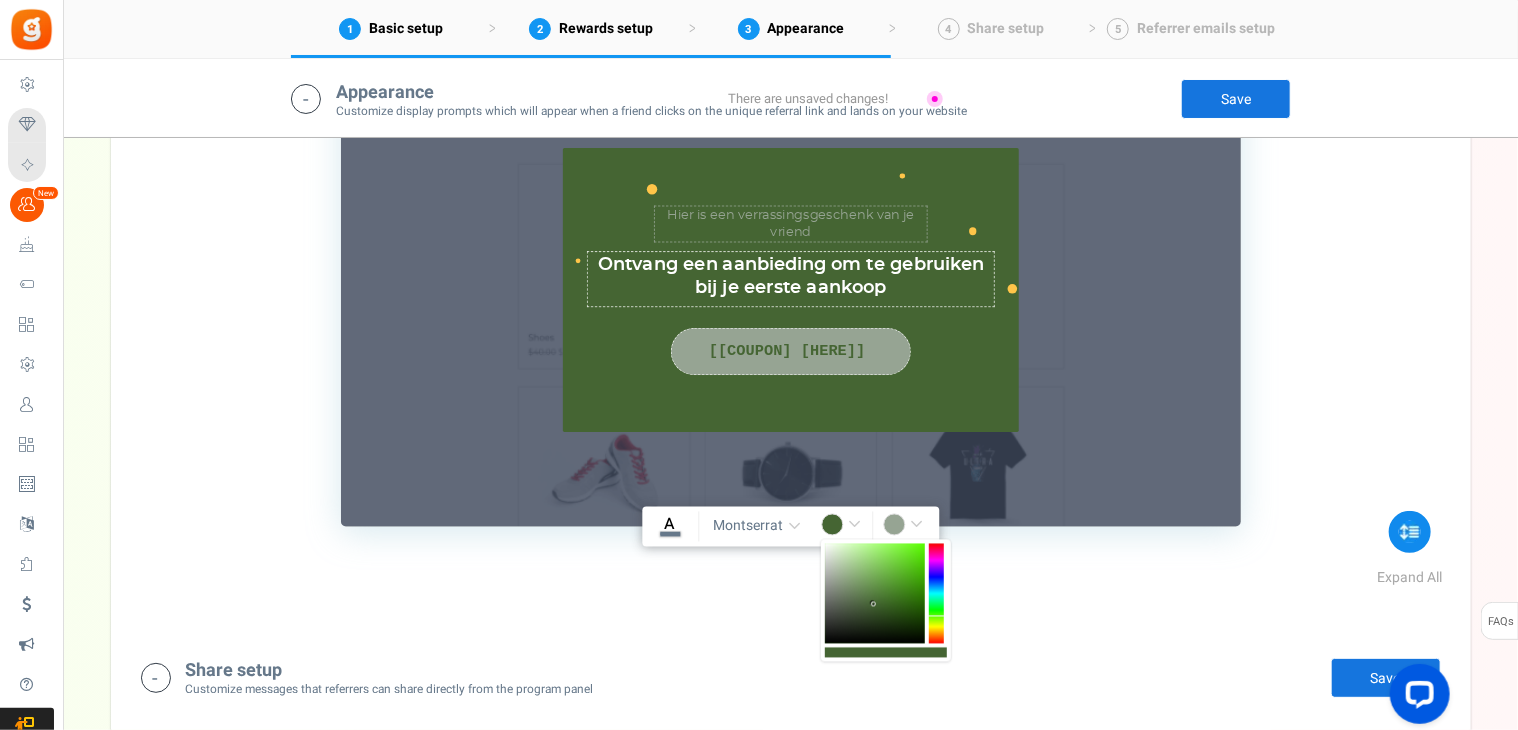click at bounding box center [875, 594] 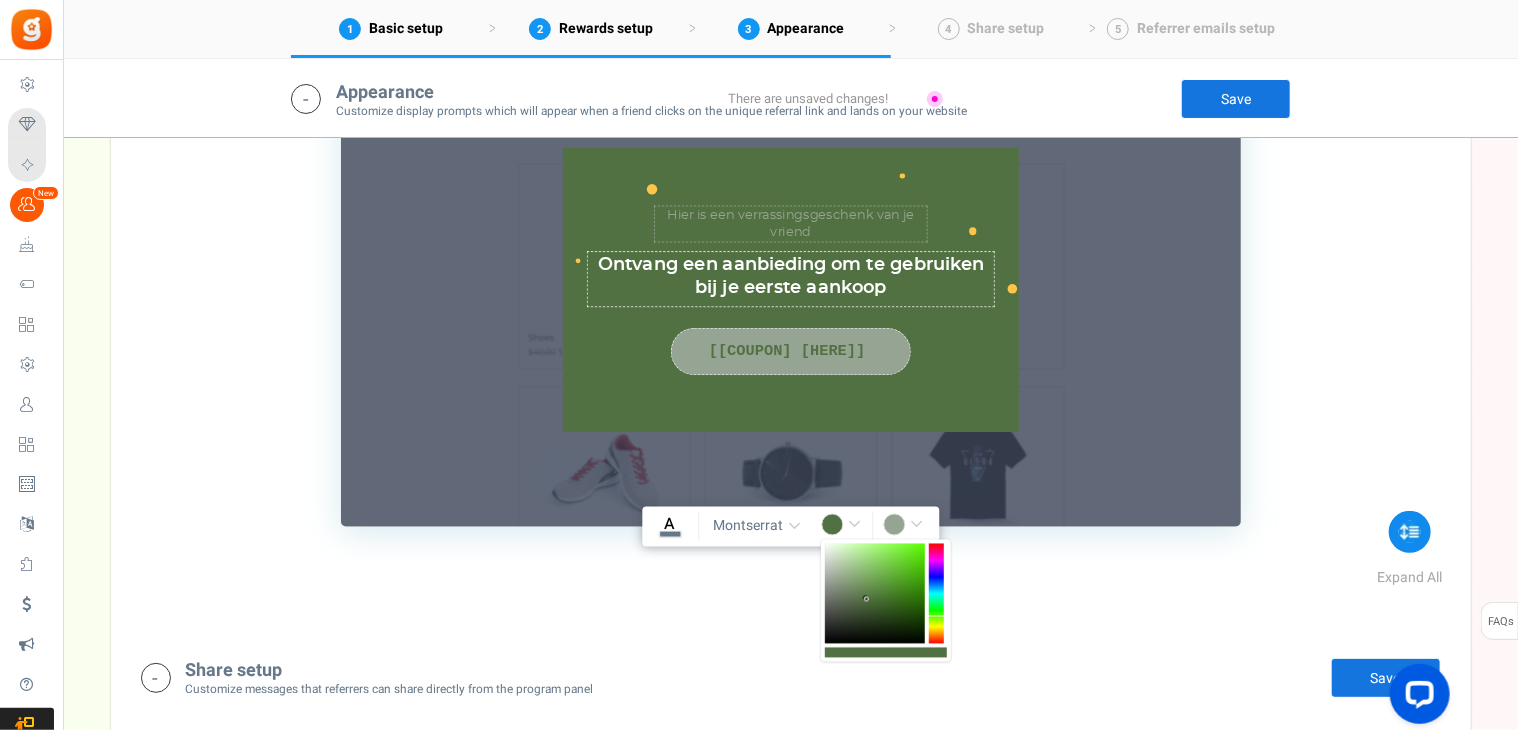 type on "rgba(82,113,66,1)" 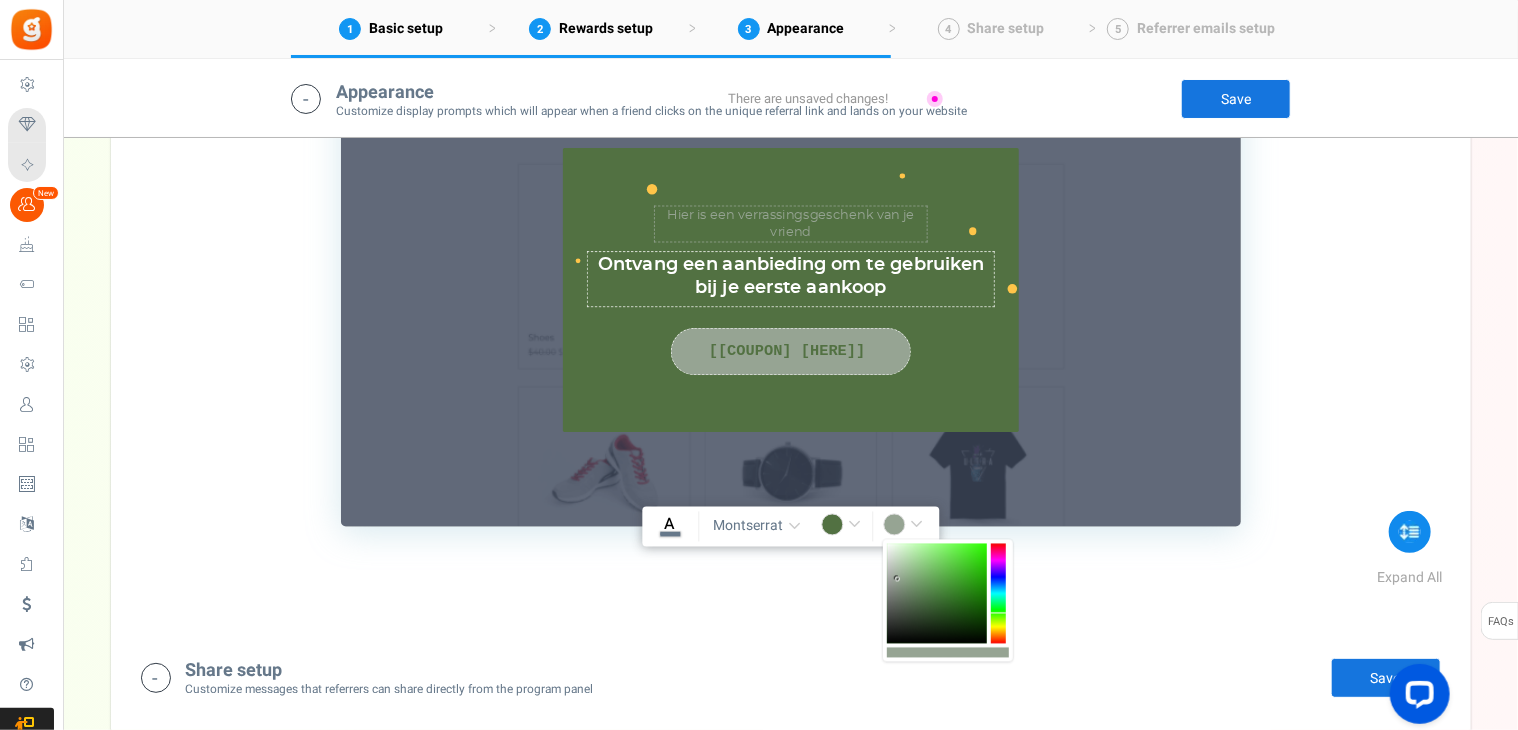 click at bounding box center (937, 594) 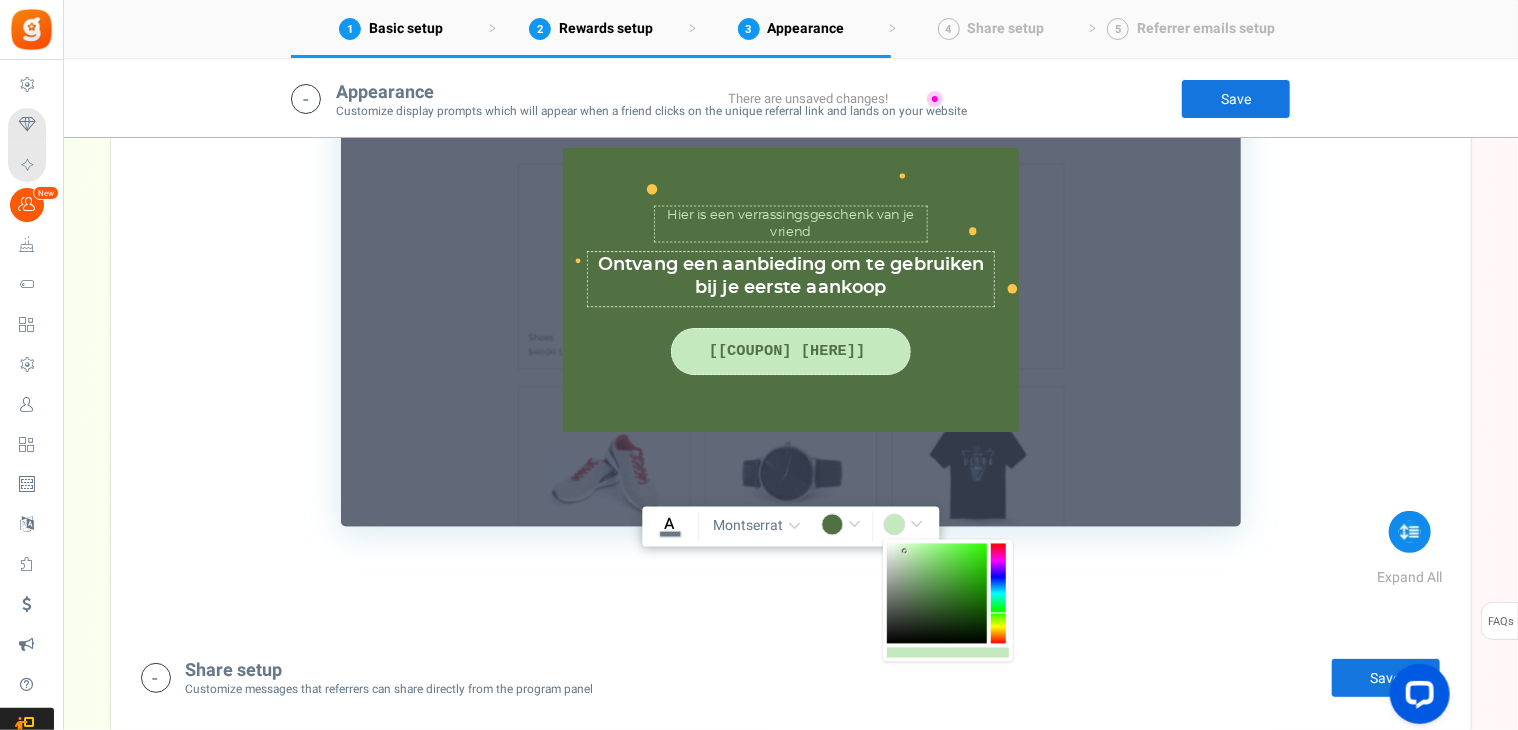 type on "rgba(197,233,190,1)" 